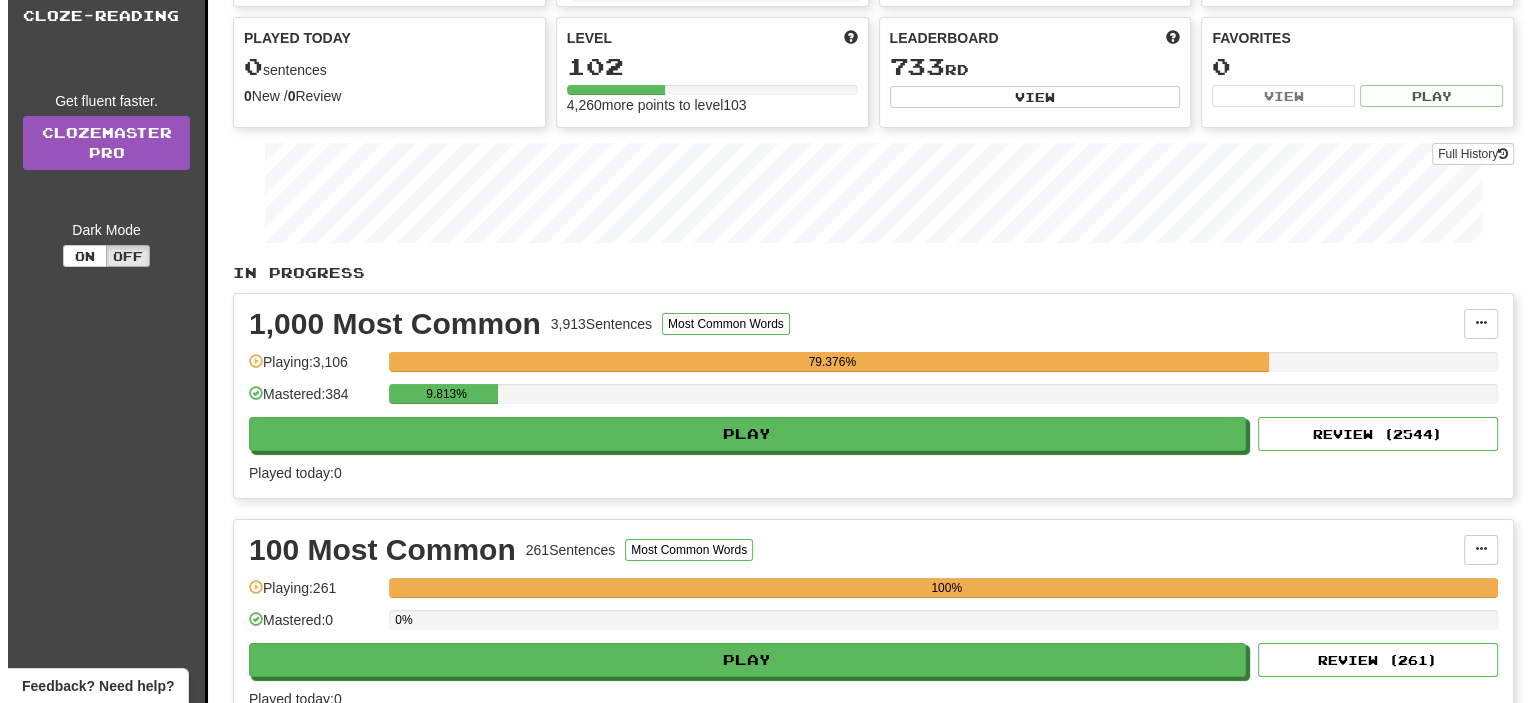 scroll, scrollTop: 200, scrollLeft: 0, axis: vertical 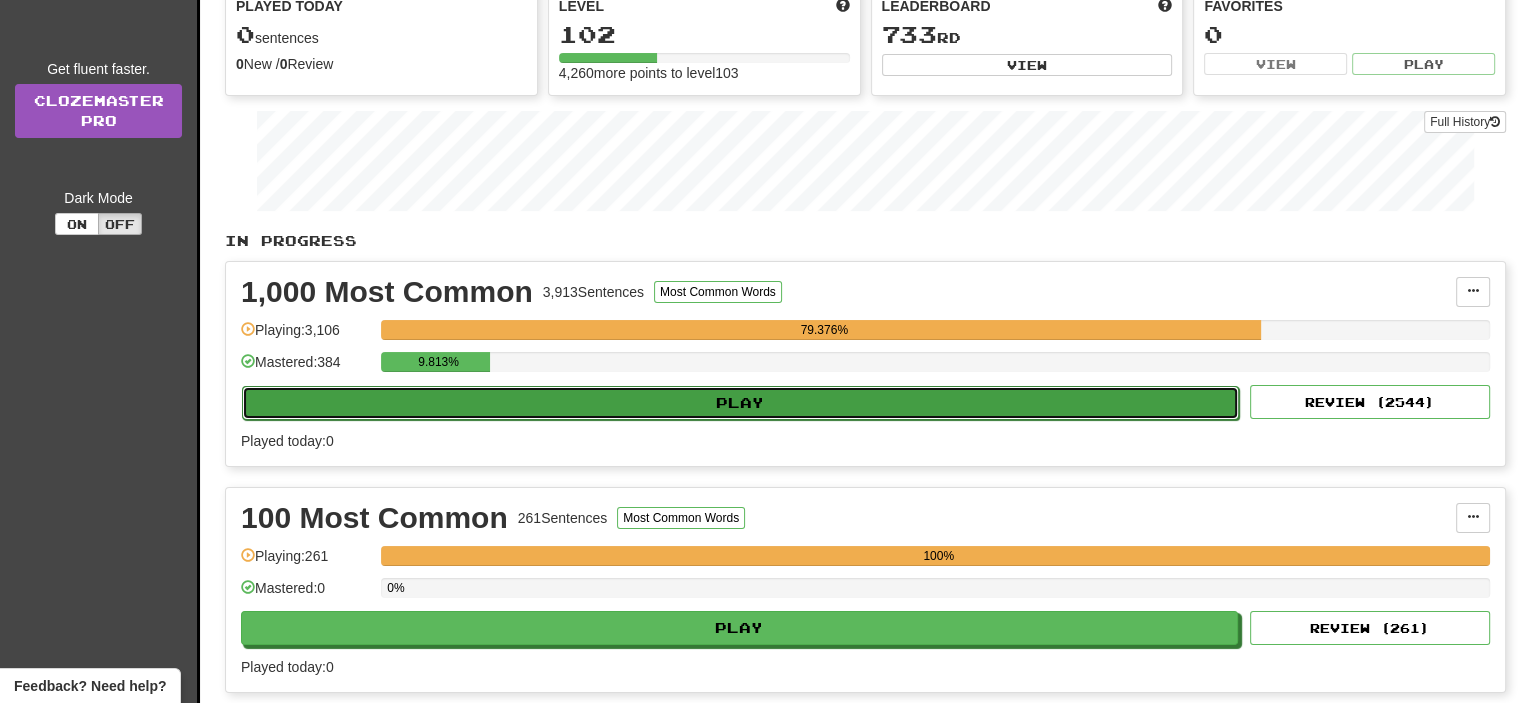 click on "Play" at bounding box center [740, 403] 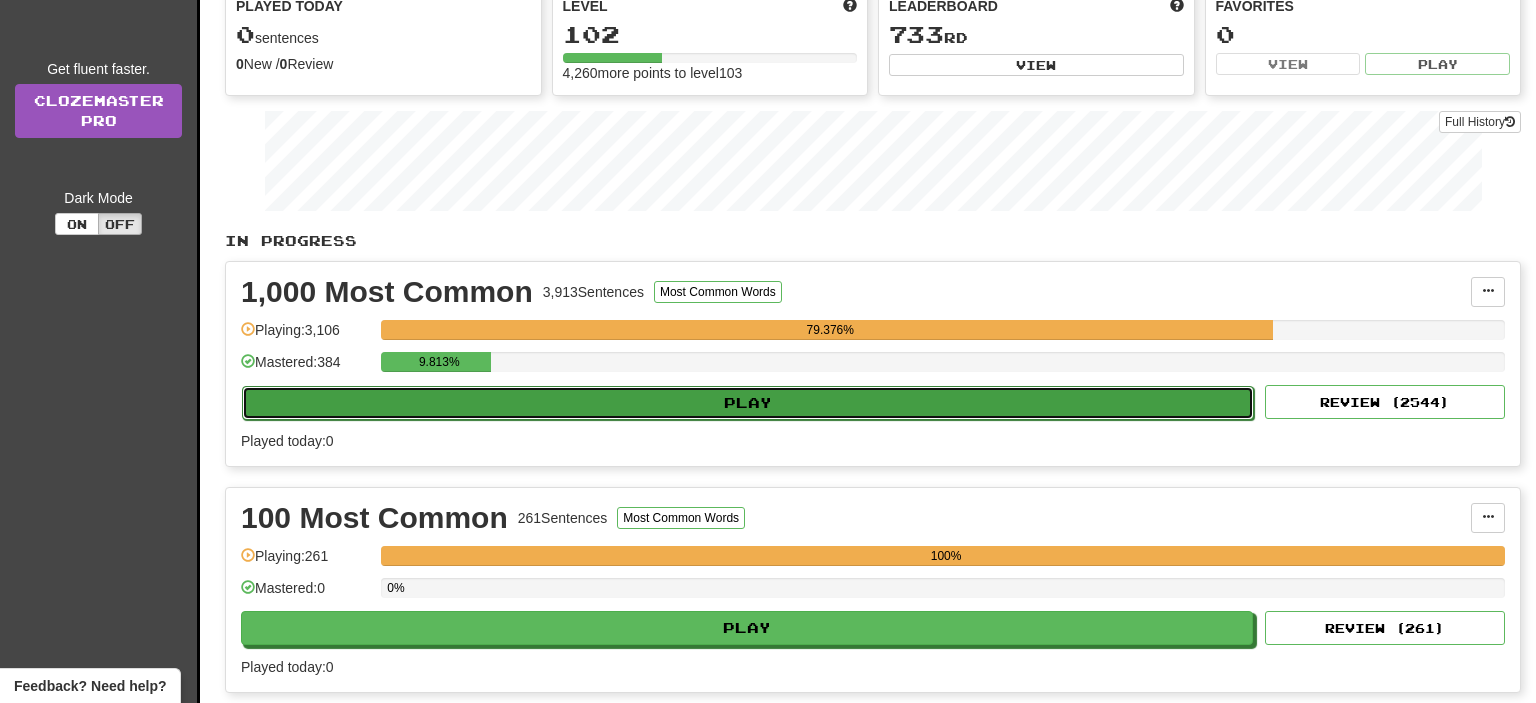 select on "**" 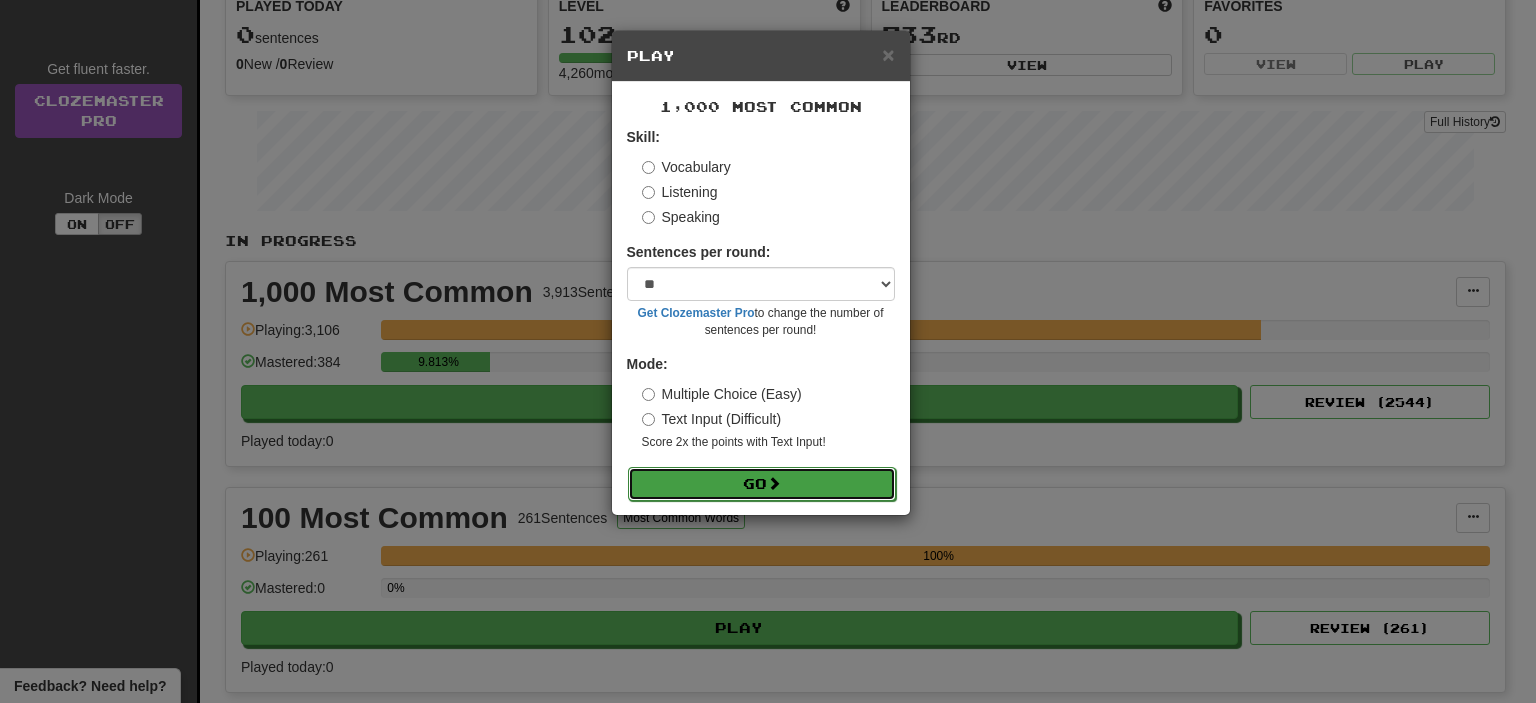 click on "Go" at bounding box center (762, 484) 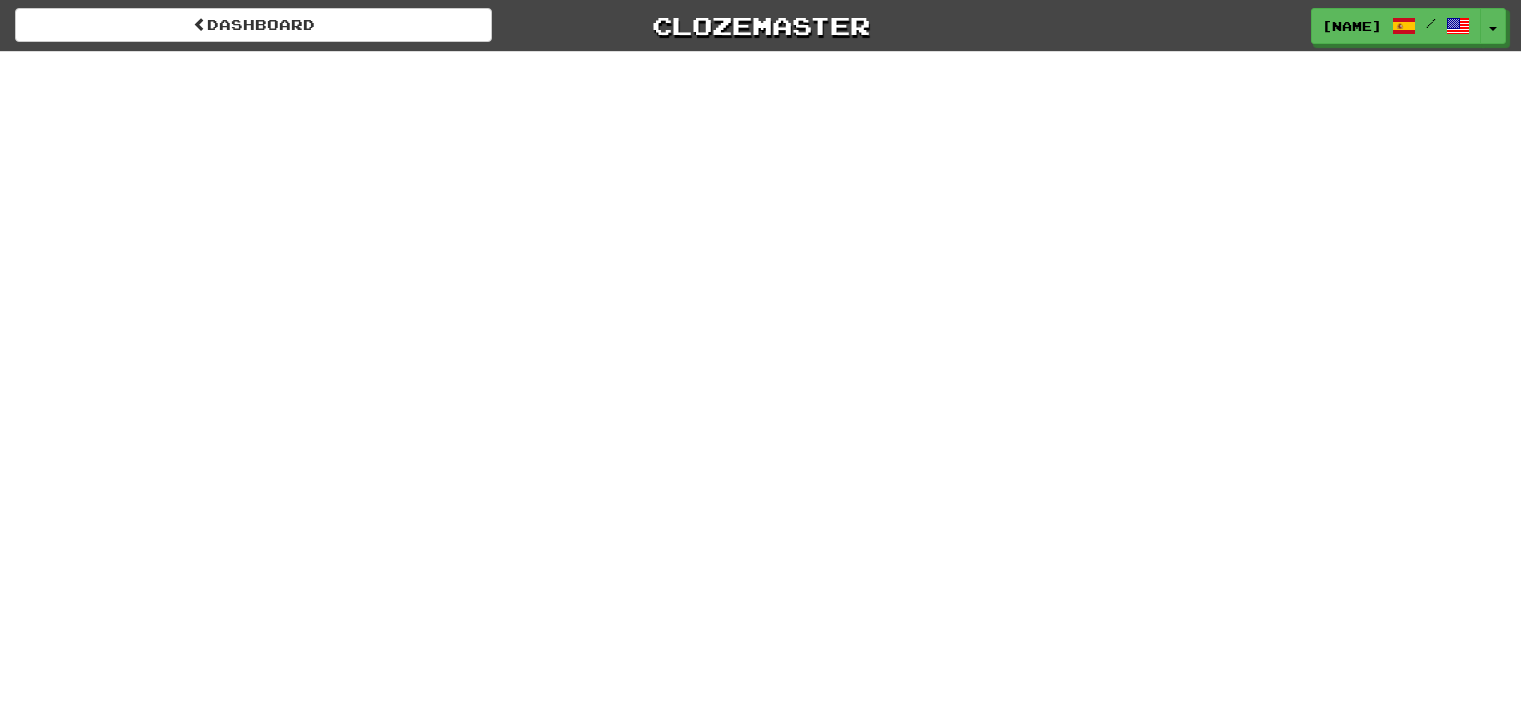 scroll, scrollTop: 0, scrollLeft: 0, axis: both 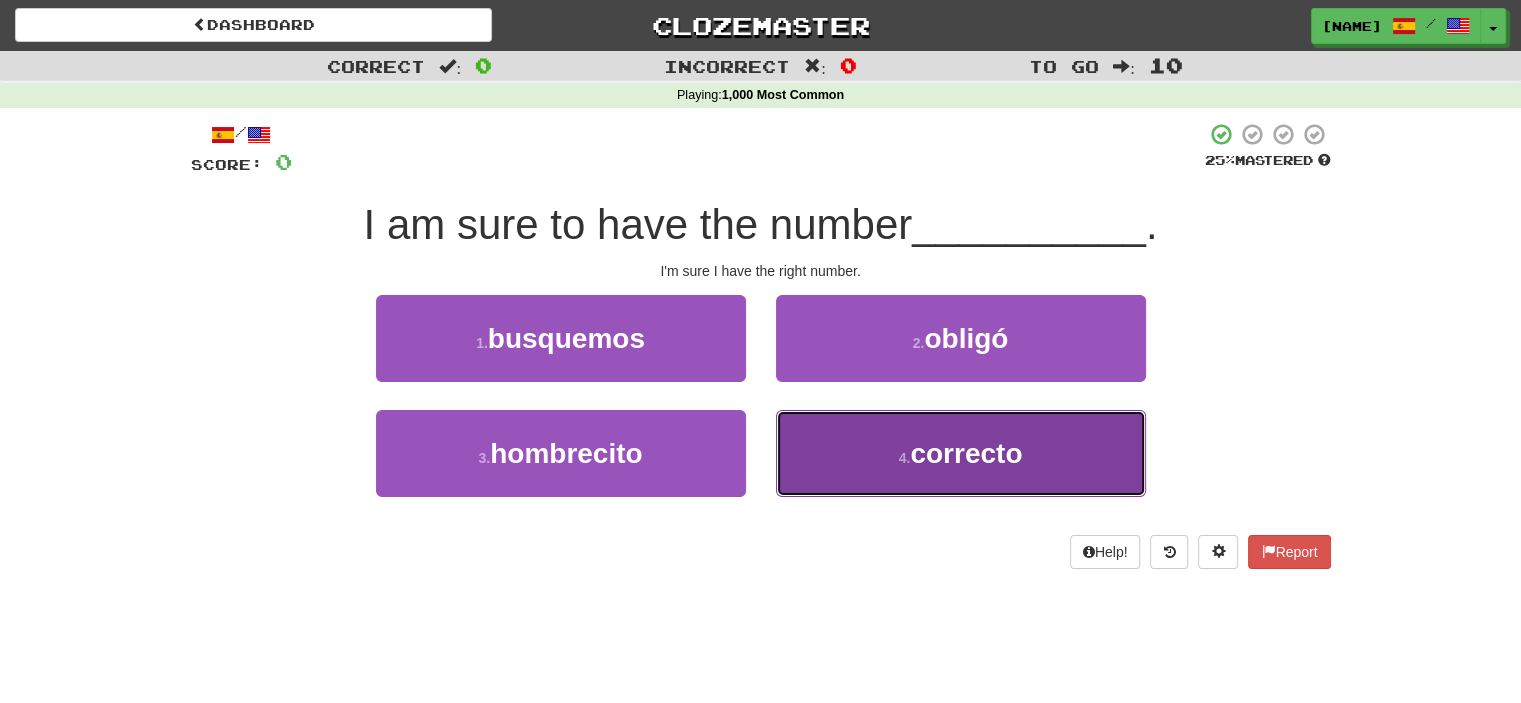 click on "[NUMBER] .  [WORD]" at bounding box center (961, 453) 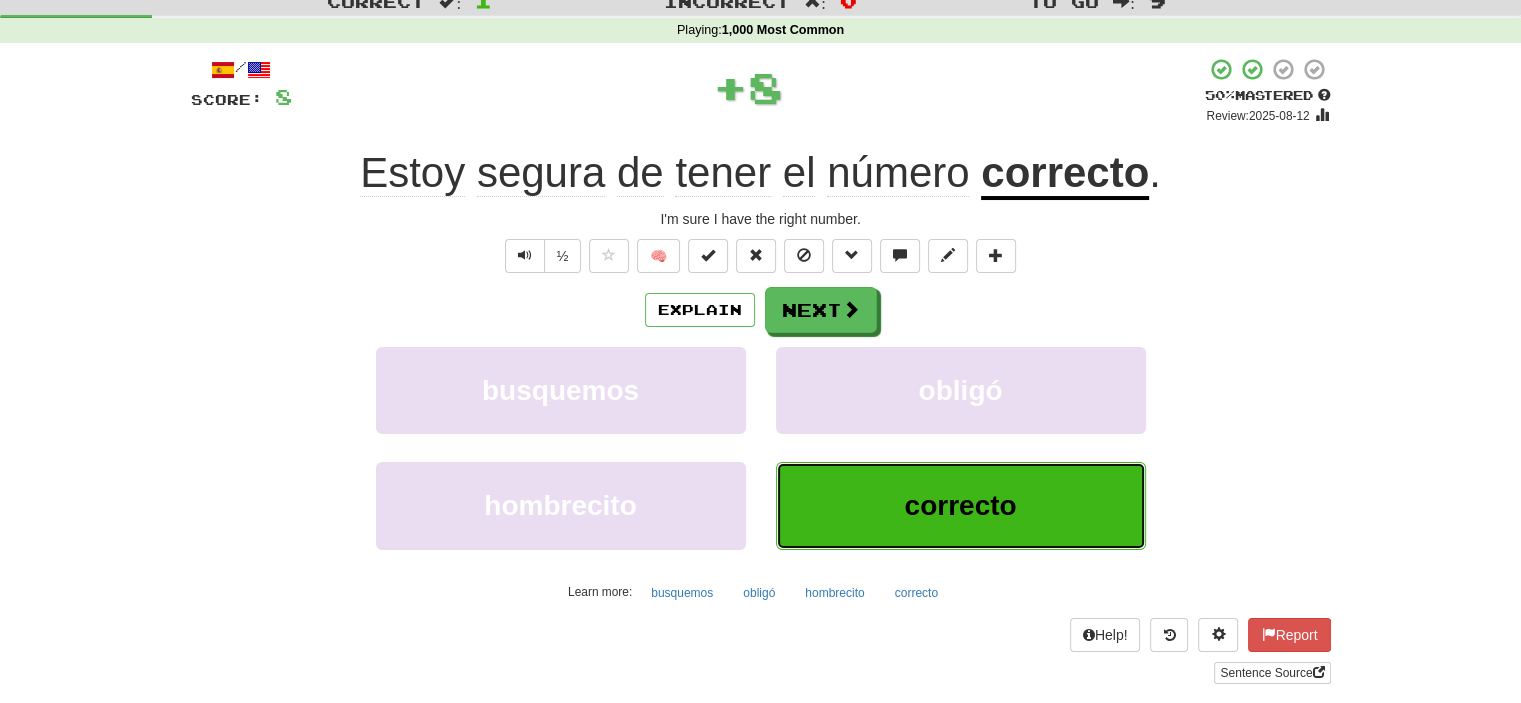 scroll, scrollTop: 100, scrollLeft: 0, axis: vertical 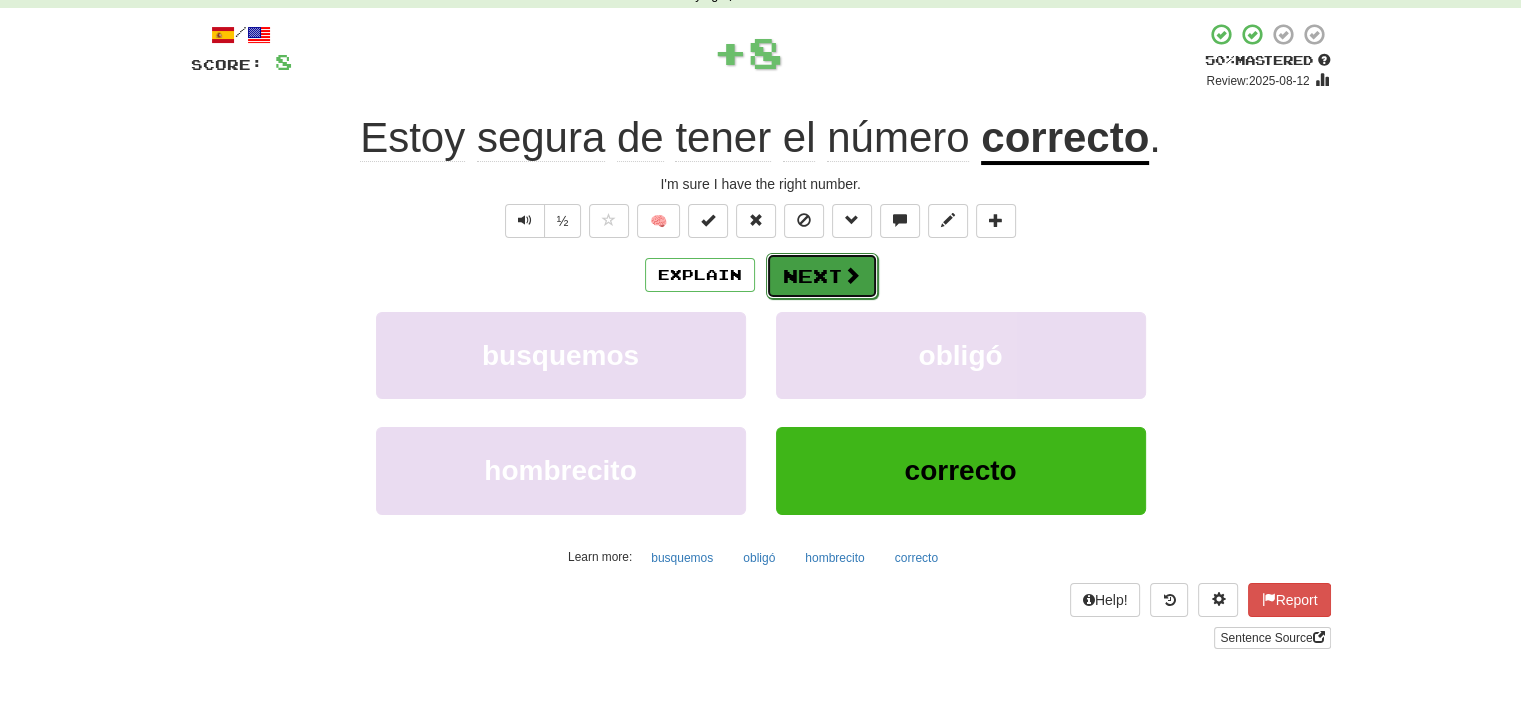 click on "Next" at bounding box center [822, 276] 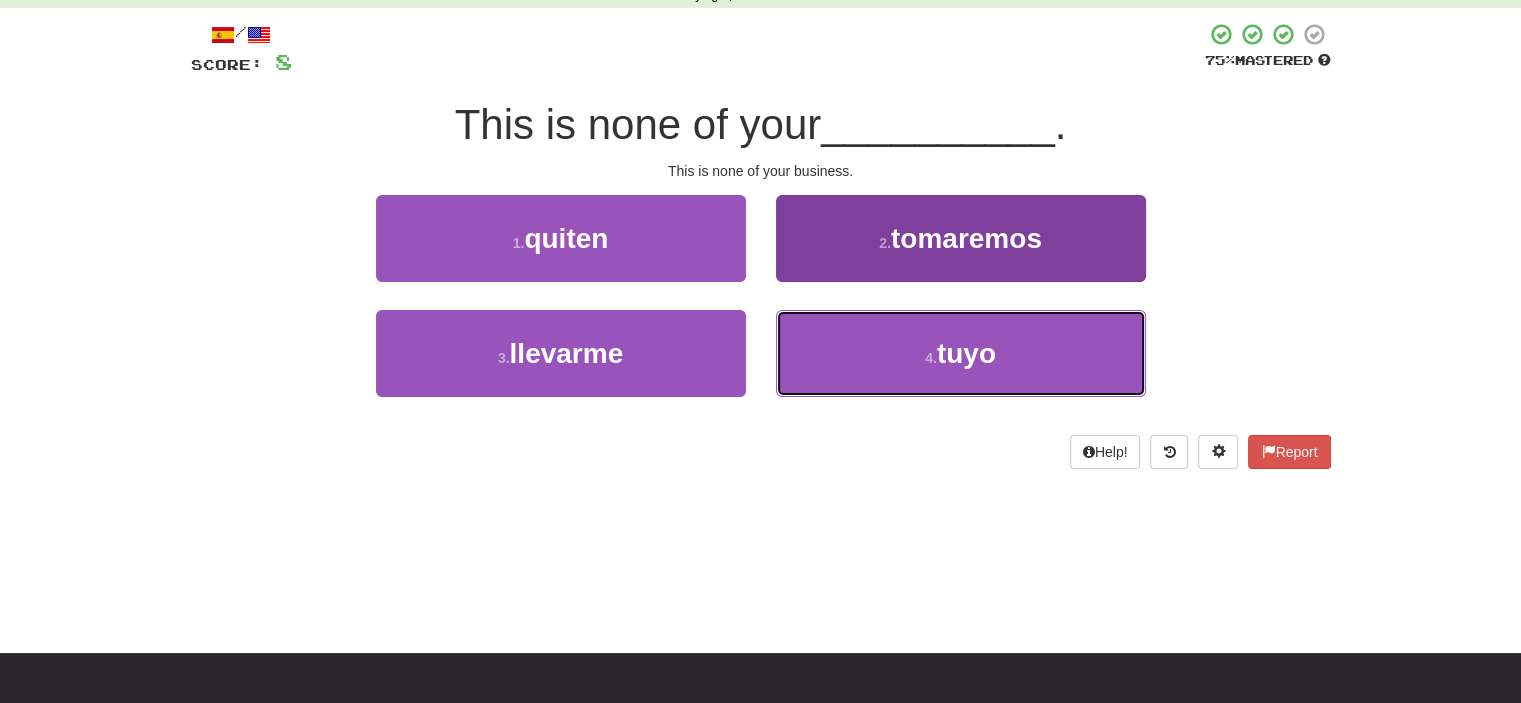 click on "4 .  tuyo" at bounding box center (961, 353) 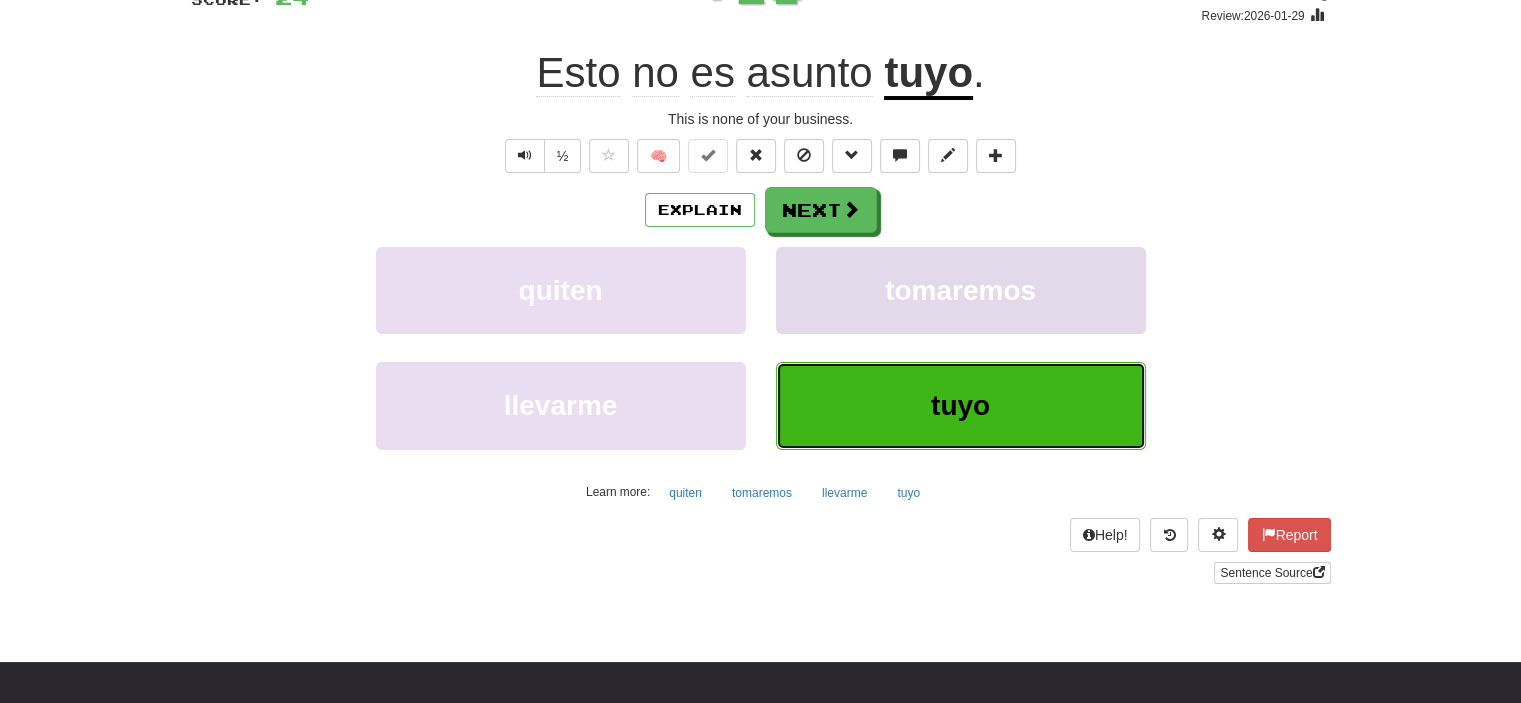 scroll, scrollTop: 200, scrollLeft: 0, axis: vertical 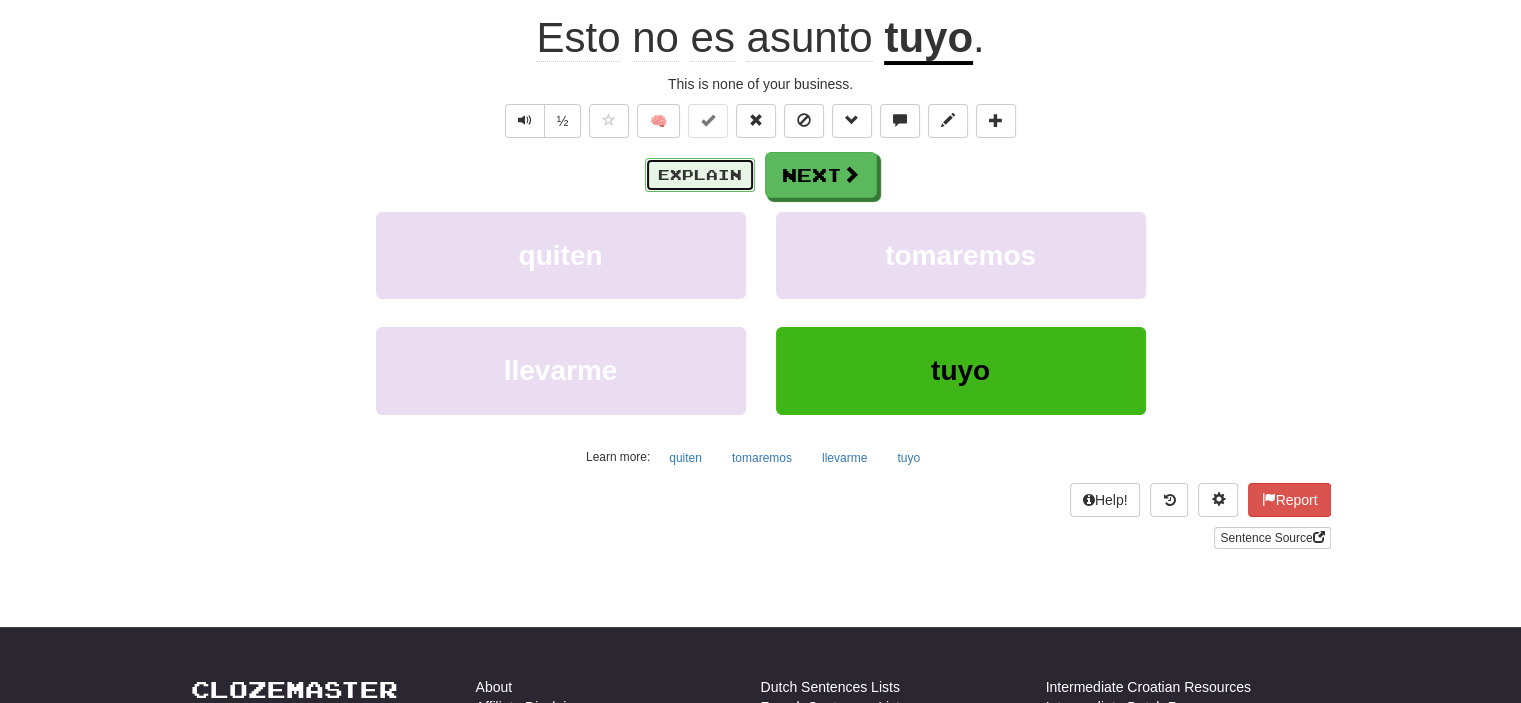 click on "Explain" at bounding box center [700, 175] 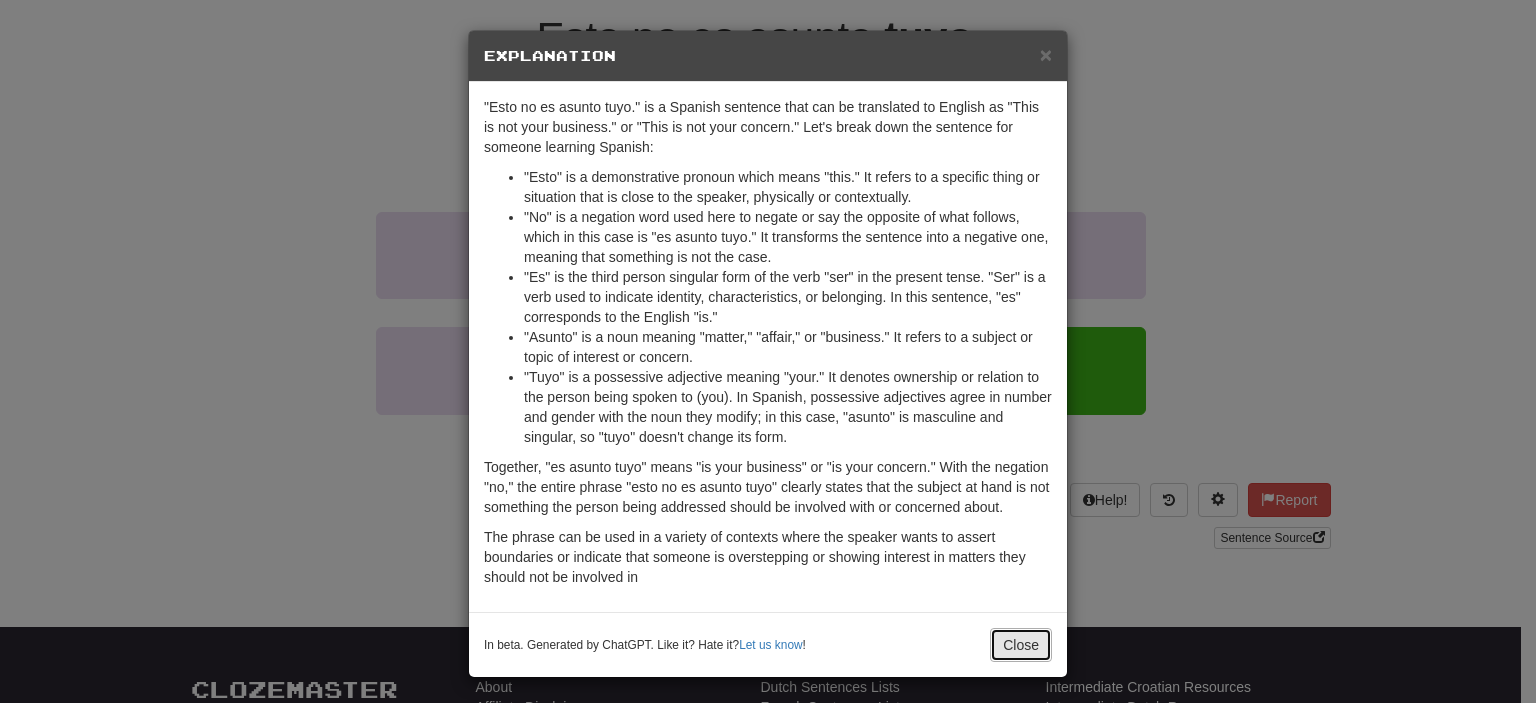 click on "Close" at bounding box center [1021, 645] 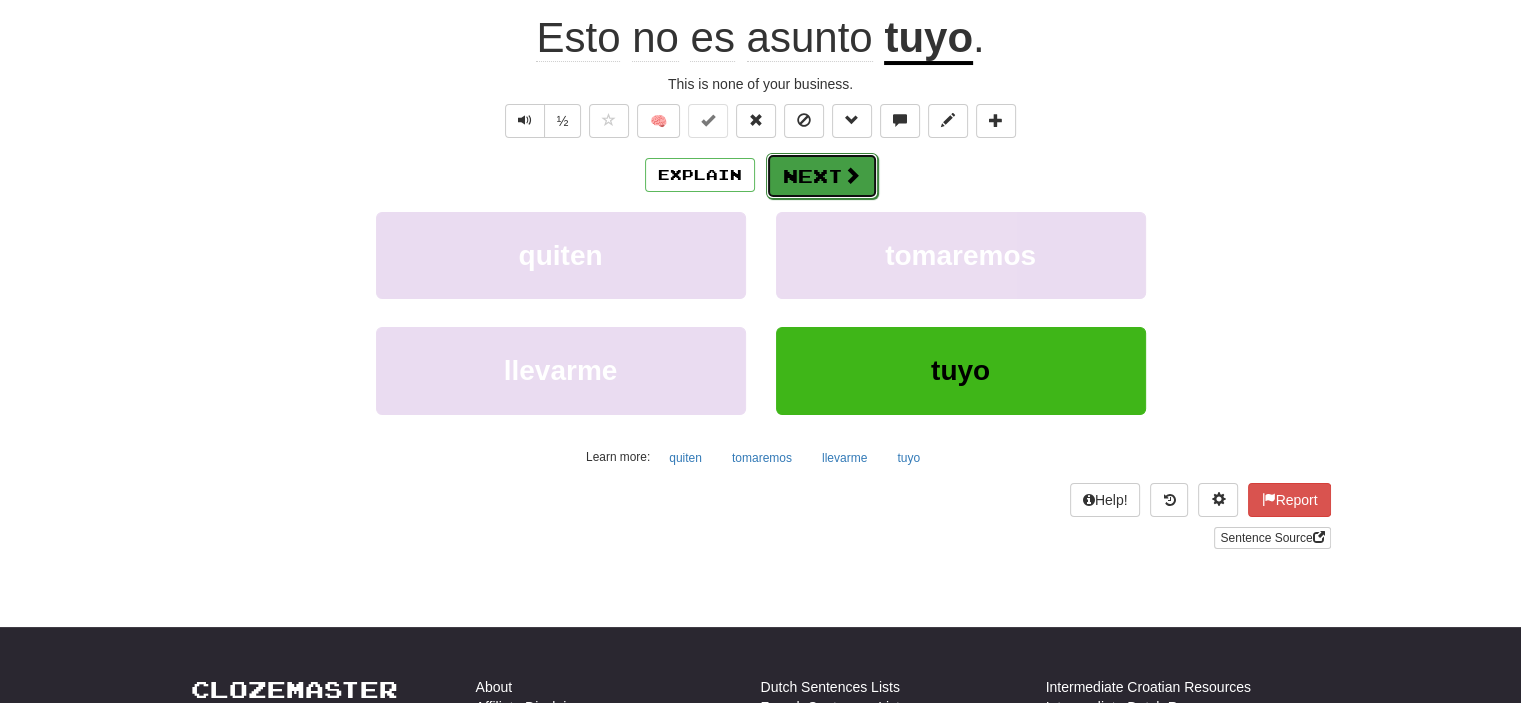 click on "Next" at bounding box center (822, 176) 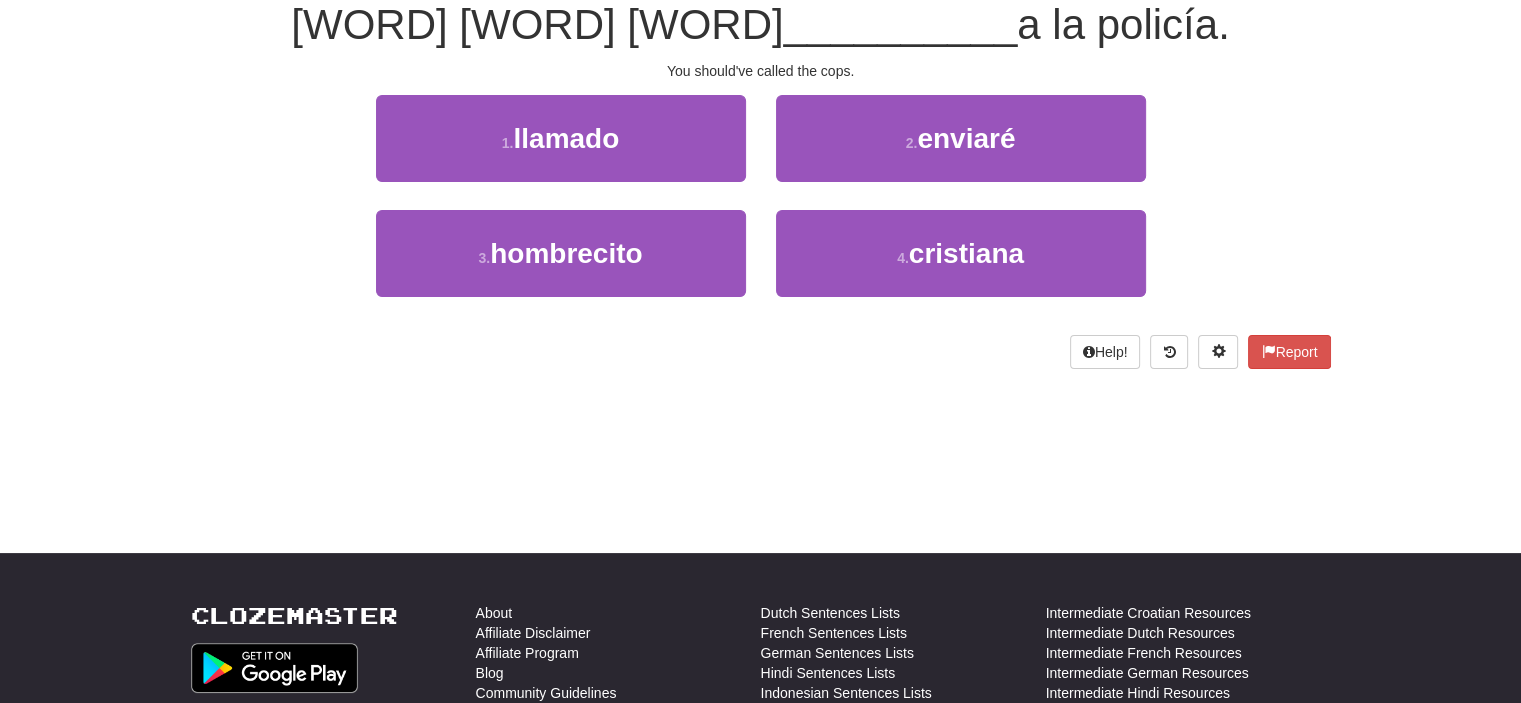 scroll, scrollTop: 187, scrollLeft: 0, axis: vertical 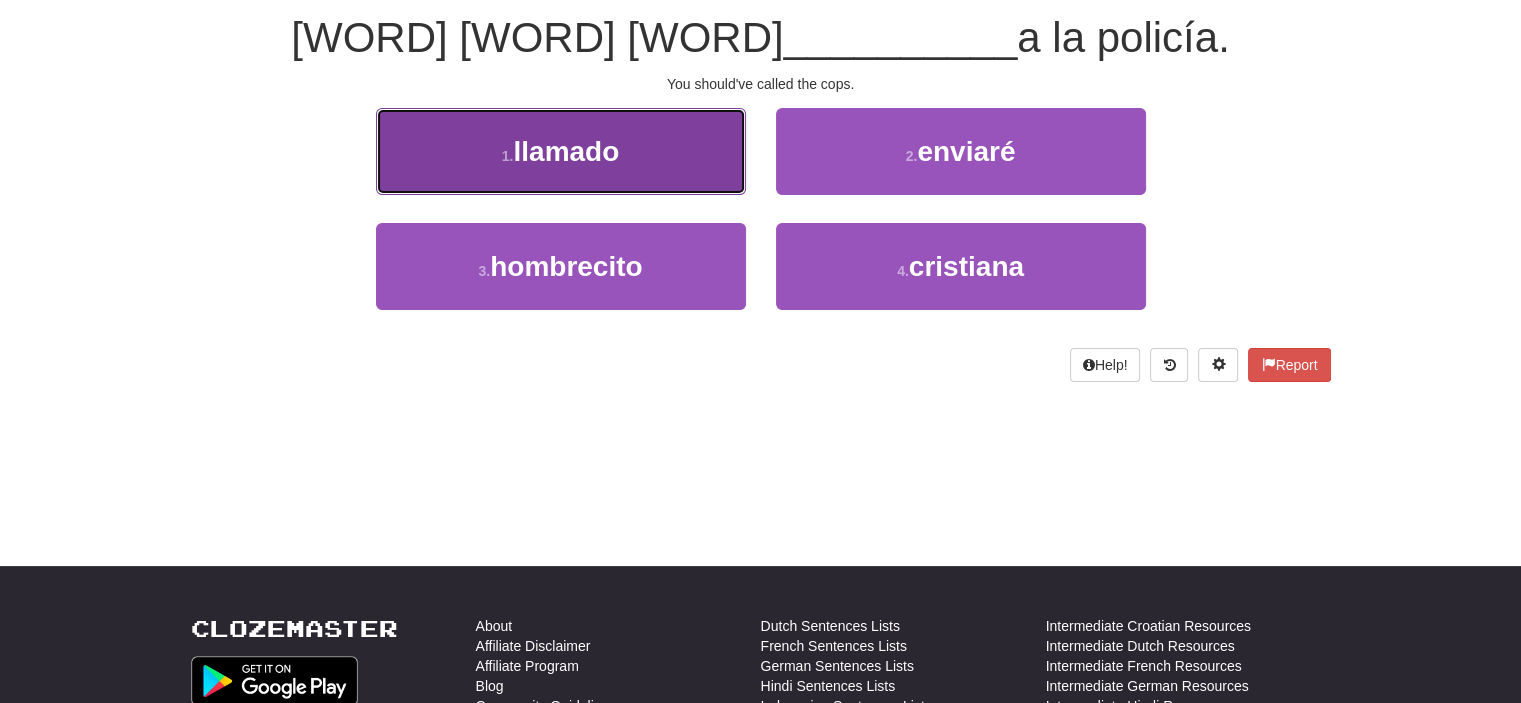 click on "[NUMBER] .  [WORD]" at bounding box center (561, 151) 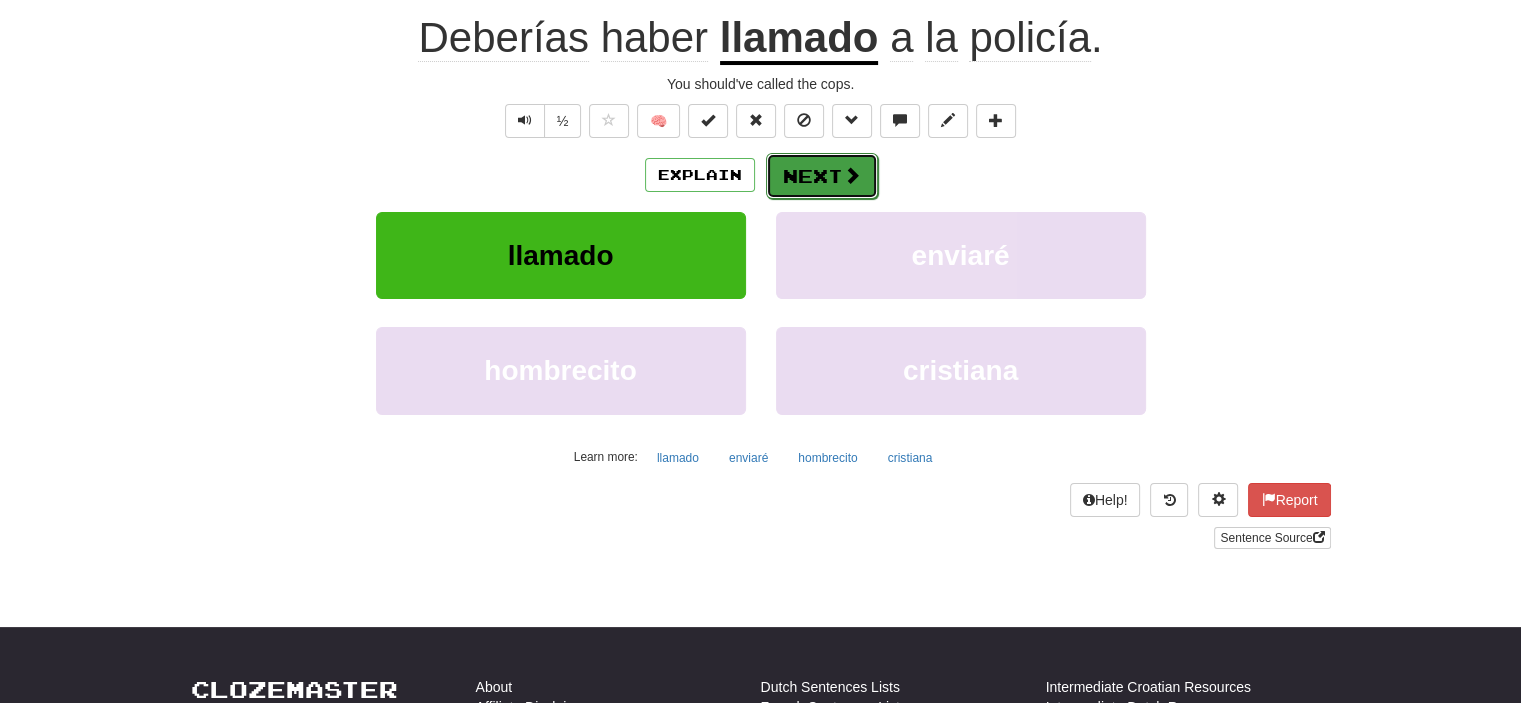 click on "Next" at bounding box center [822, 176] 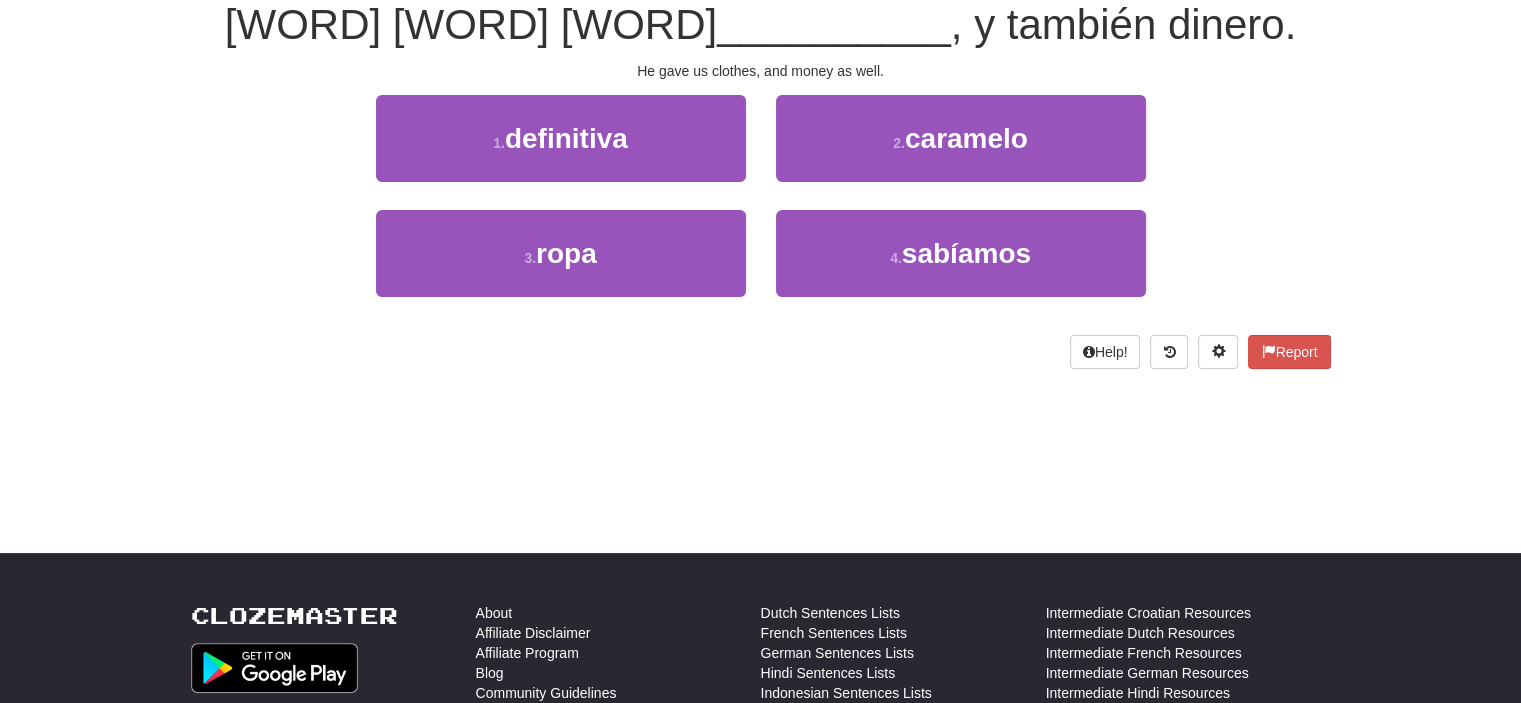 scroll, scrollTop: 187, scrollLeft: 0, axis: vertical 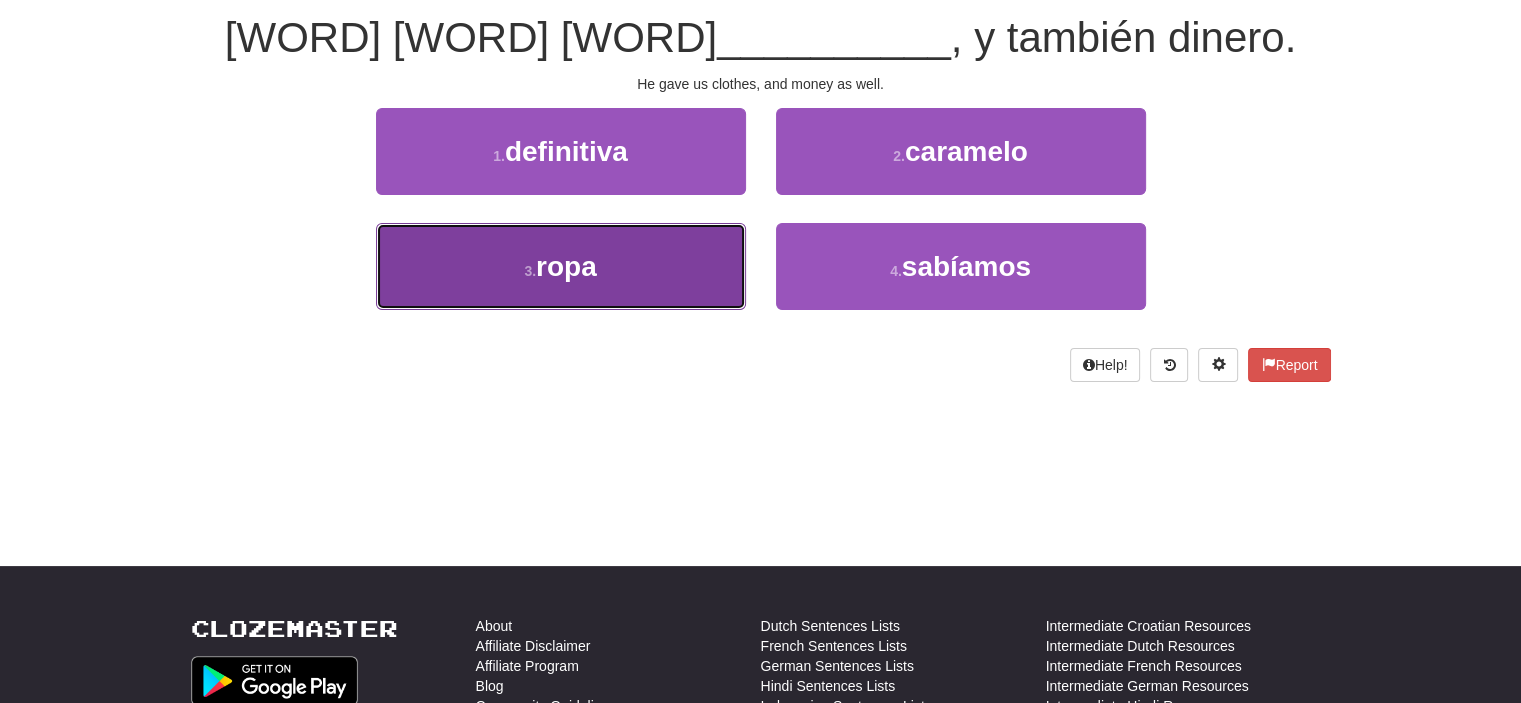 click on "3 .  ropa" at bounding box center (561, 266) 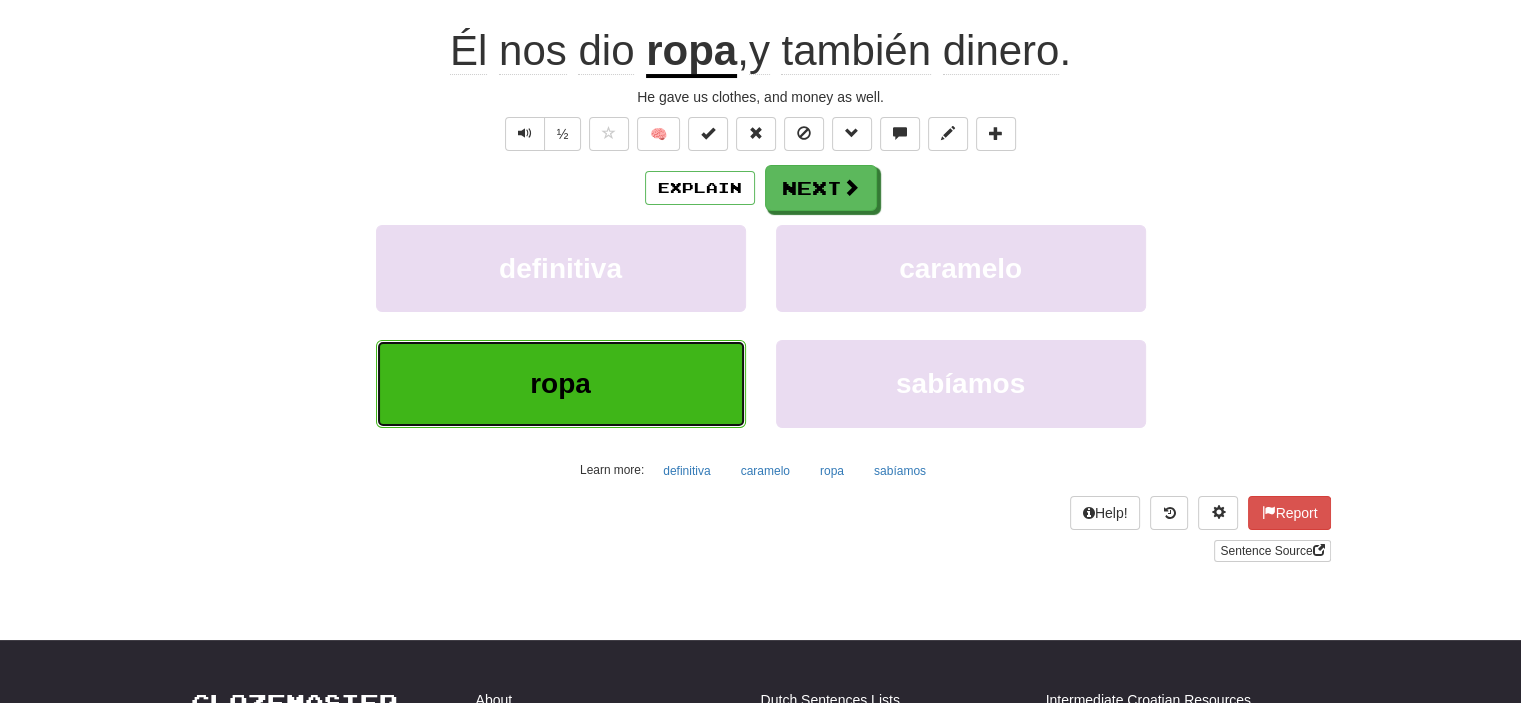 scroll, scrollTop: 200, scrollLeft: 0, axis: vertical 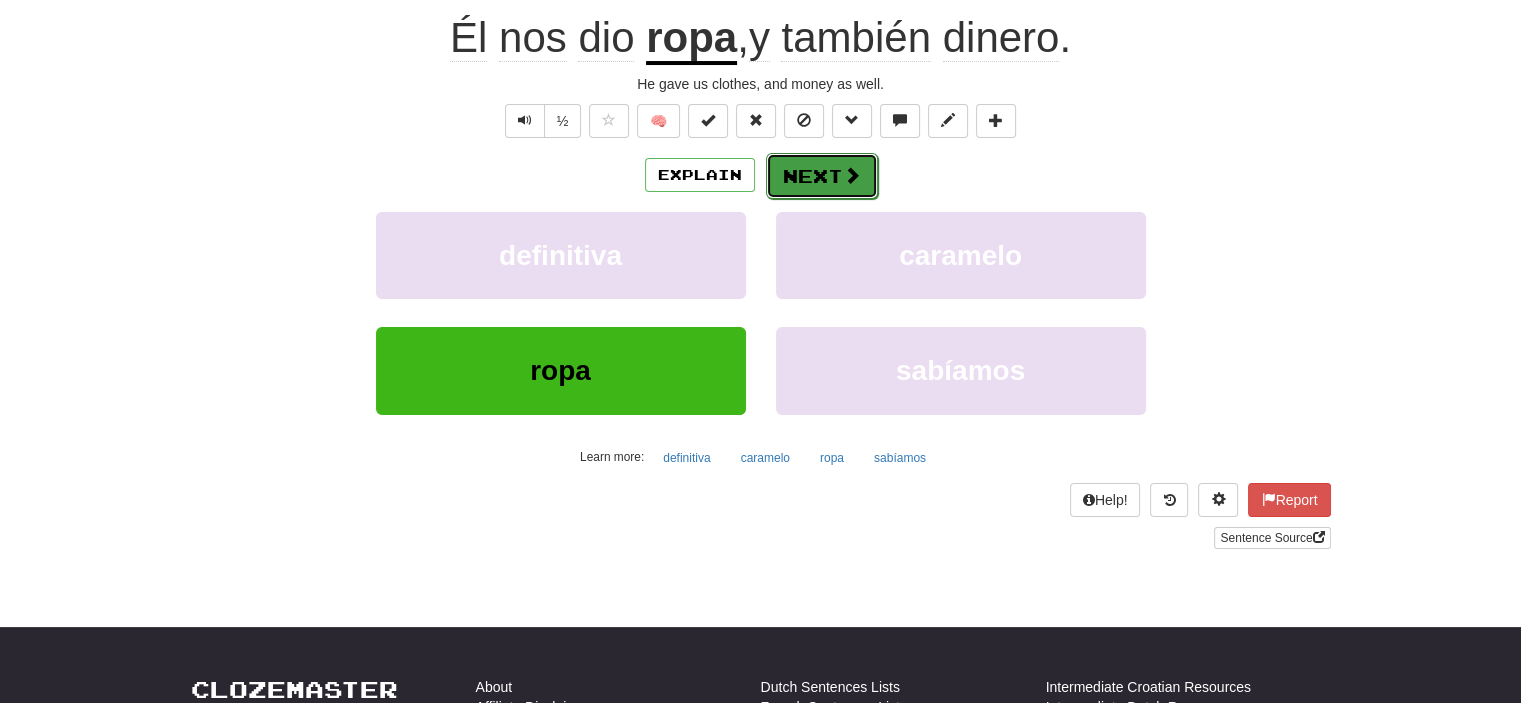 click on "Next" at bounding box center [822, 176] 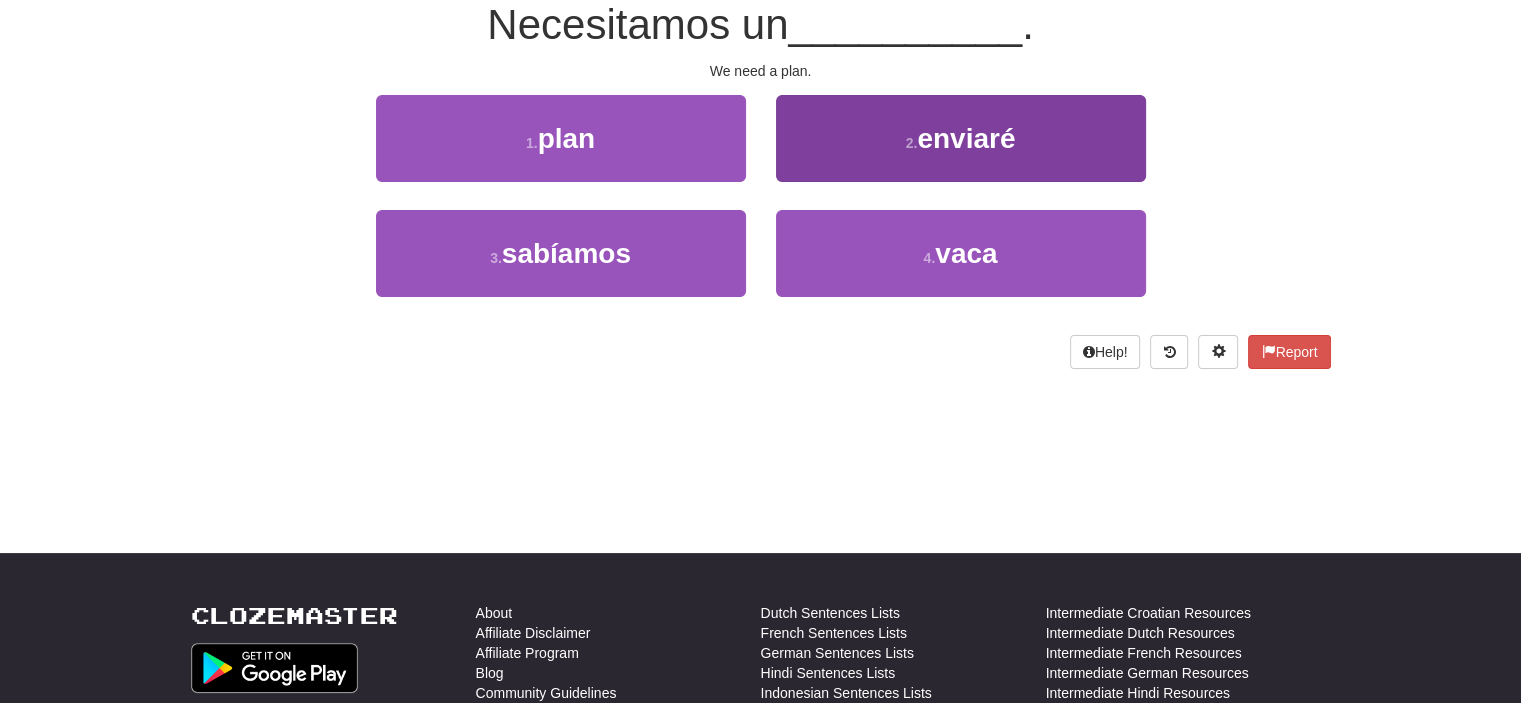 scroll, scrollTop: 187, scrollLeft: 0, axis: vertical 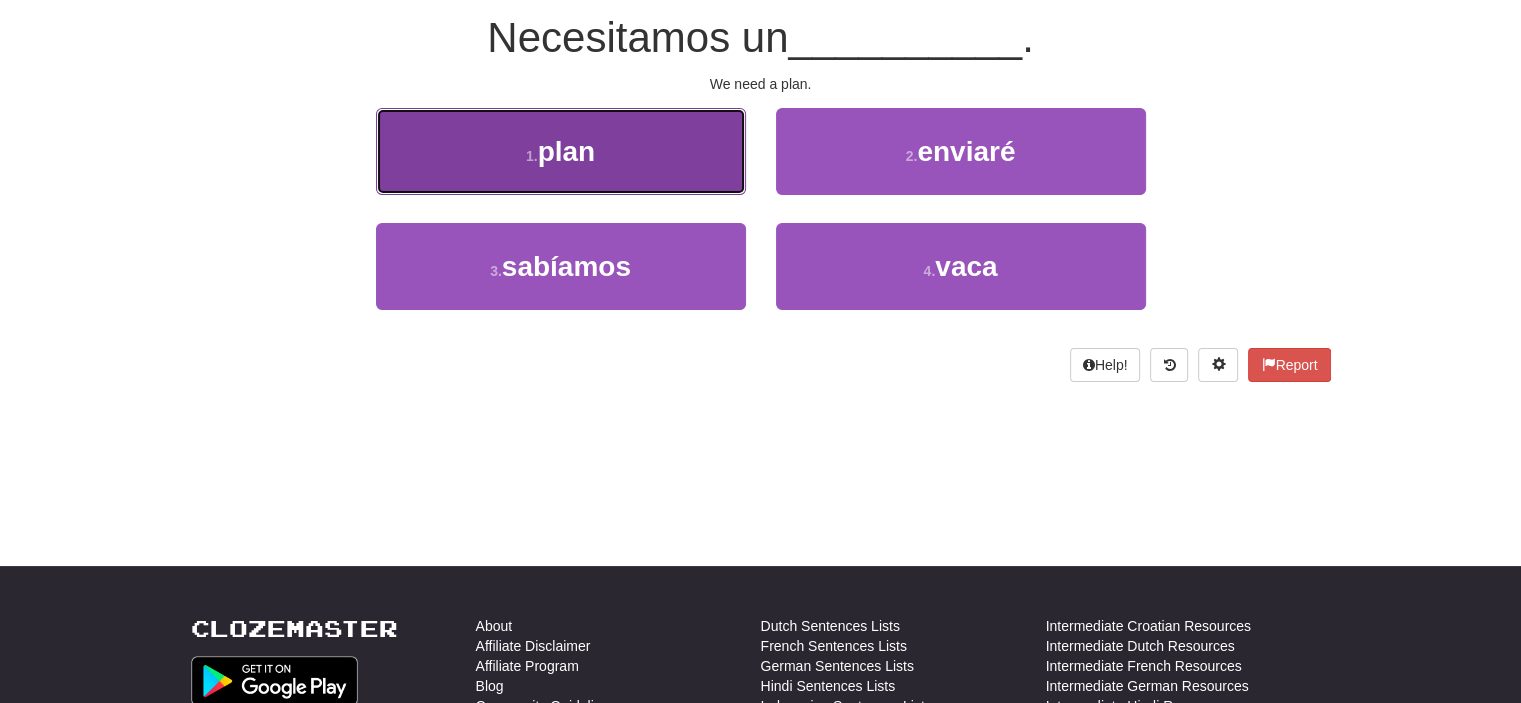 click on "1 .  plan" at bounding box center [561, 151] 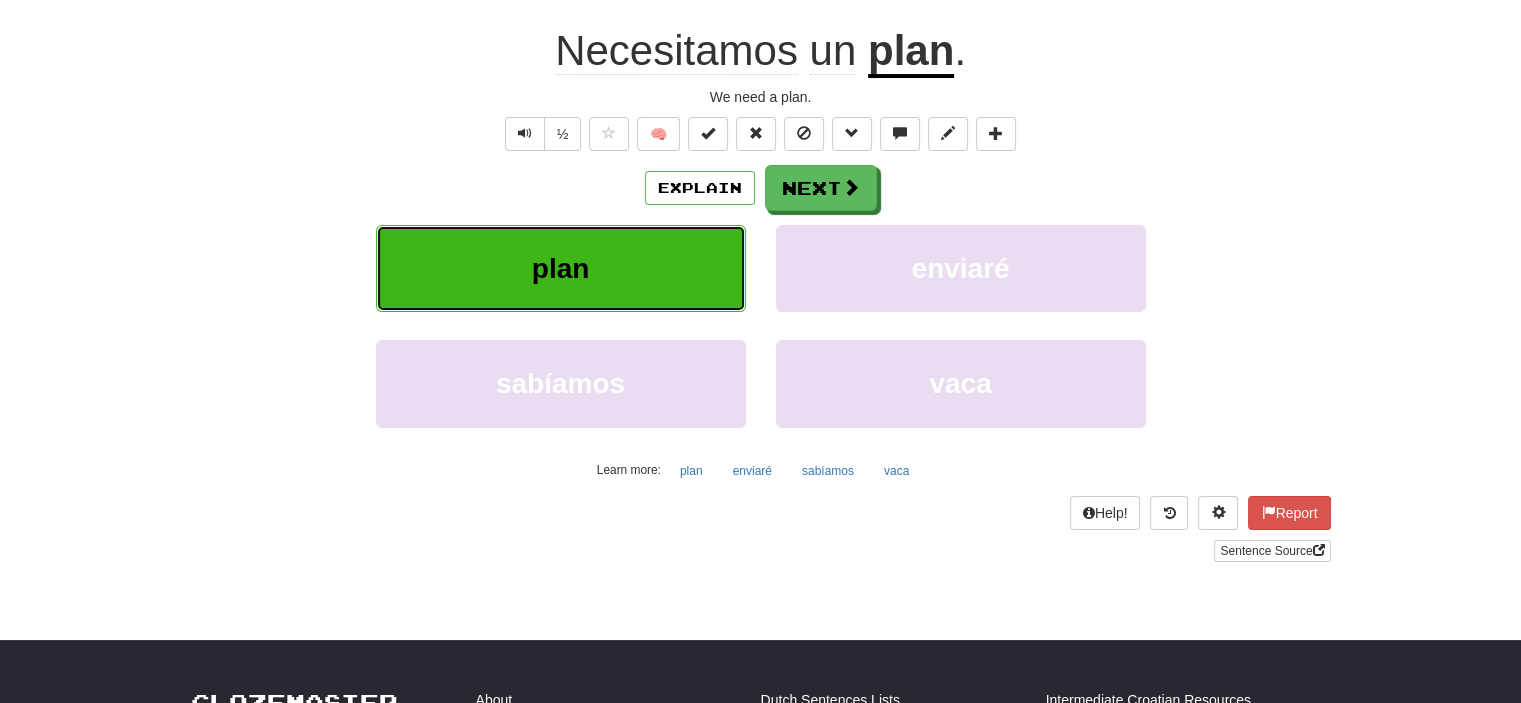 scroll, scrollTop: 200, scrollLeft: 0, axis: vertical 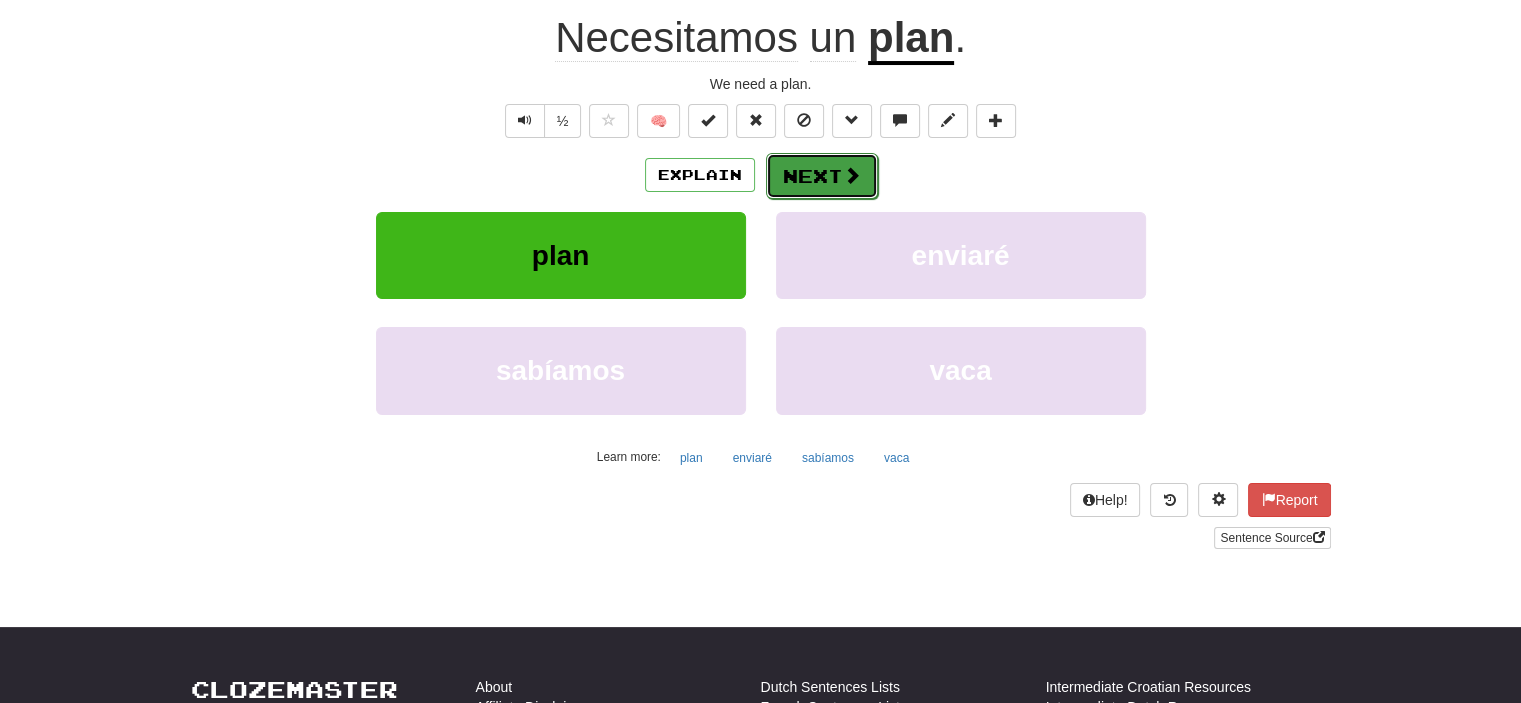 click on "Next" at bounding box center [822, 176] 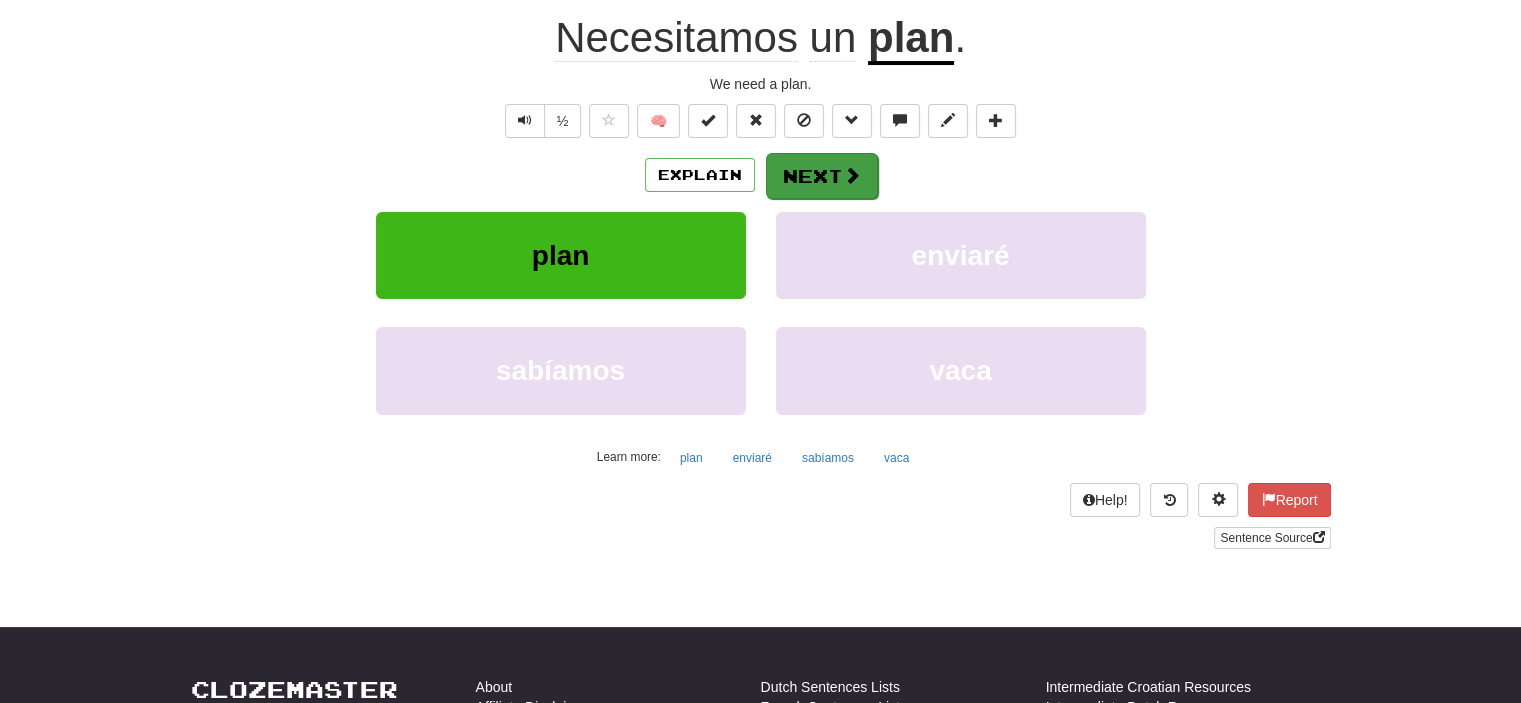 scroll, scrollTop: 187, scrollLeft: 0, axis: vertical 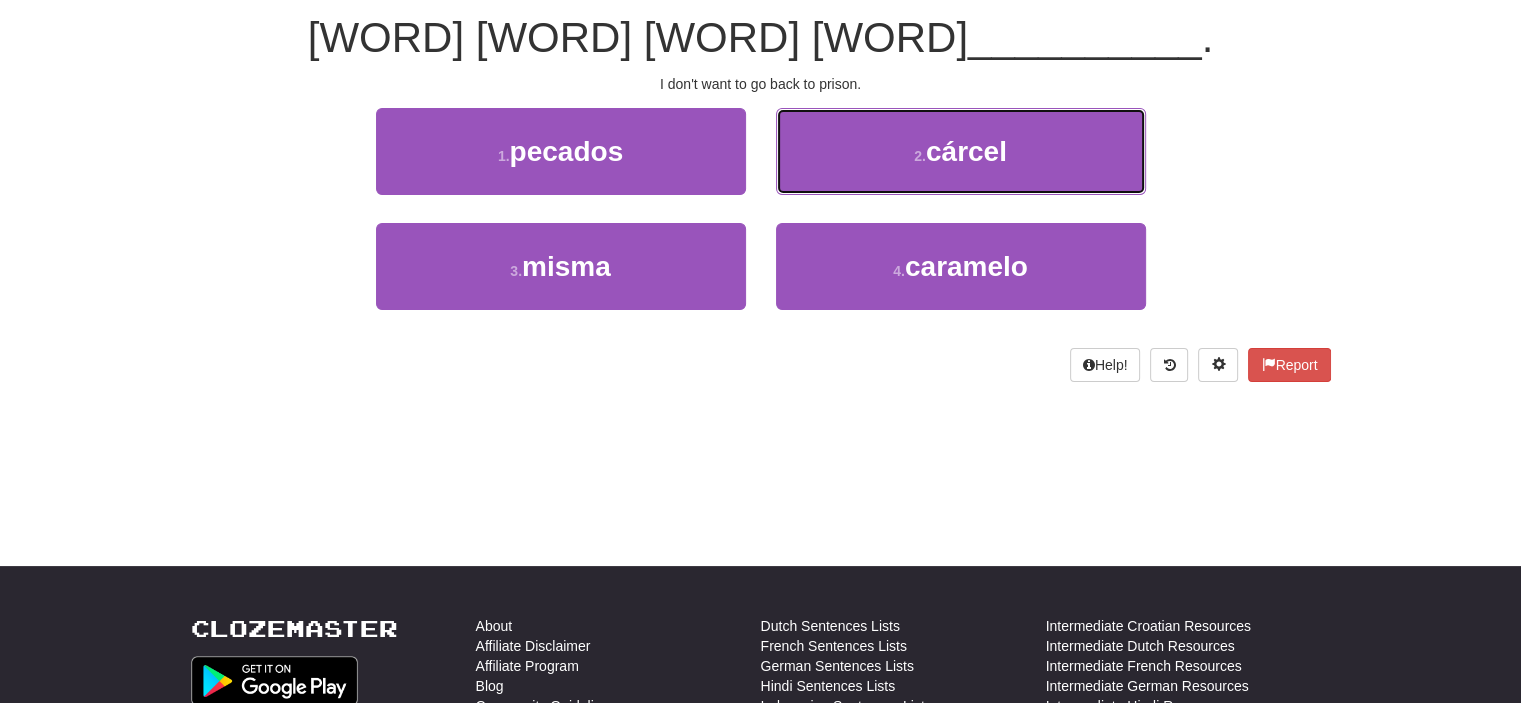 click on "[NUMBER] .  [WORD]" at bounding box center [961, 151] 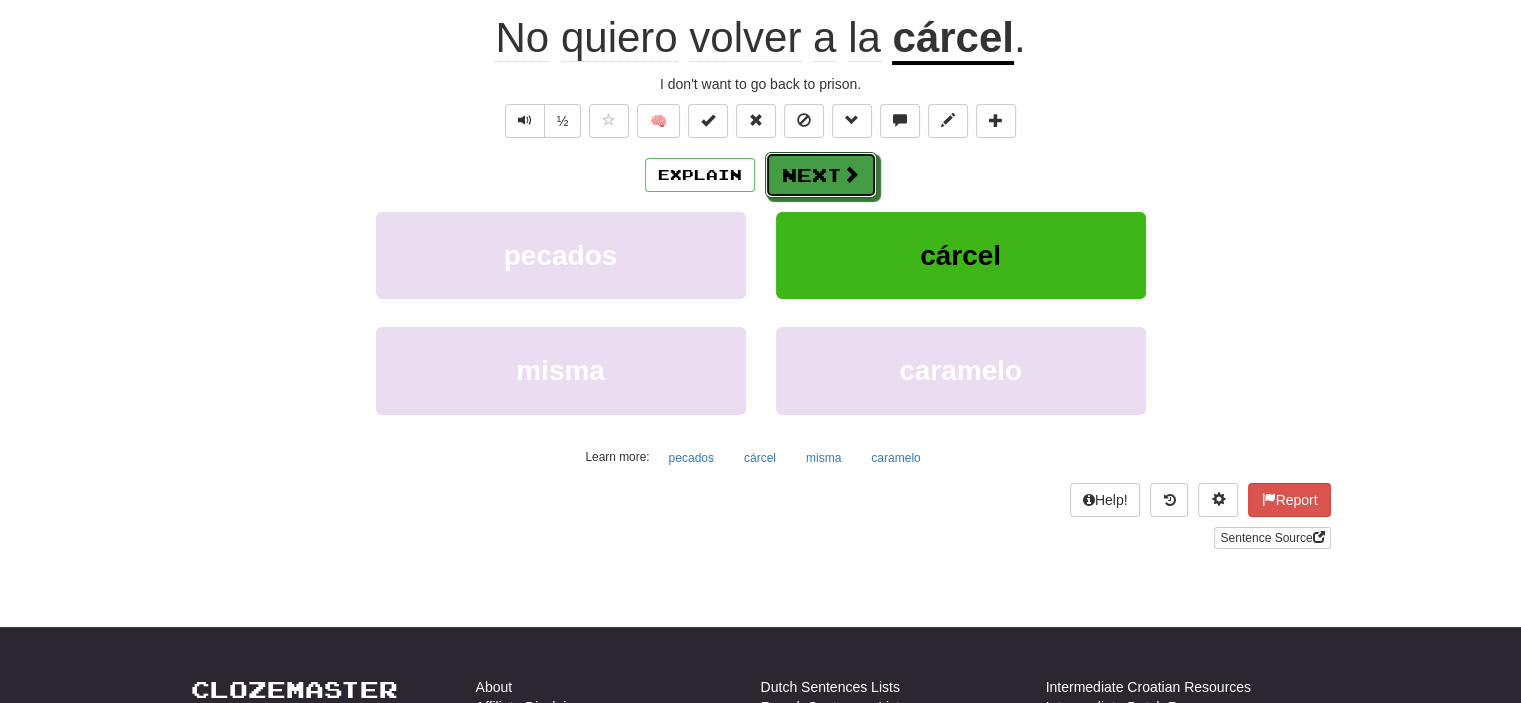 click on "Next" at bounding box center [821, 175] 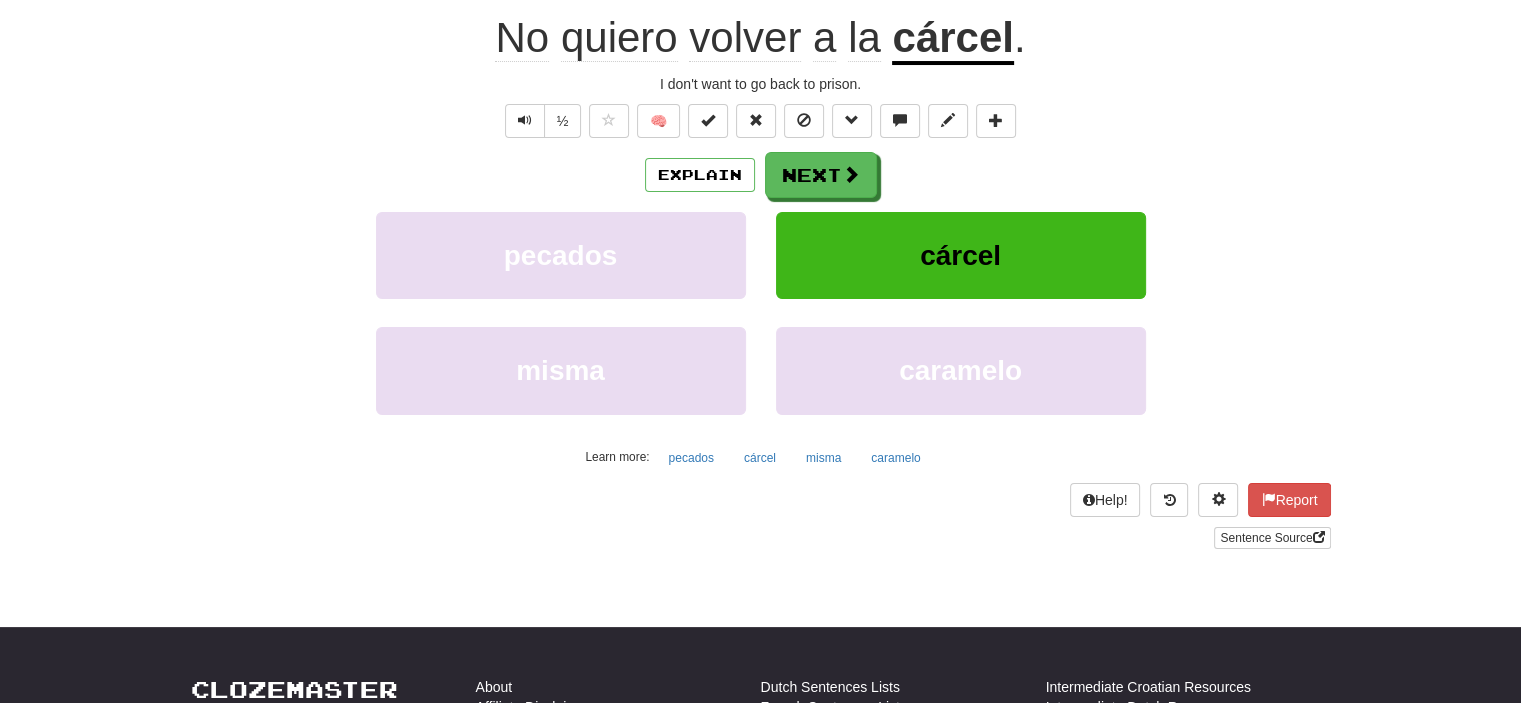 scroll, scrollTop: 187, scrollLeft: 0, axis: vertical 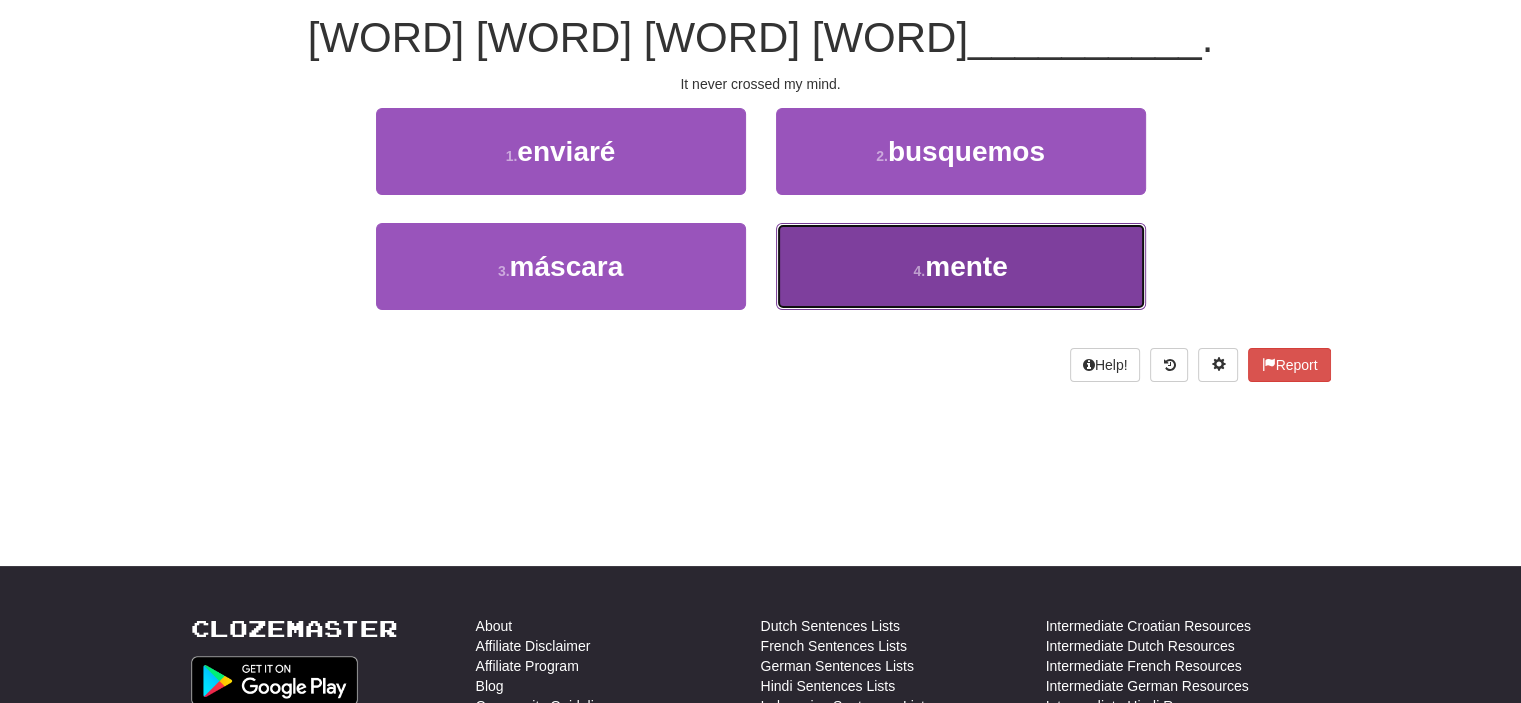 click on "4 .  mente" at bounding box center (961, 266) 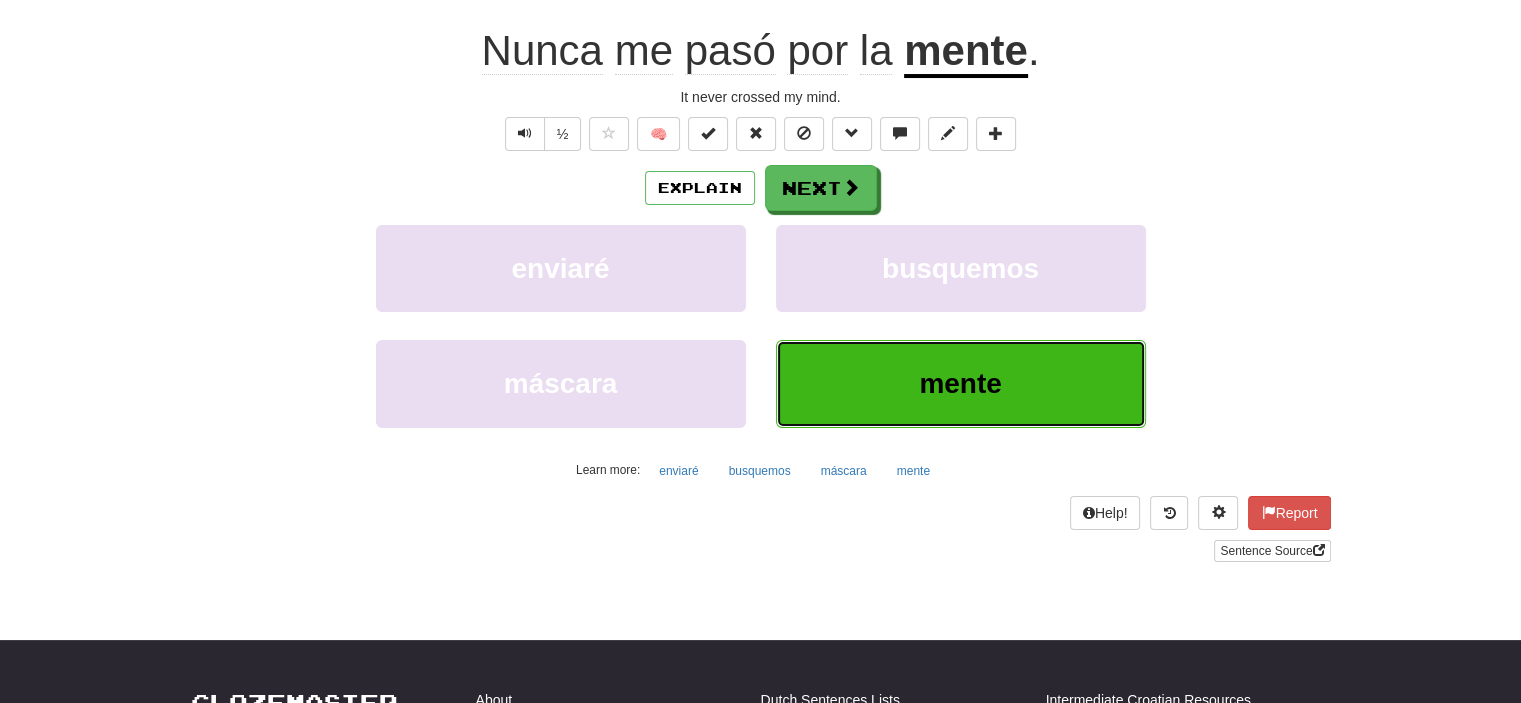 scroll, scrollTop: 200, scrollLeft: 0, axis: vertical 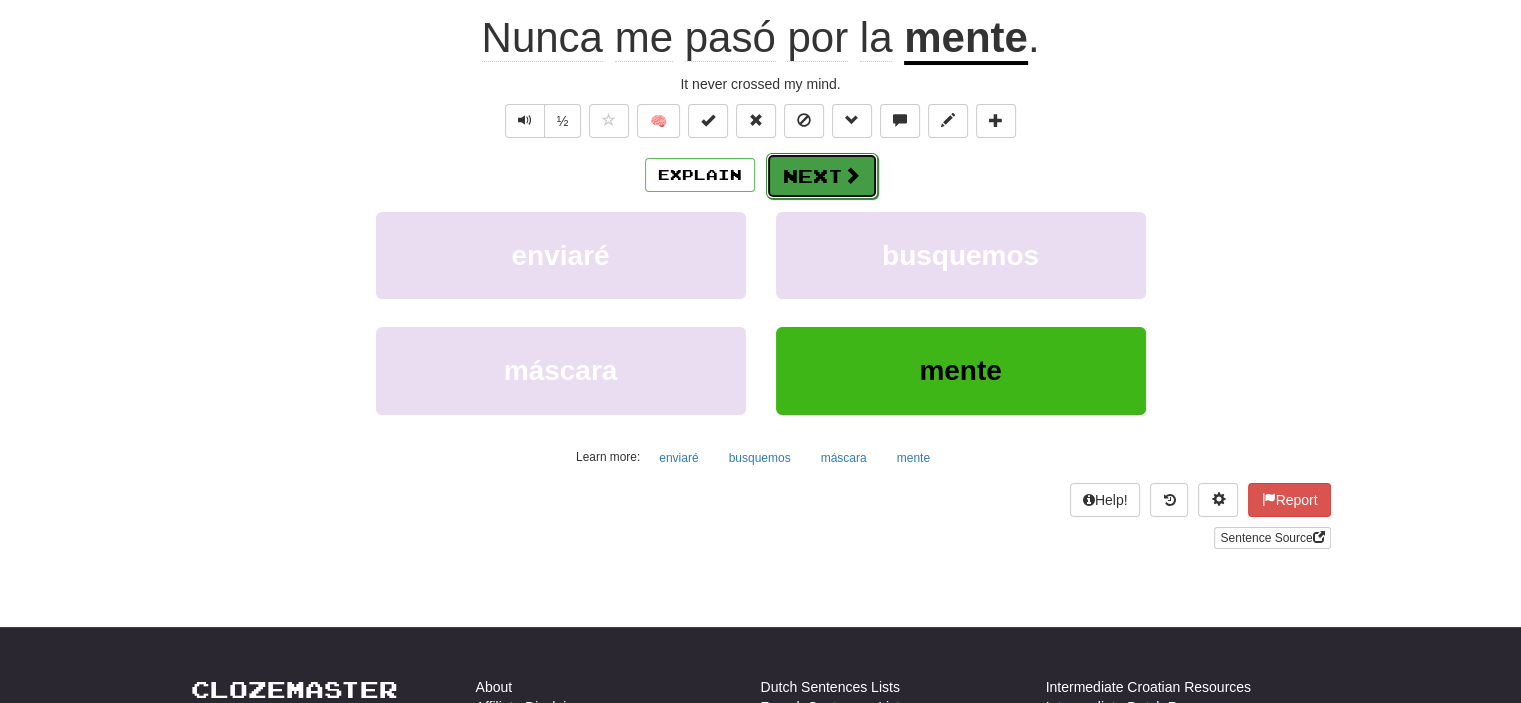 click on "Next" at bounding box center (822, 176) 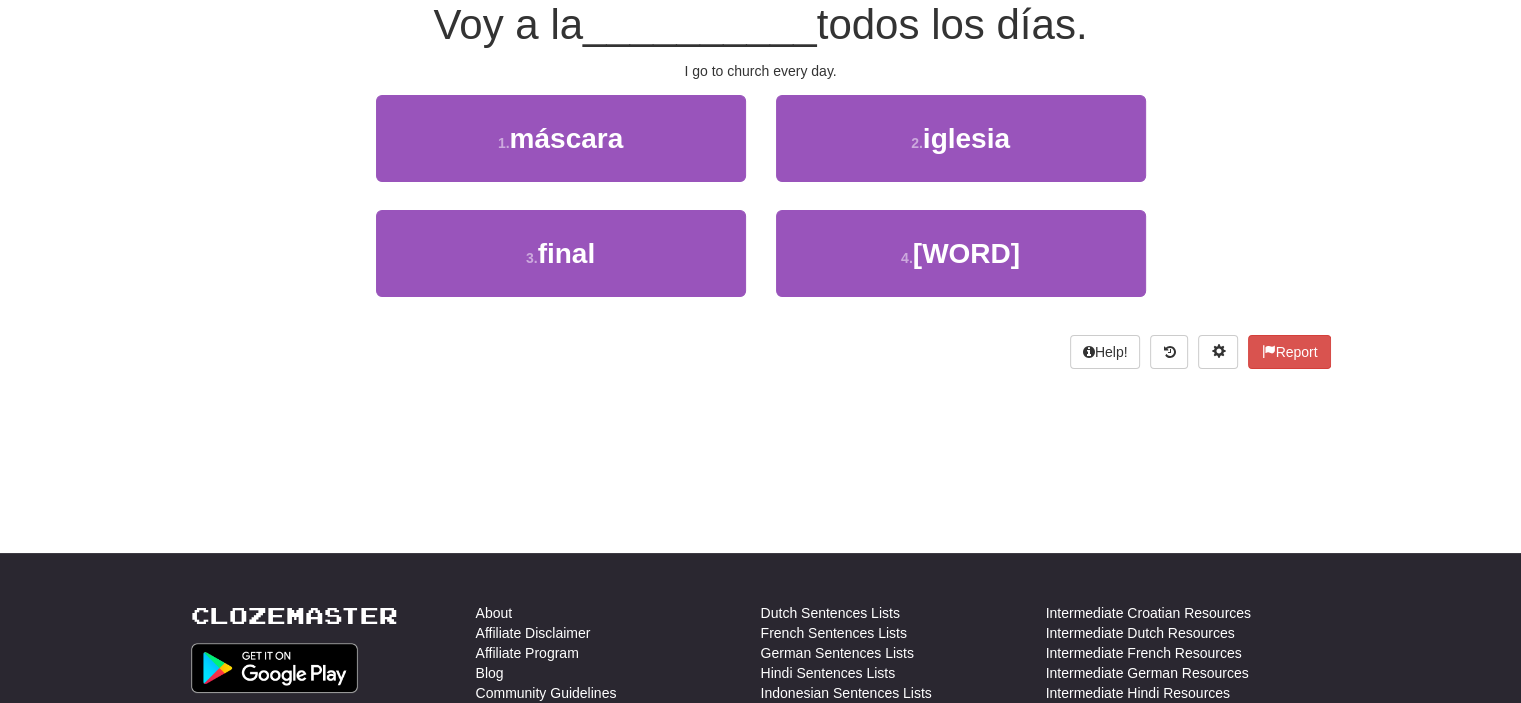 scroll, scrollTop: 187, scrollLeft: 0, axis: vertical 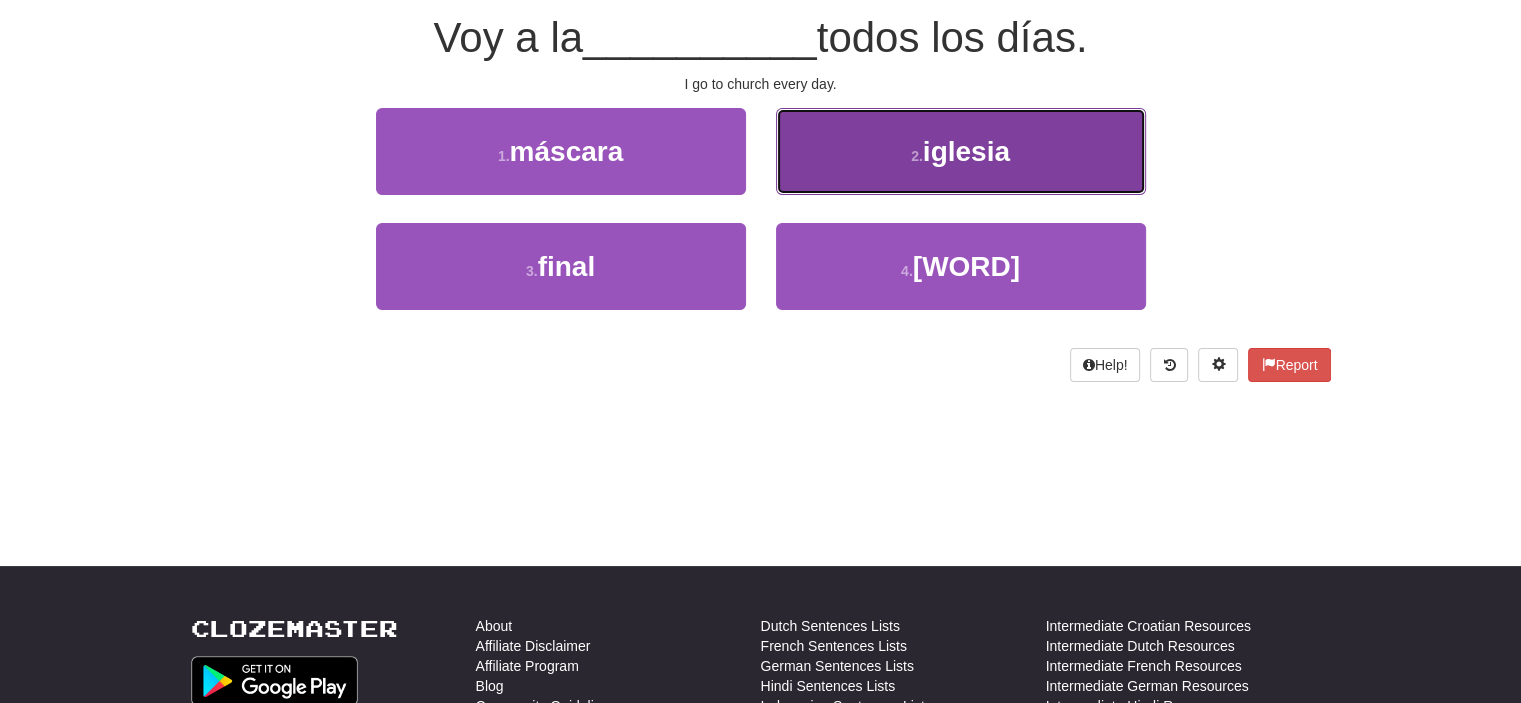 click on "[NUMBER] .  [WORD]" at bounding box center [961, 151] 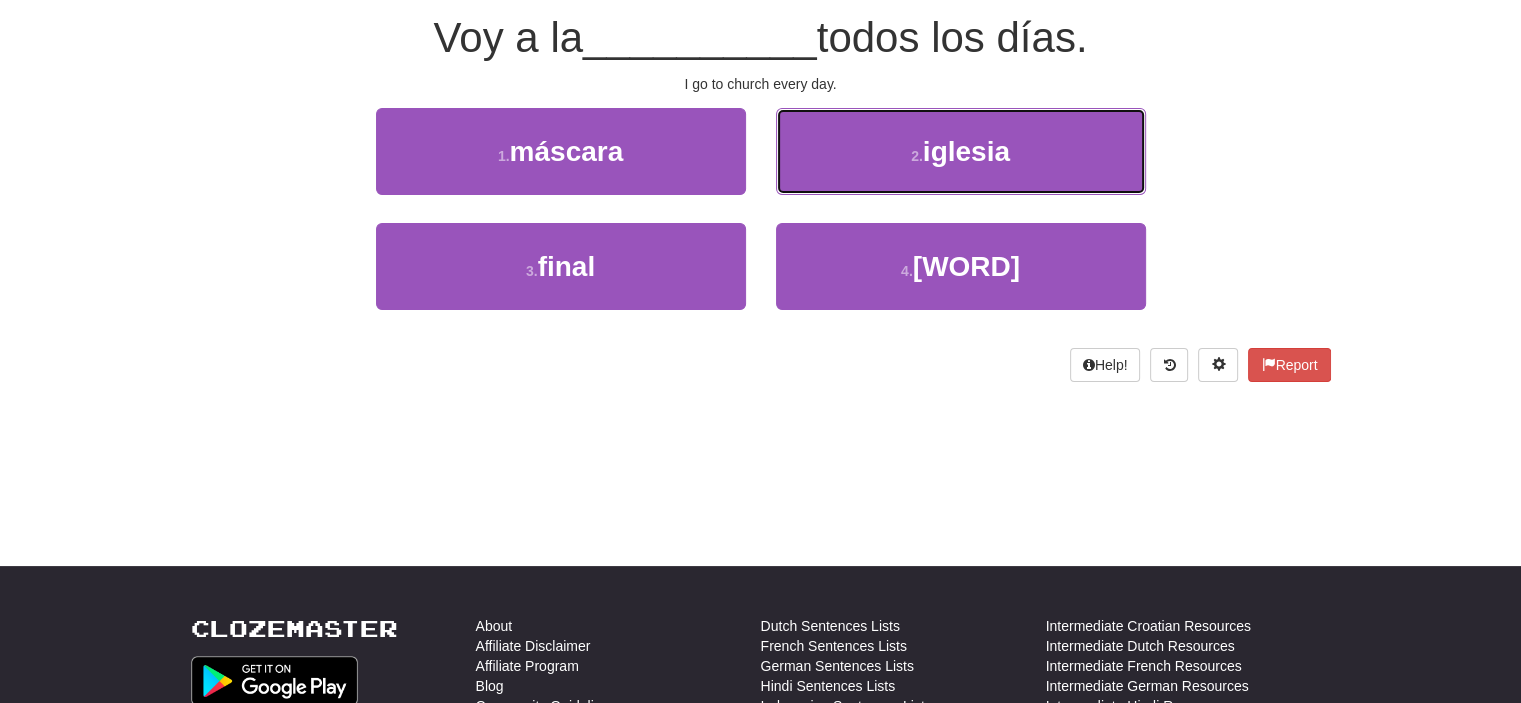 scroll, scrollTop: 200, scrollLeft: 0, axis: vertical 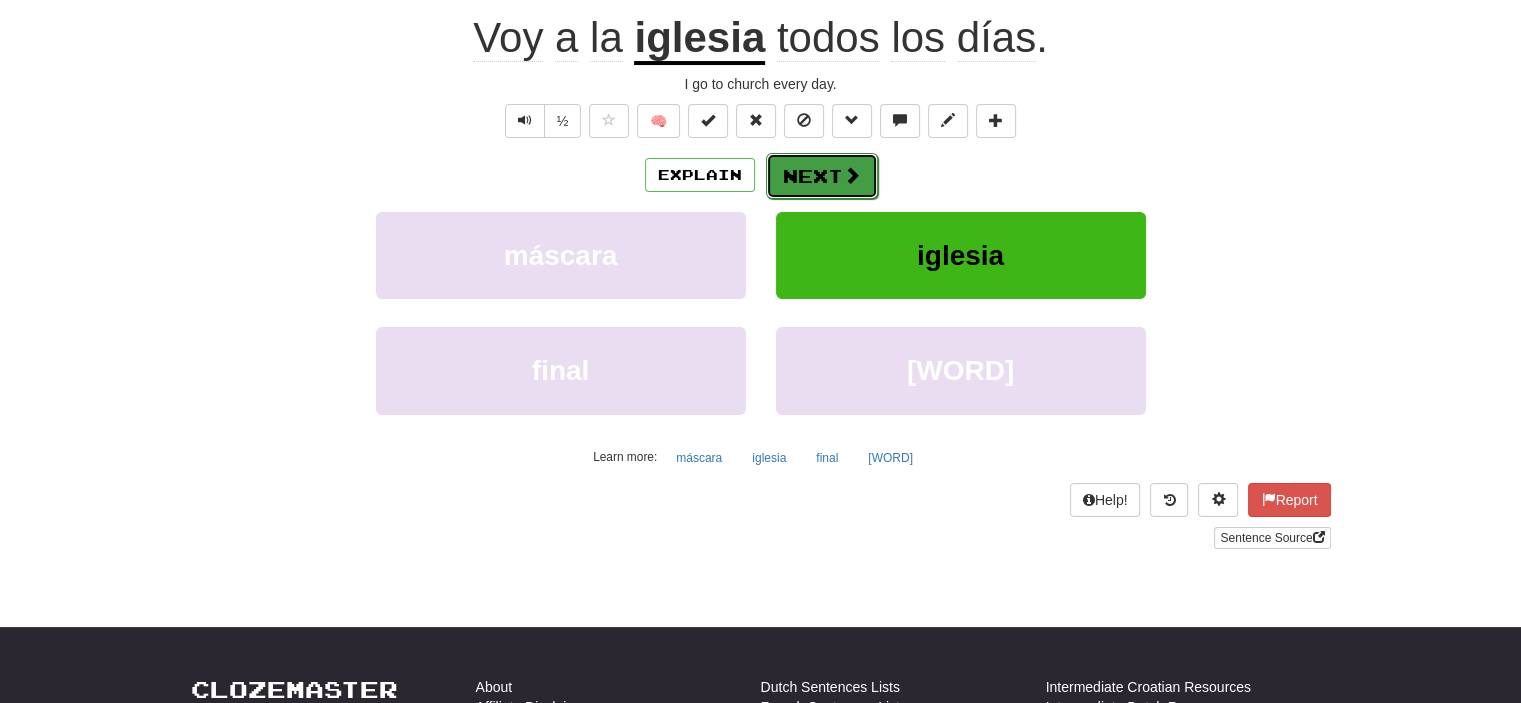 click on "Next" at bounding box center [822, 176] 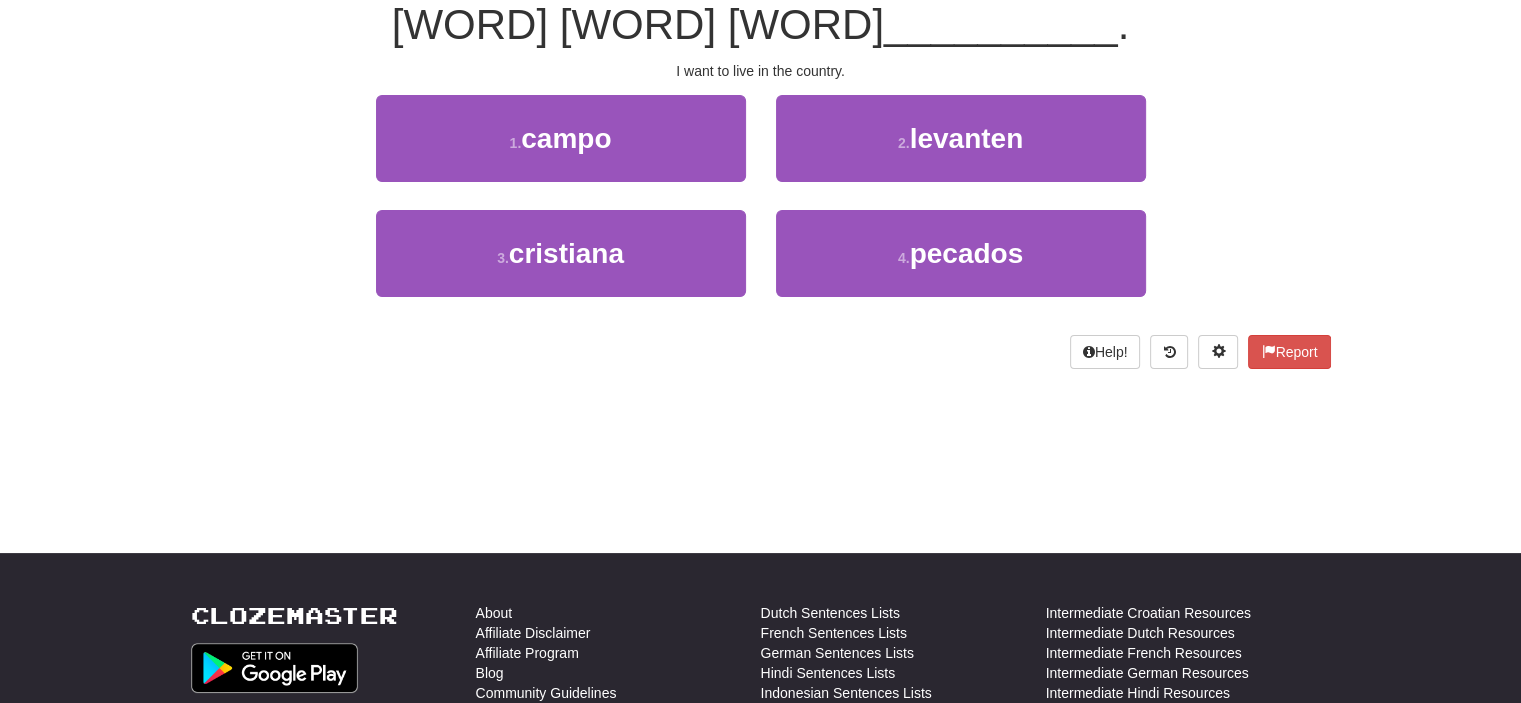 scroll, scrollTop: 187, scrollLeft: 0, axis: vertical 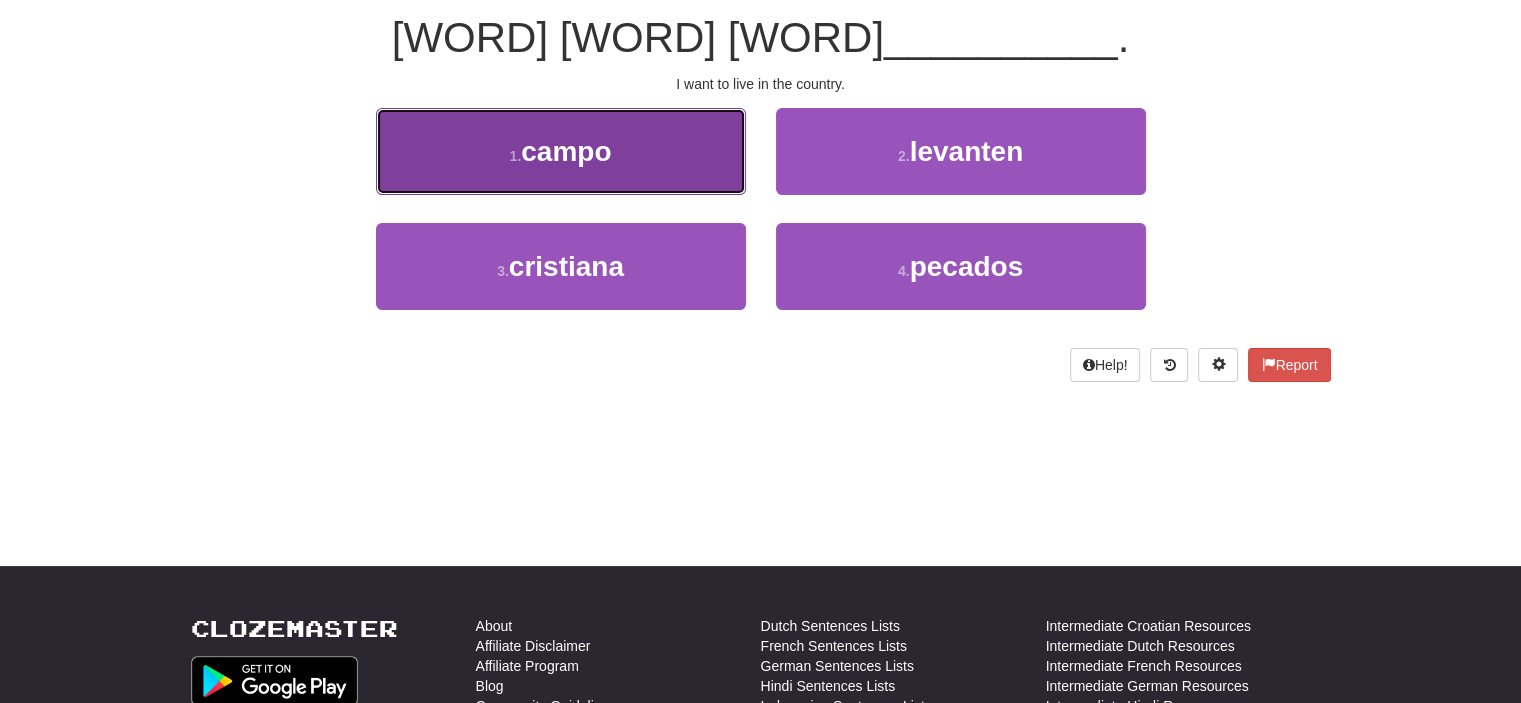 click on "1 .  campo" at bounding box center (561, 151) 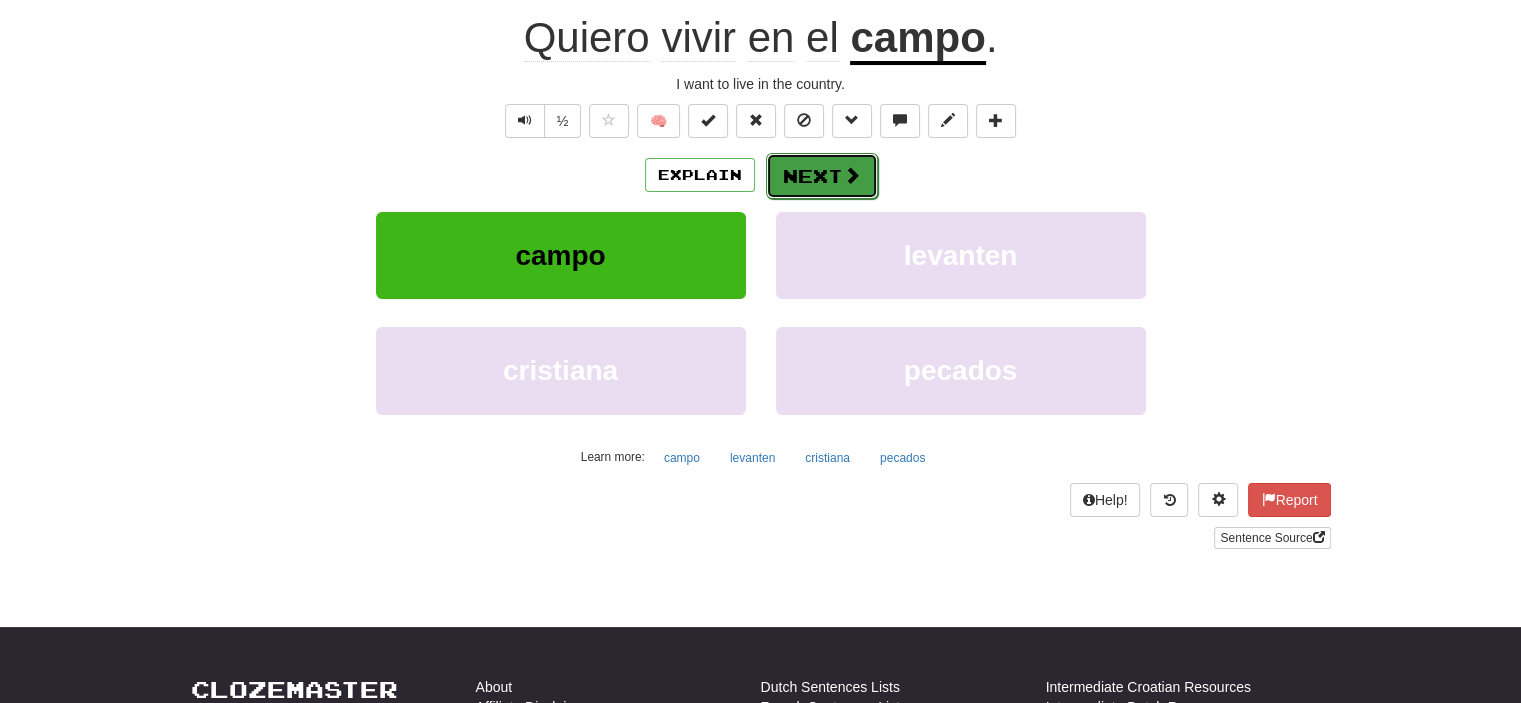 click on "Next" at bounding box center (822, 176) 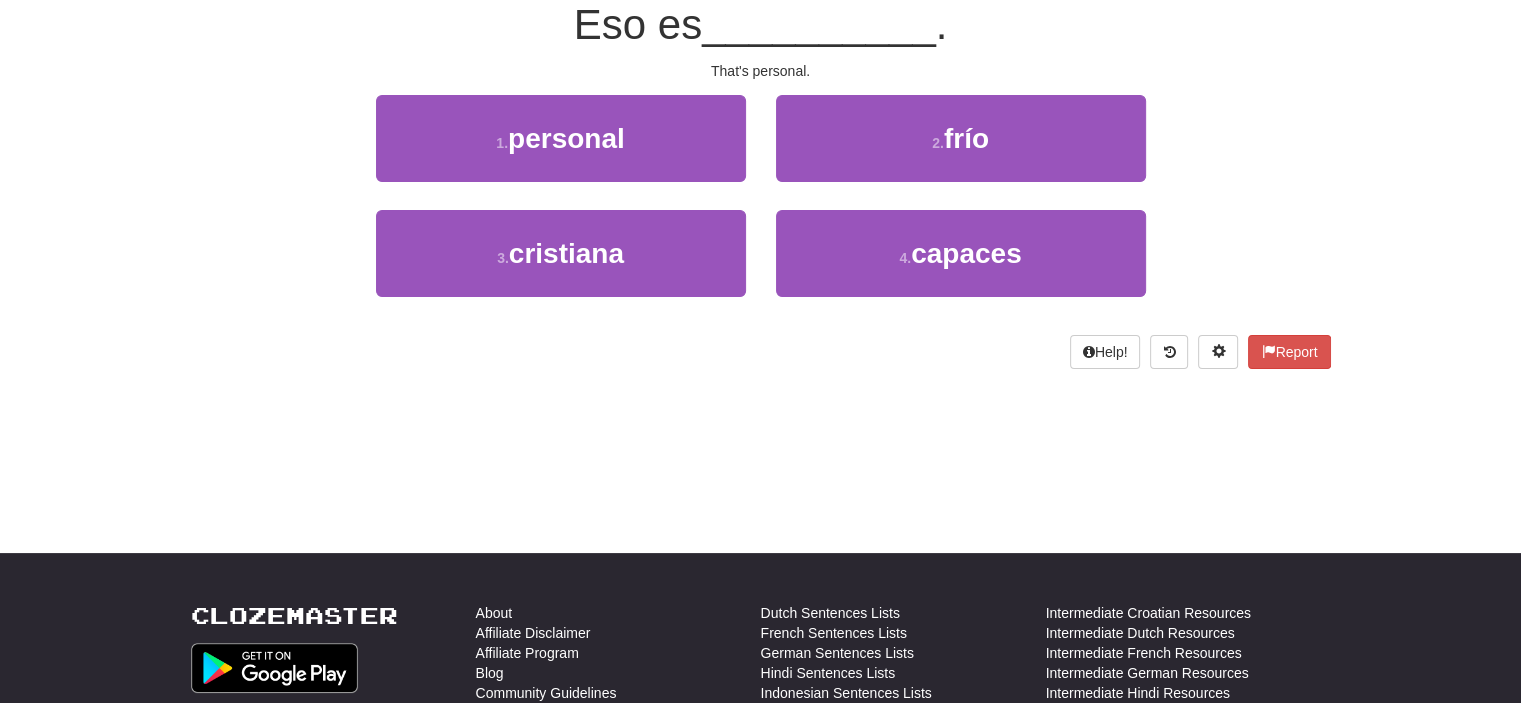 scroll, scrollTop: 187, scrollLeft: 0, axis: vertical 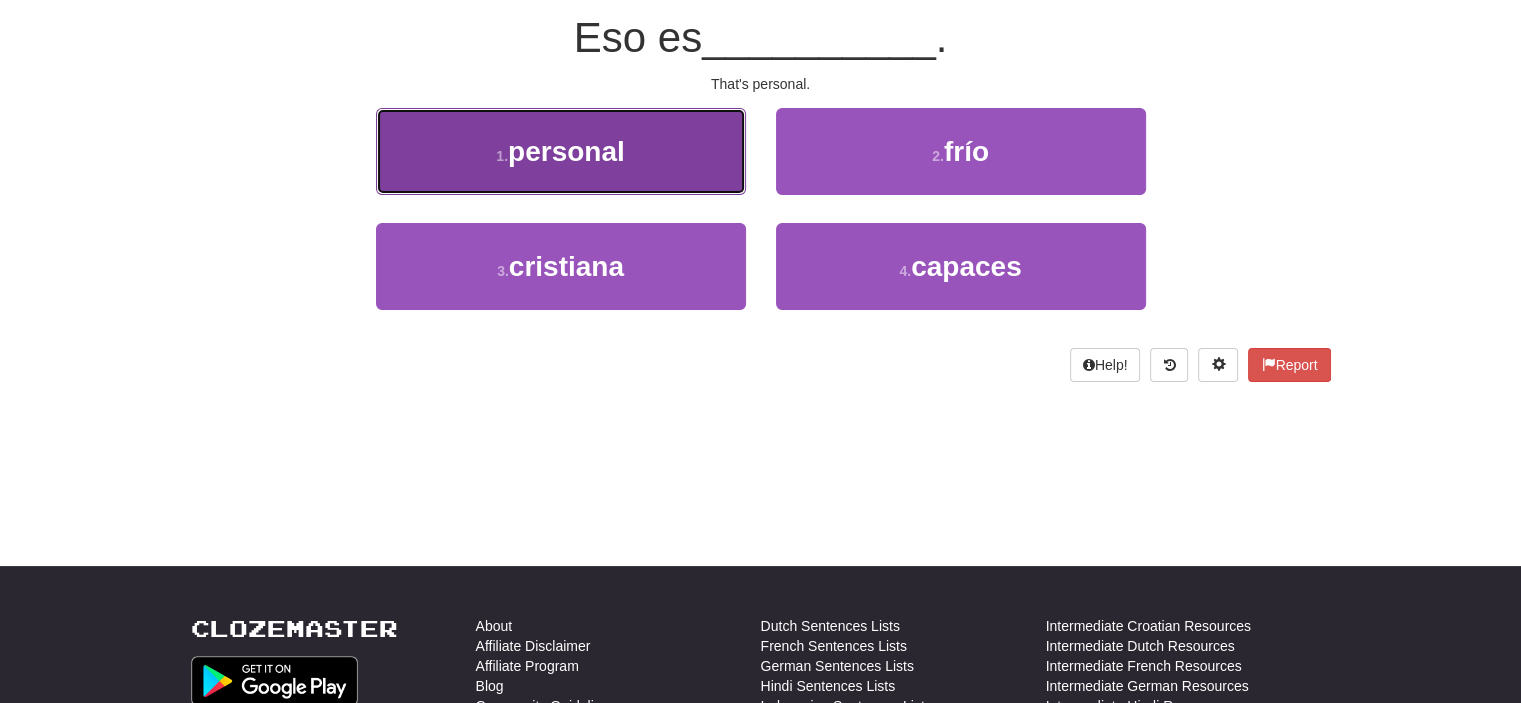 click on "1 .  personal" at bounding box center [561, 151] 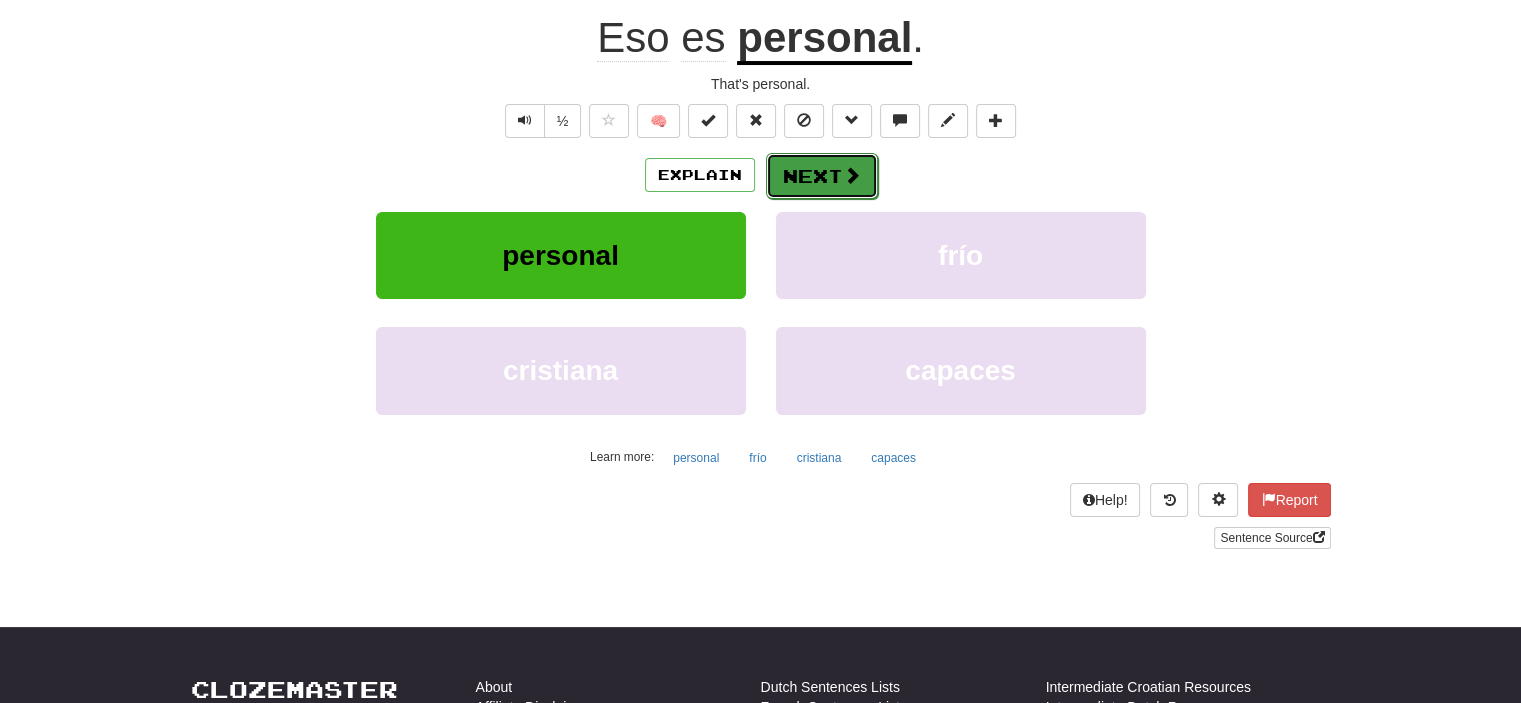 click at bounding box center [852, 175] 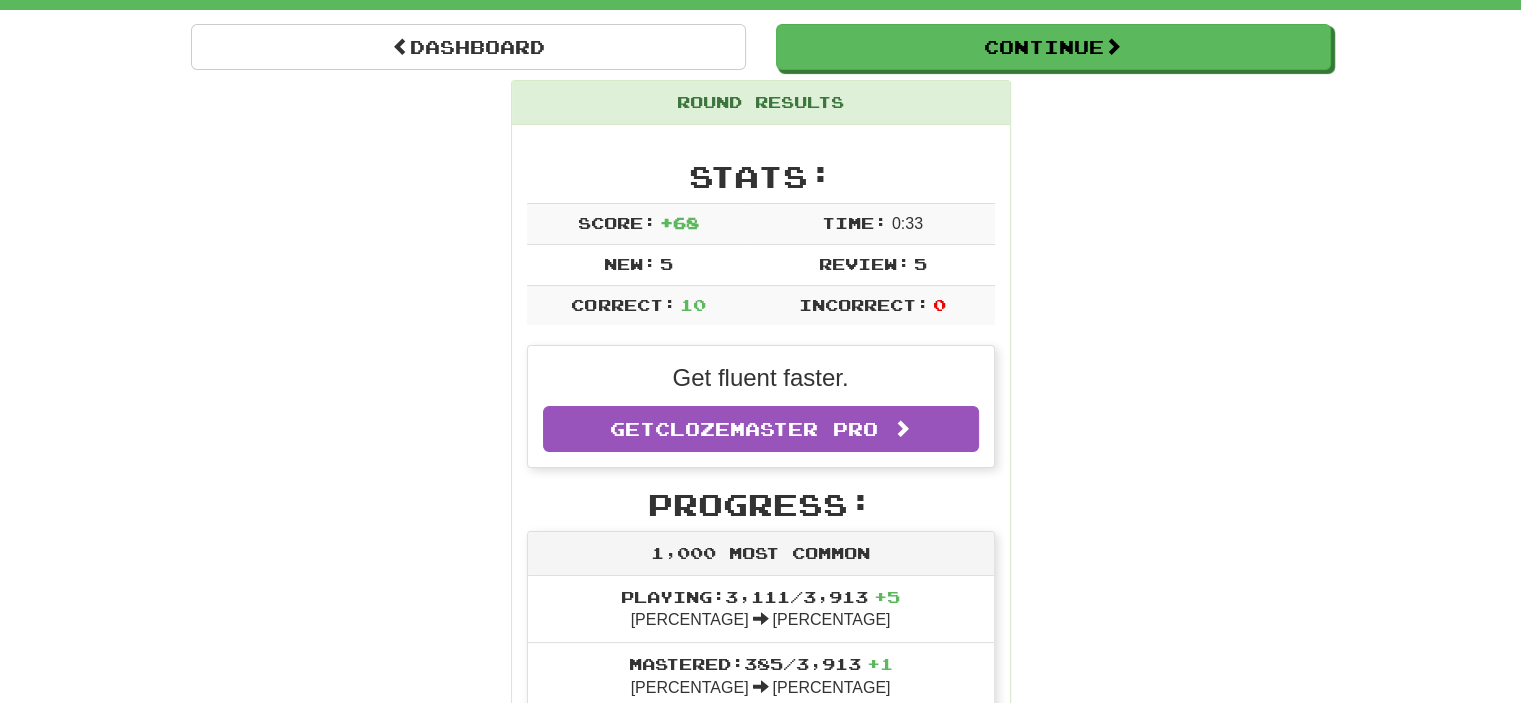 scroll, scrollTop: 87, scrollLeft: 0, axis: vertical 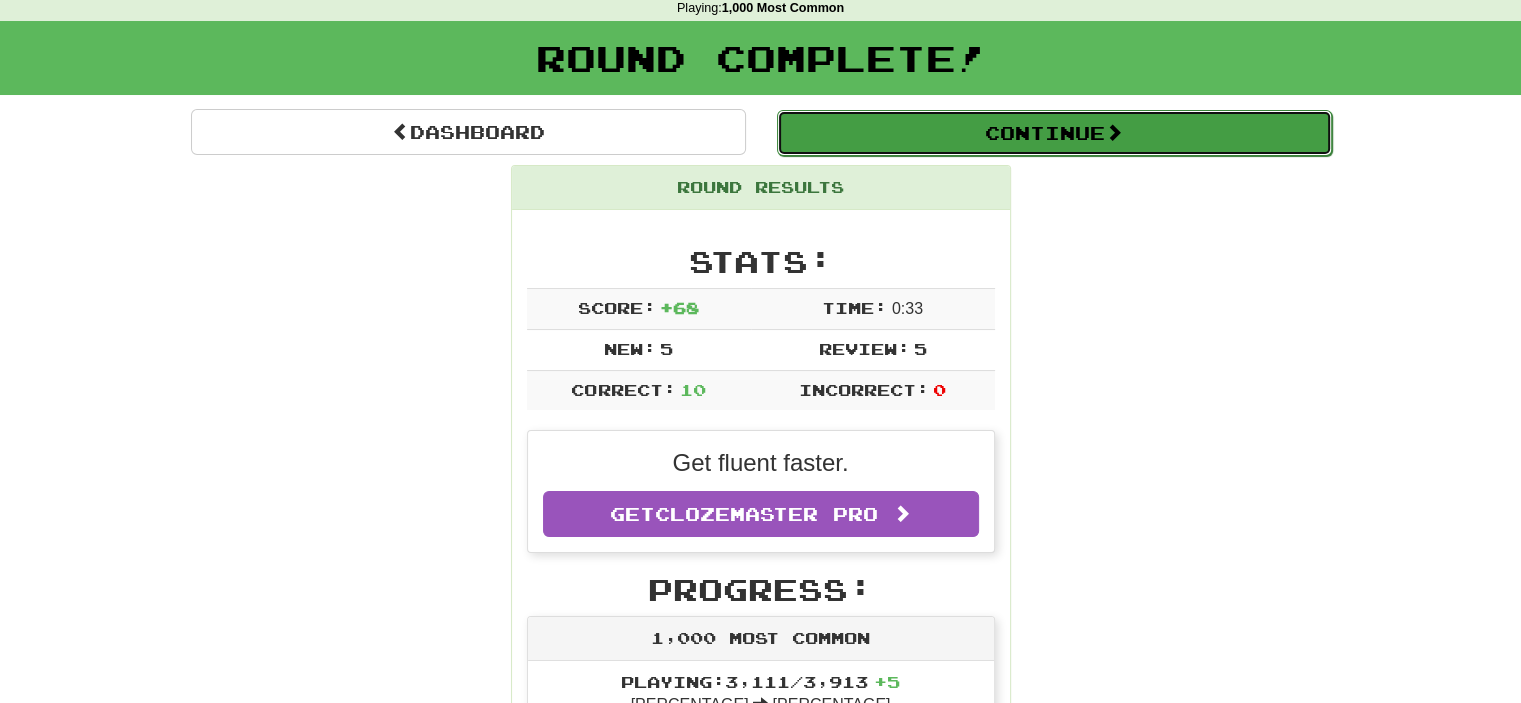 click on "Continue" at bounding box center (1054, 133) 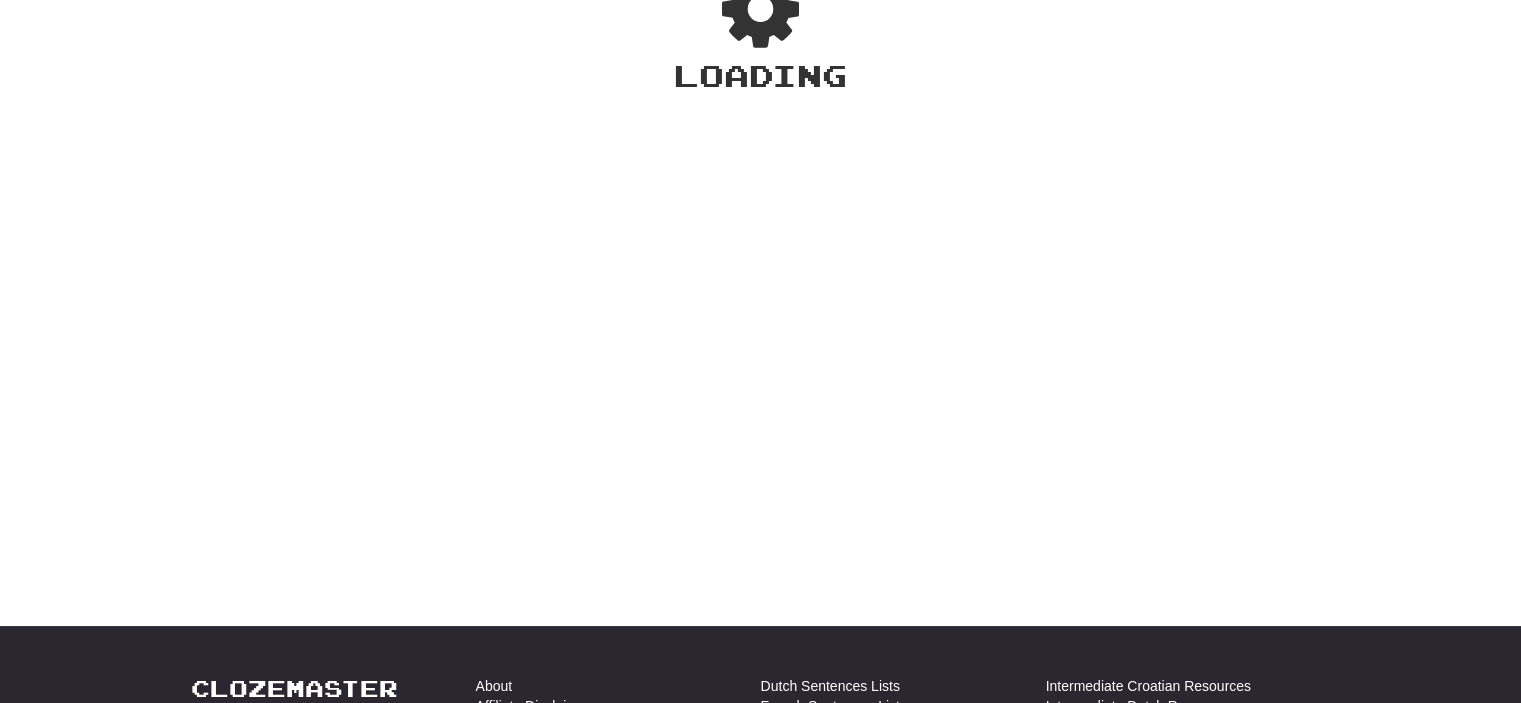 scroll, scrollTop: 87, scrollLeft: 0, axis: vertical 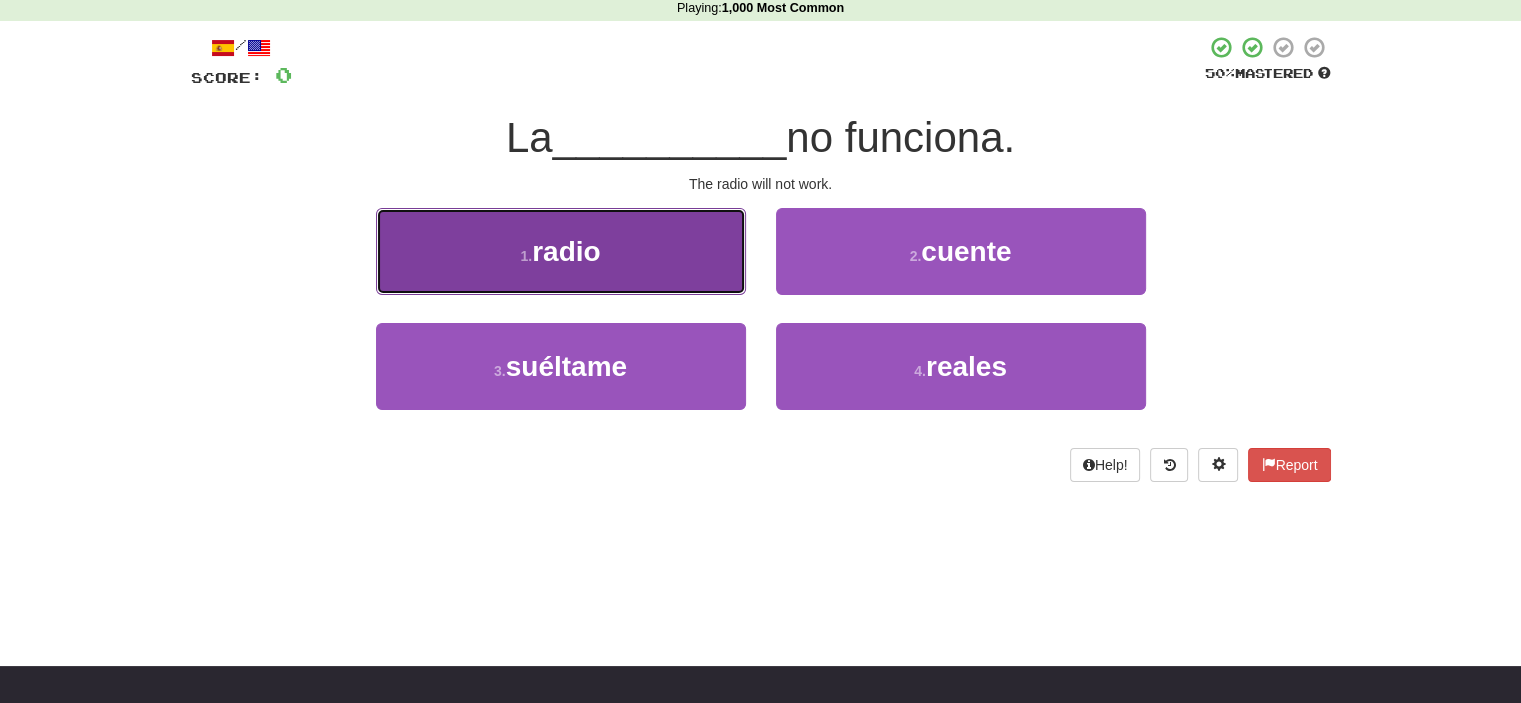 click on "1 .  radio" at bounding box center [561, 251] 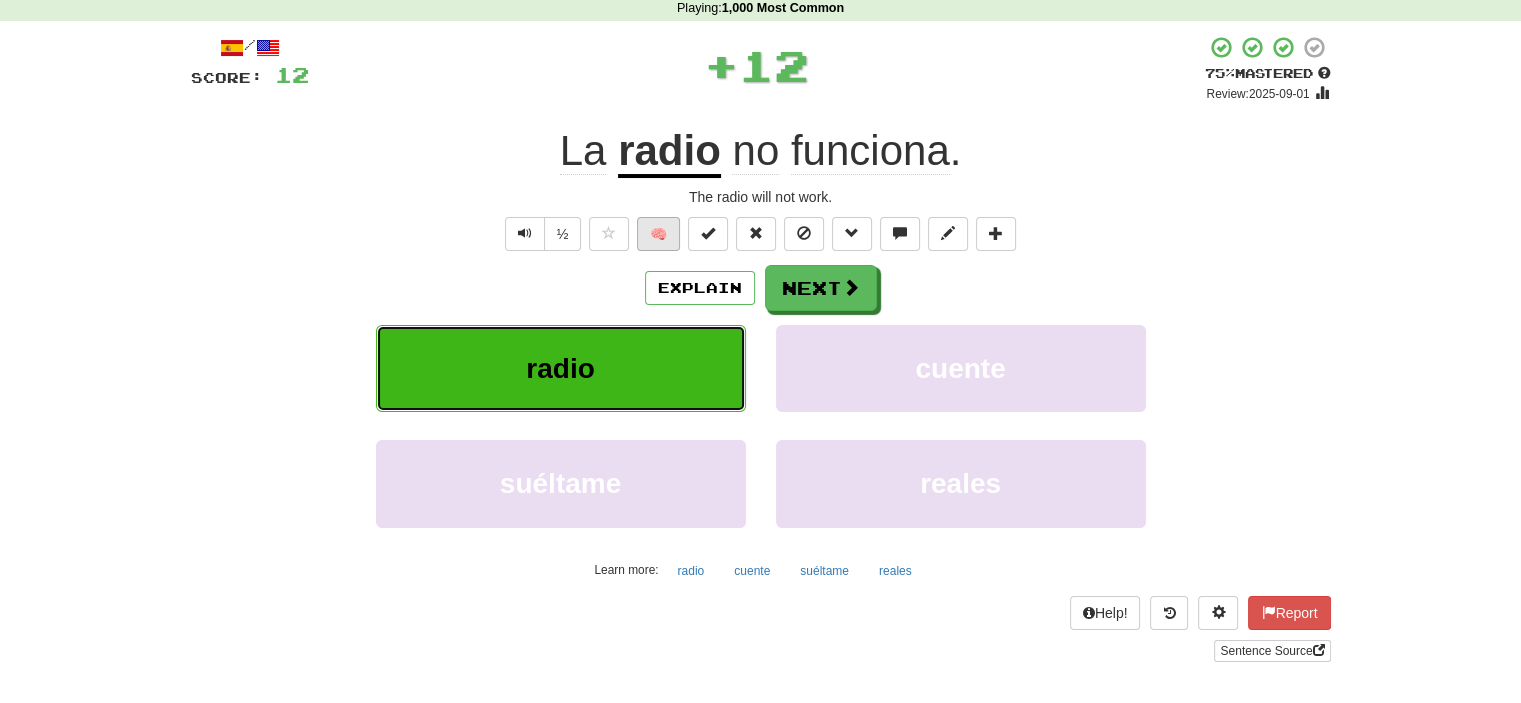 scroll, scrollTop: 187, scrollLeft: 0, axis: vertical 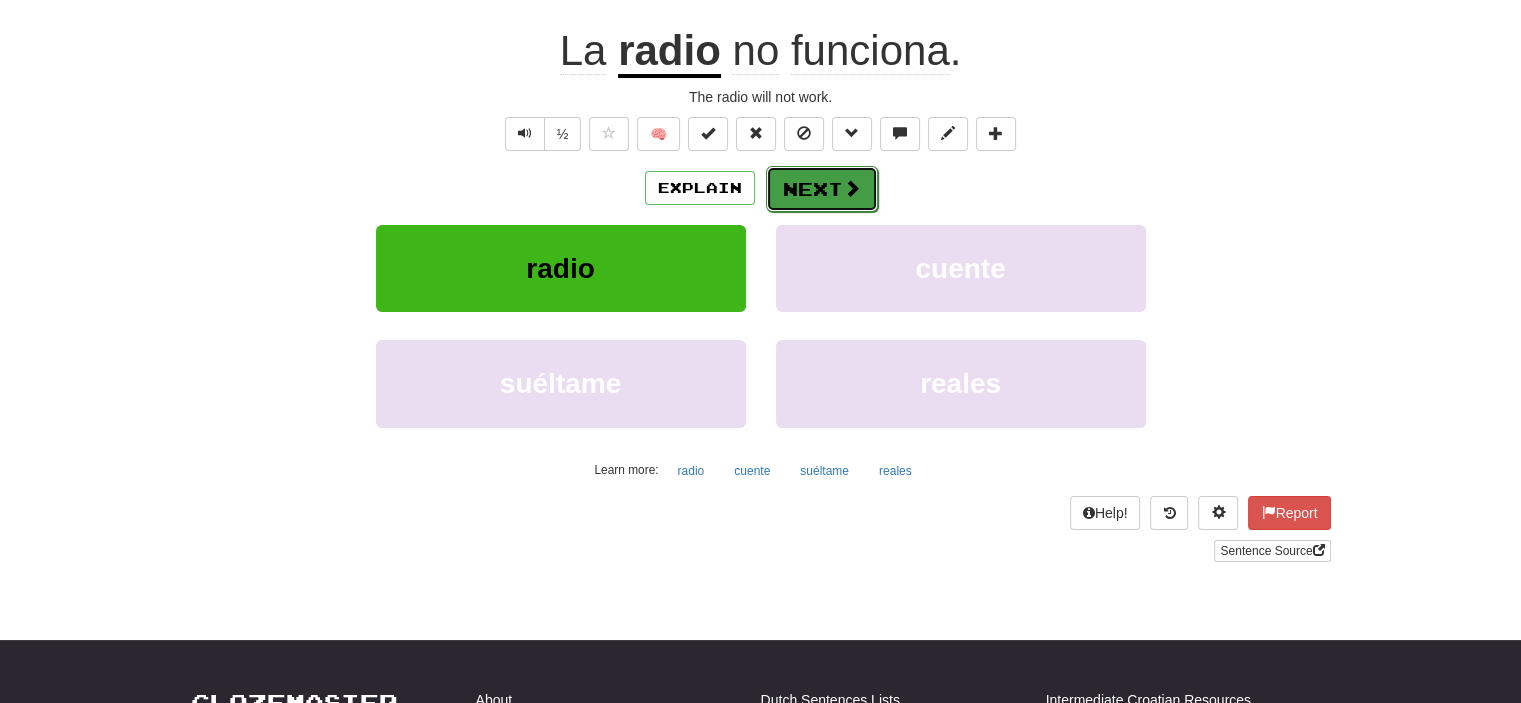 click on "Next" at bounding box center [822, 189] 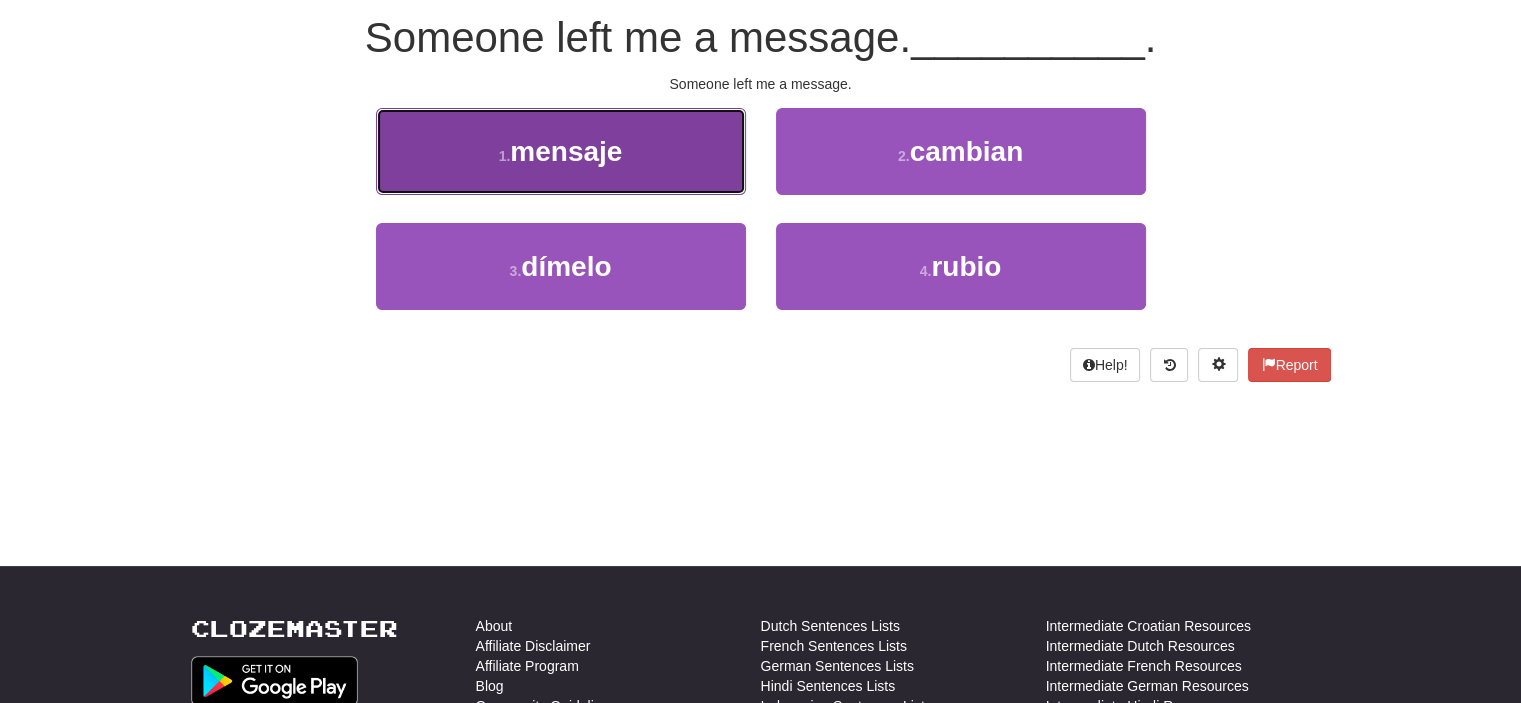 click on "1 .  mensaje" at bounding box center (561, 151) 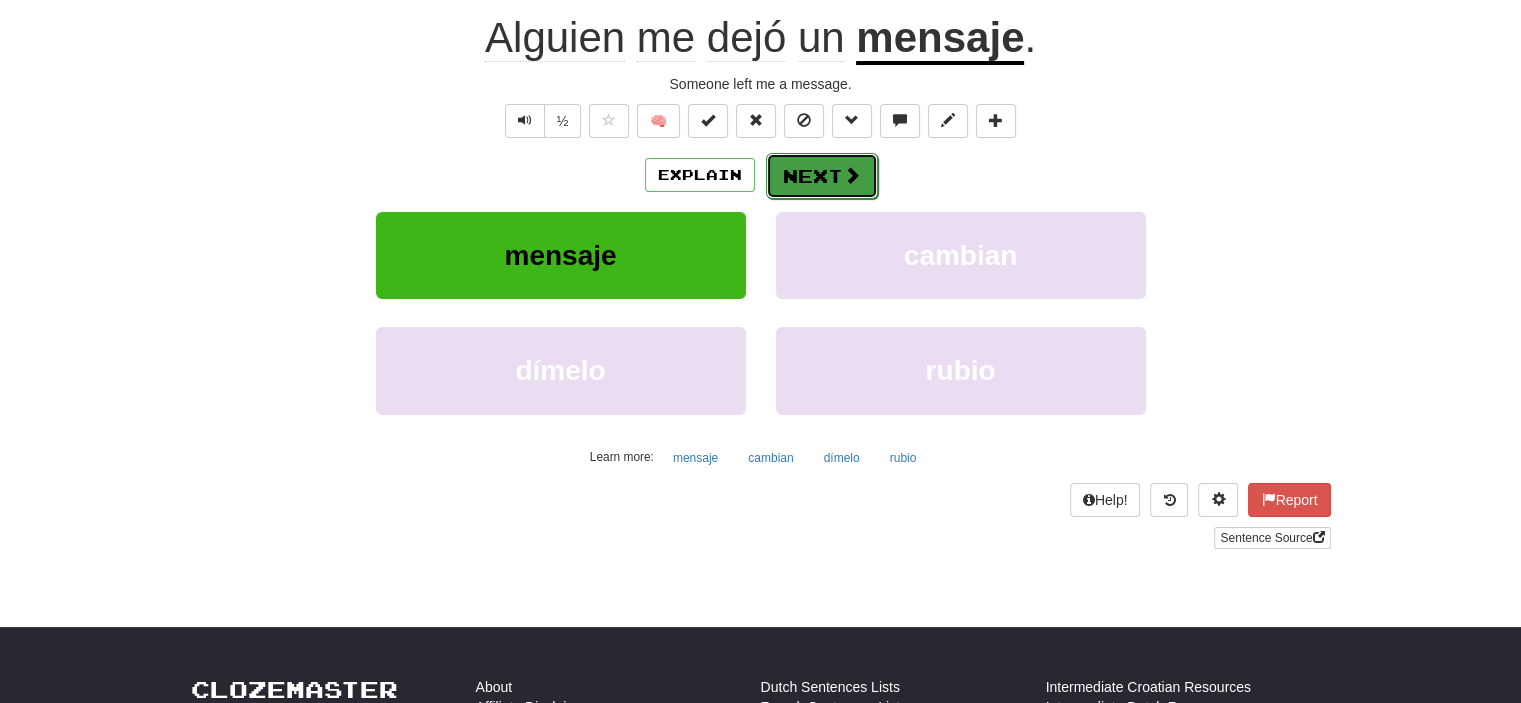 click on "Next" at bounding box center (822, 176) 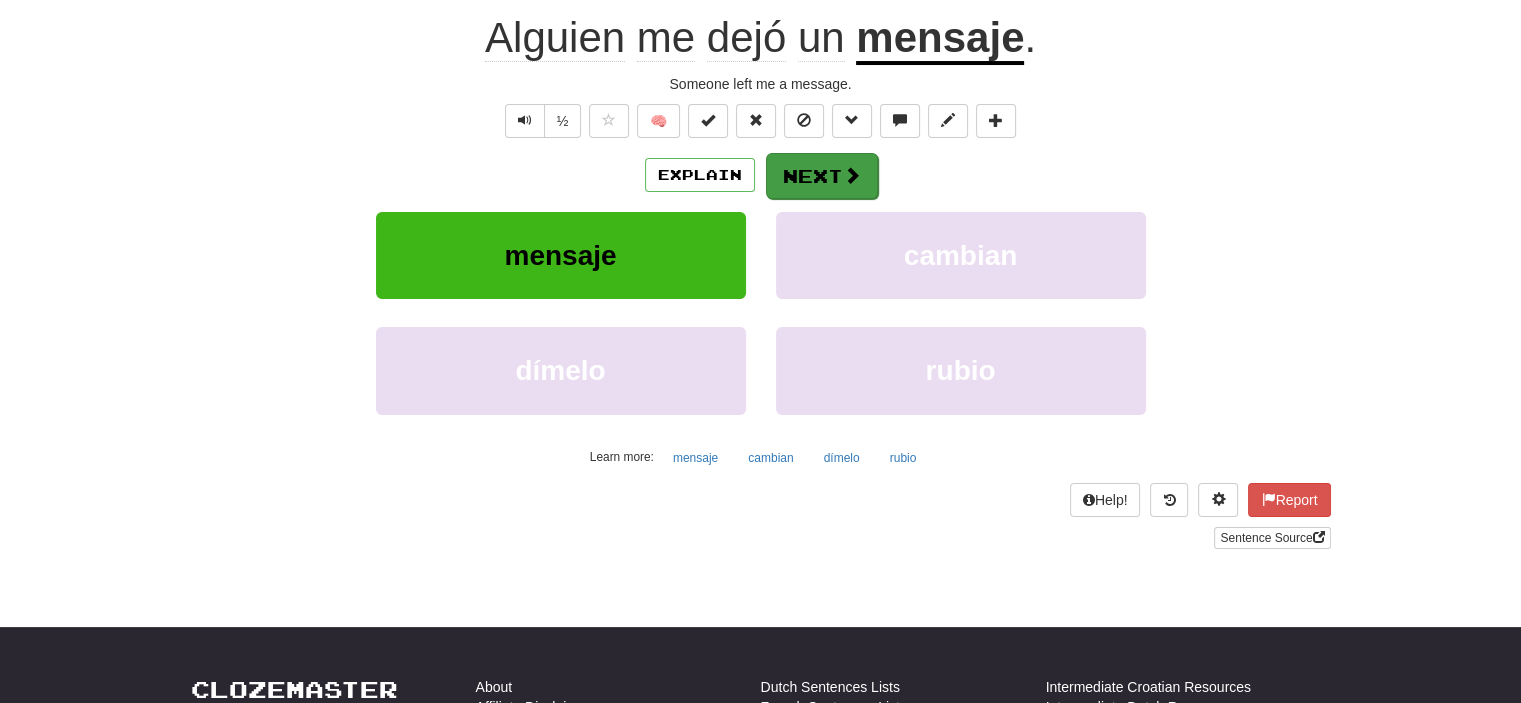 scroll, scrollTop: 187, scrollLeft: 0, axis: vertical 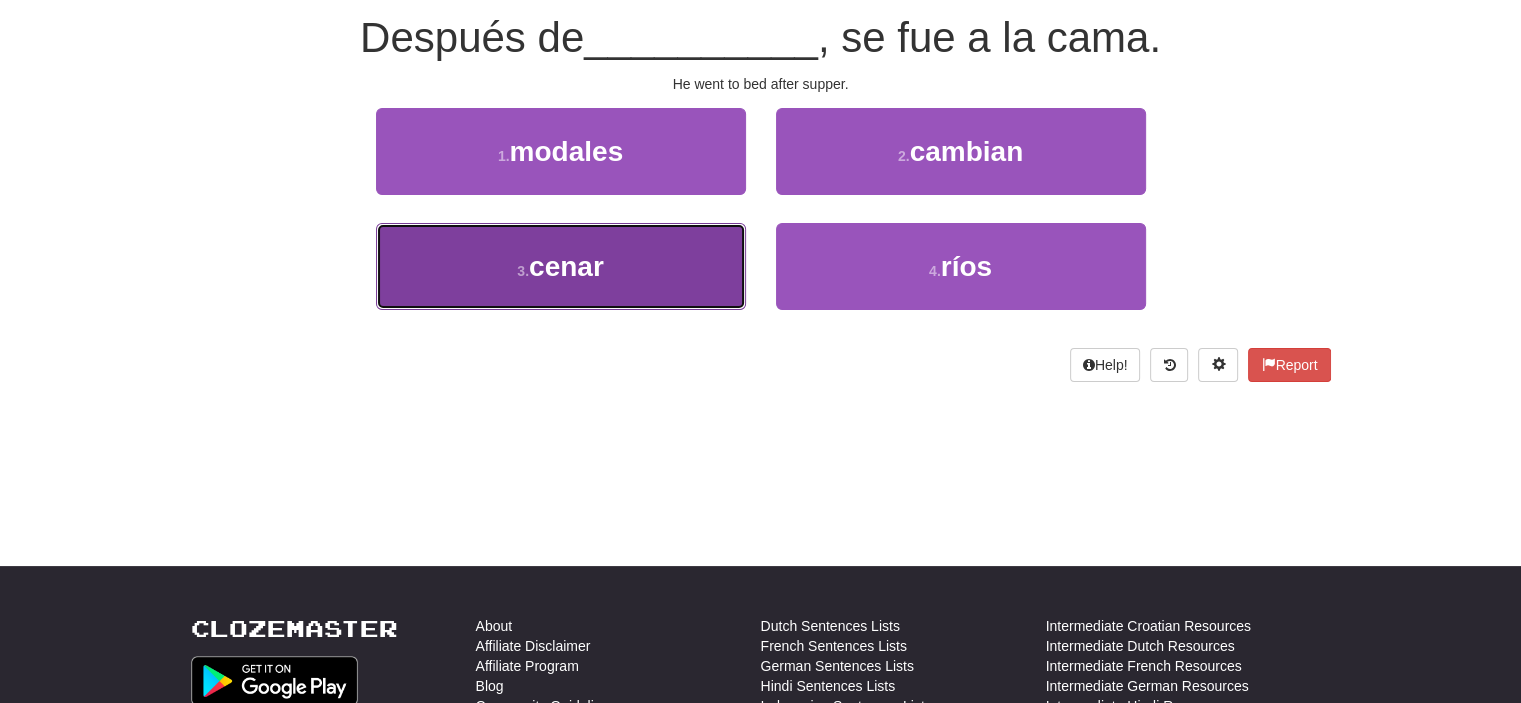 click on "3 .  cenar" at bounding box center [561, 266] 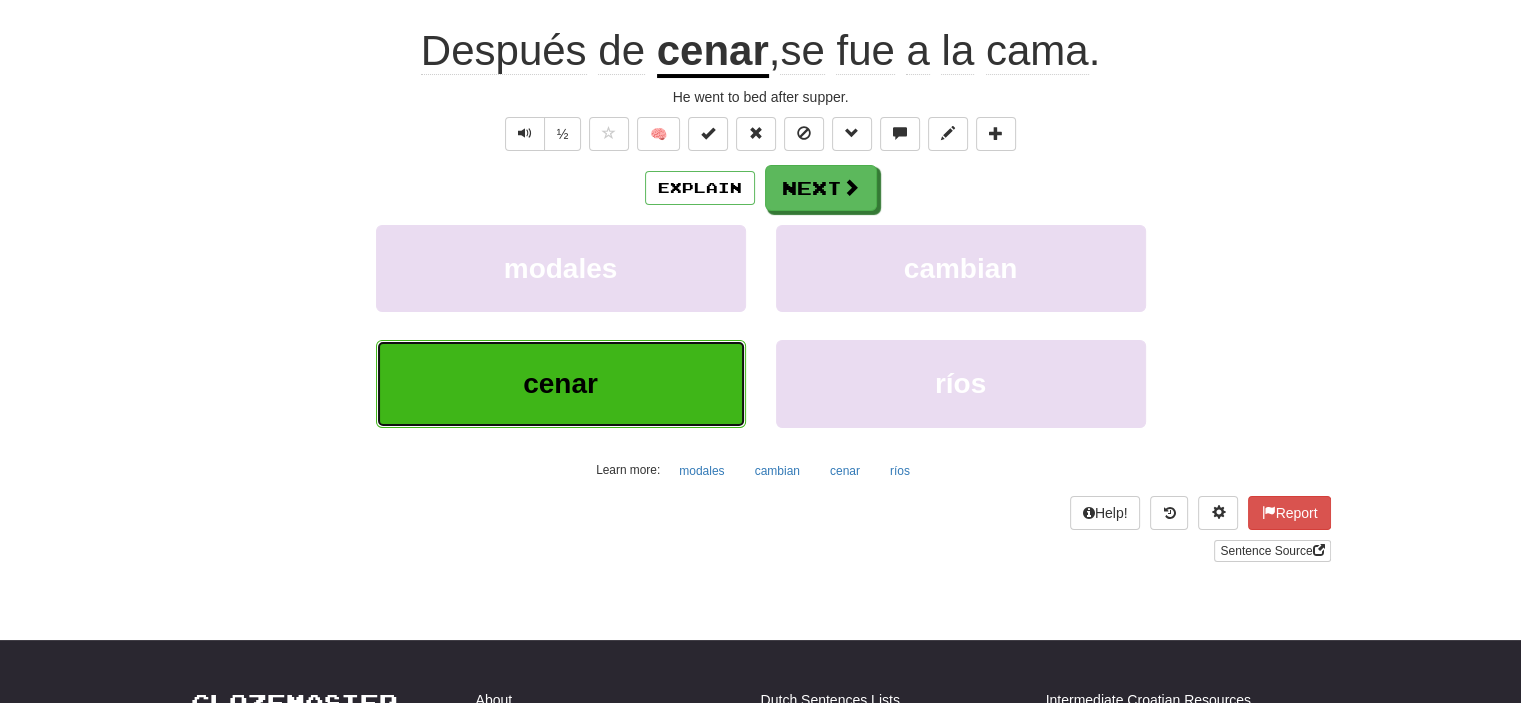 scroll, scrollTop: 200, scrollLeft: 0, axis: vertical 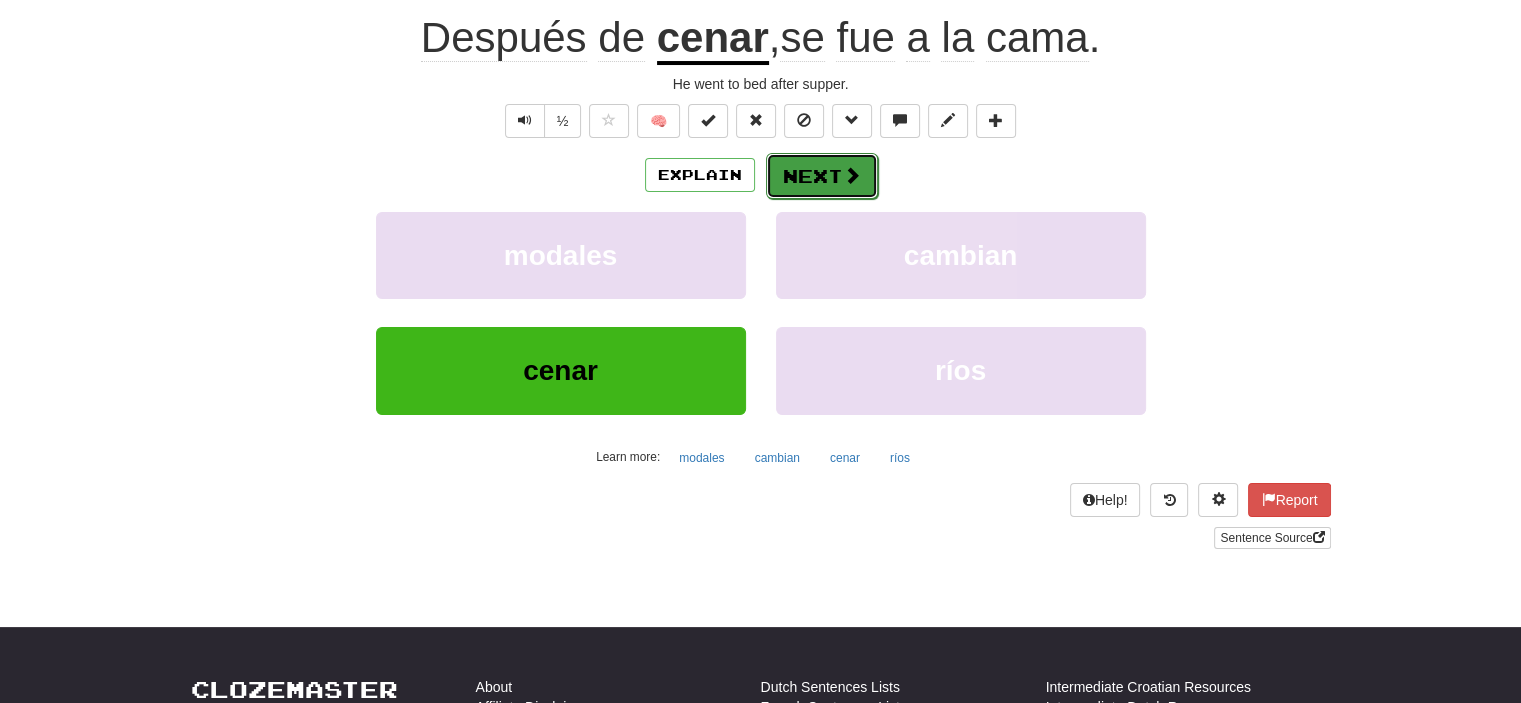 click on "Next" at bounding box center [822, 176] 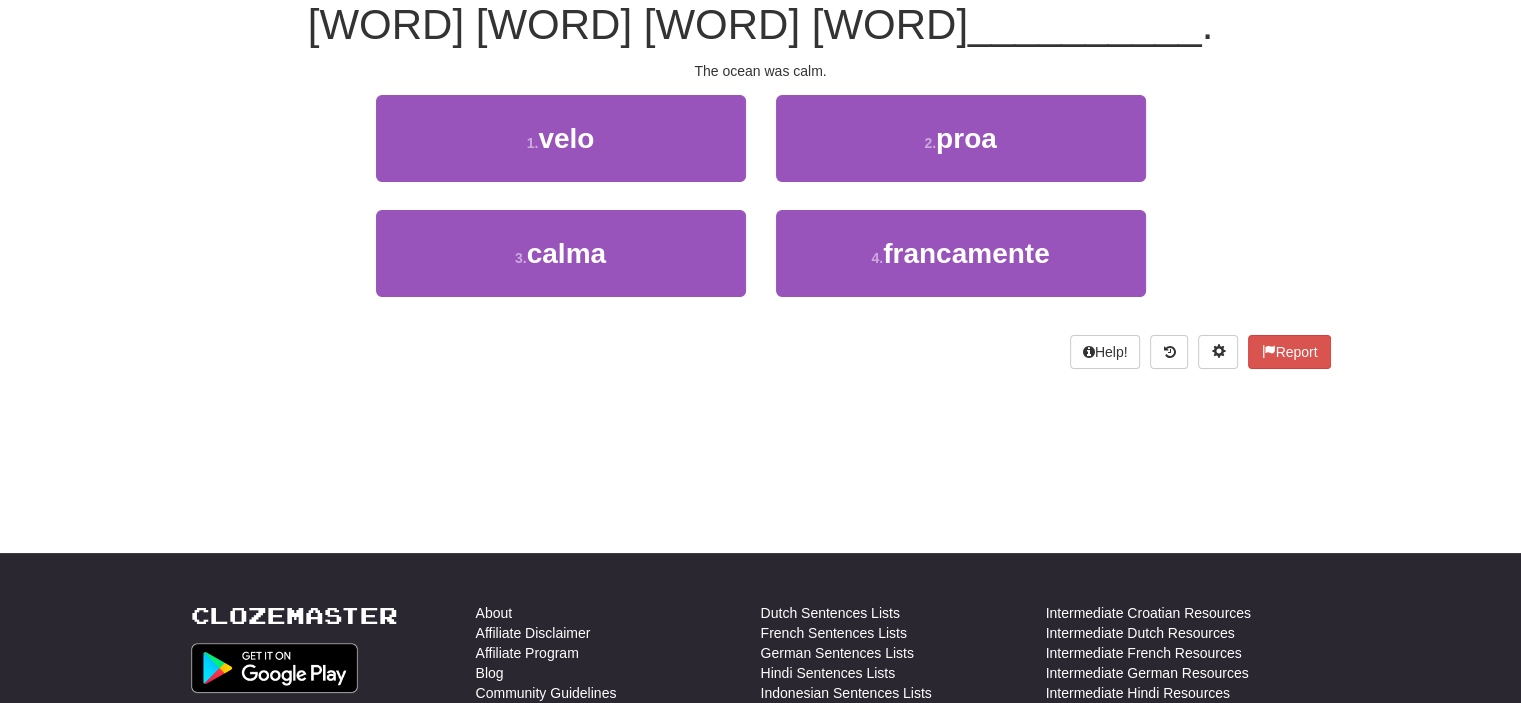 scroll, scrollTop: 187, scrollLeft: 0, axis: vertical 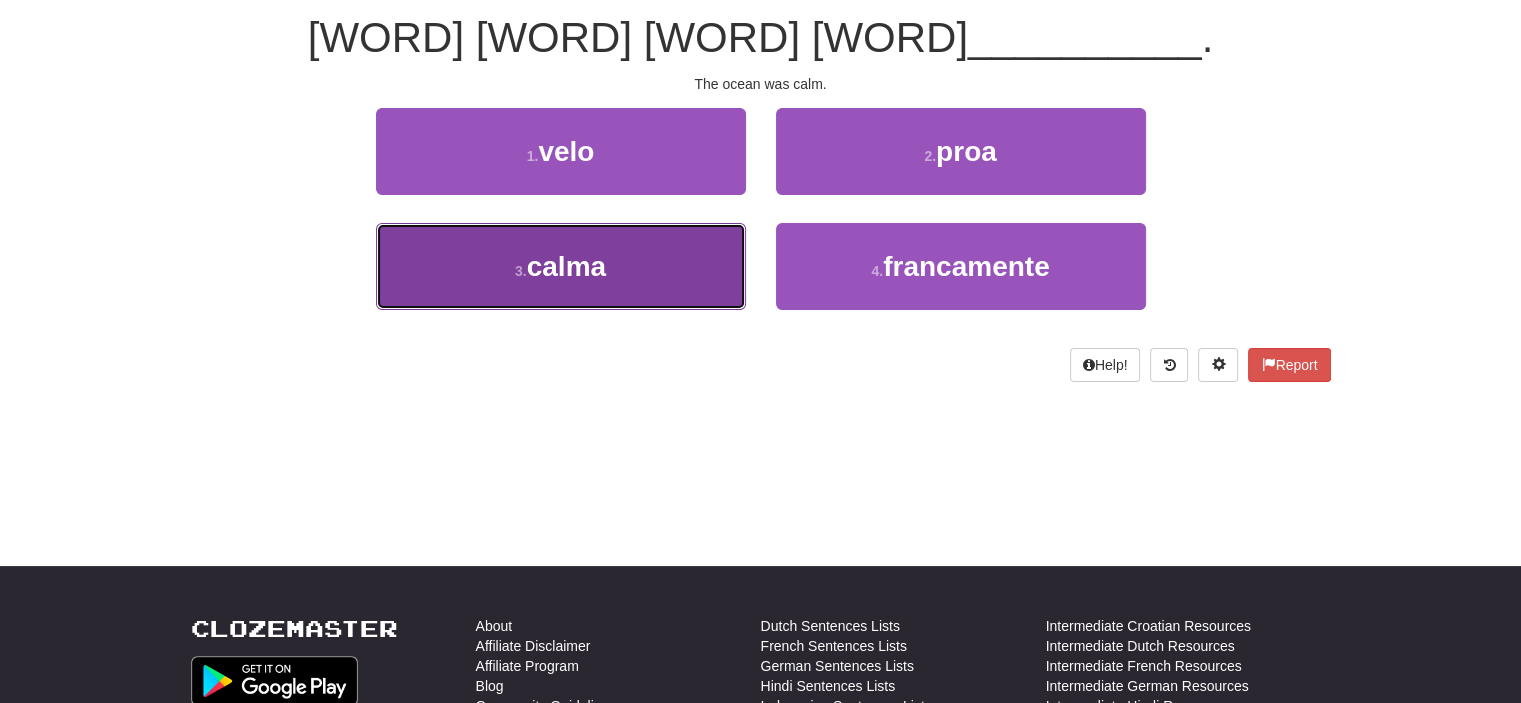 click on "[NUMBER] .  [WORD]" at bounding box center (561, 266) 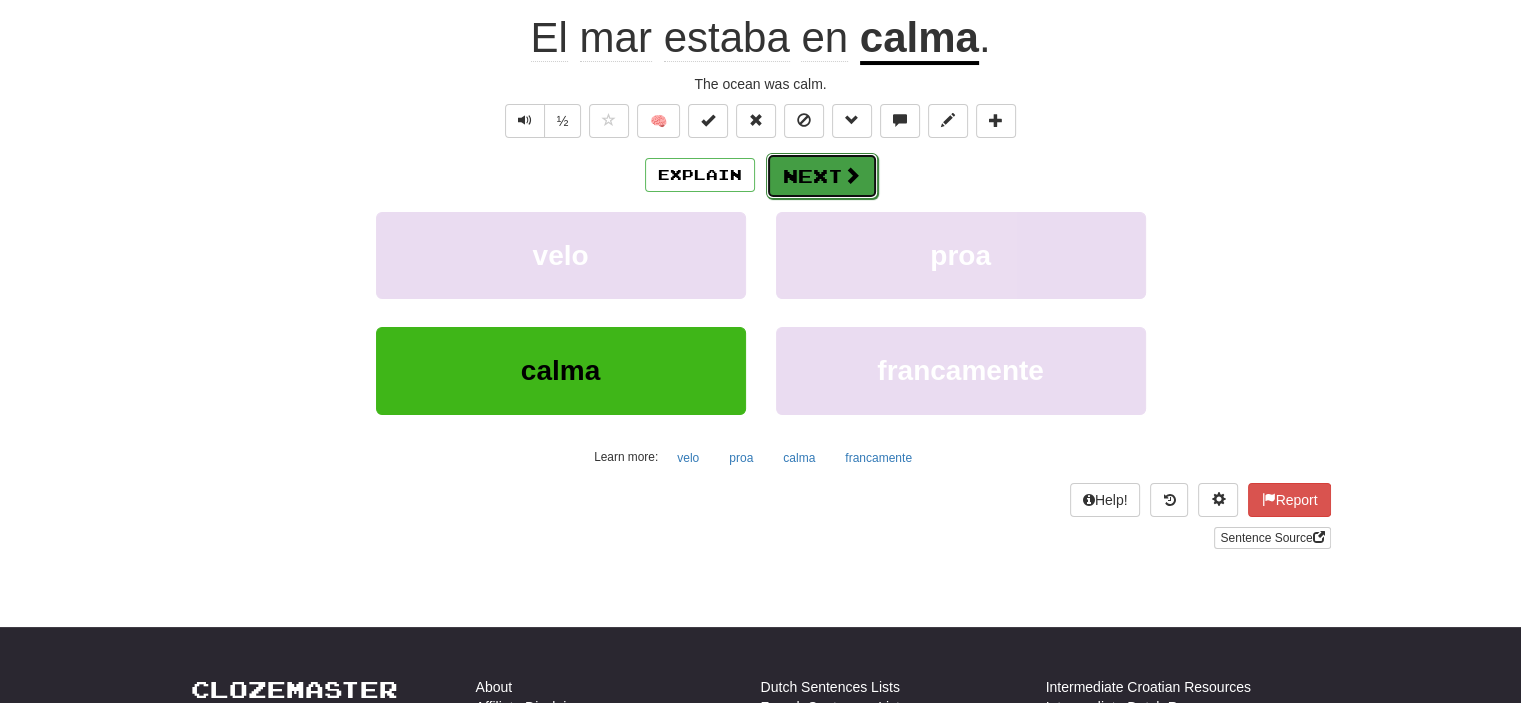 click on "Next" at bounding box center (822, 176) 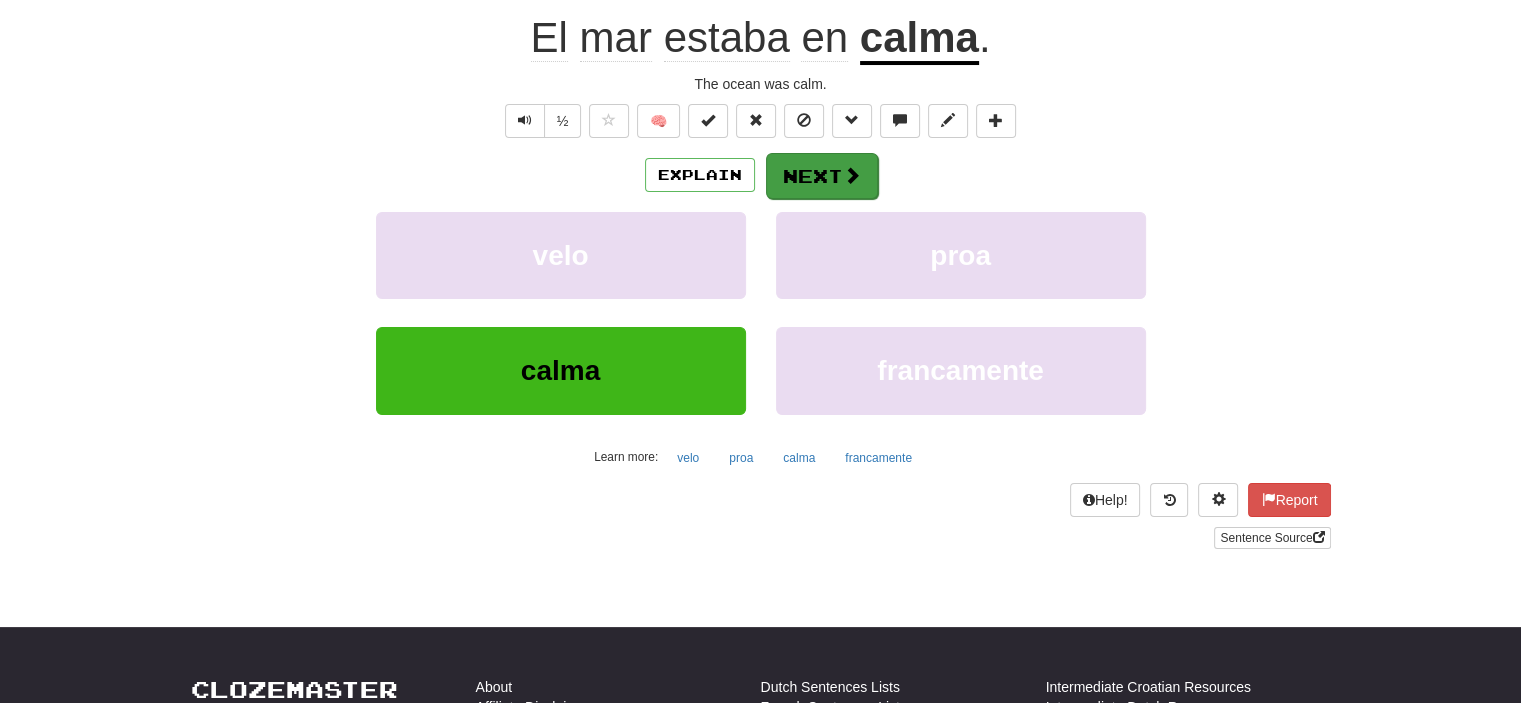 scroll, scrollTop: 187, scrollLeft: 0, axis: vertical 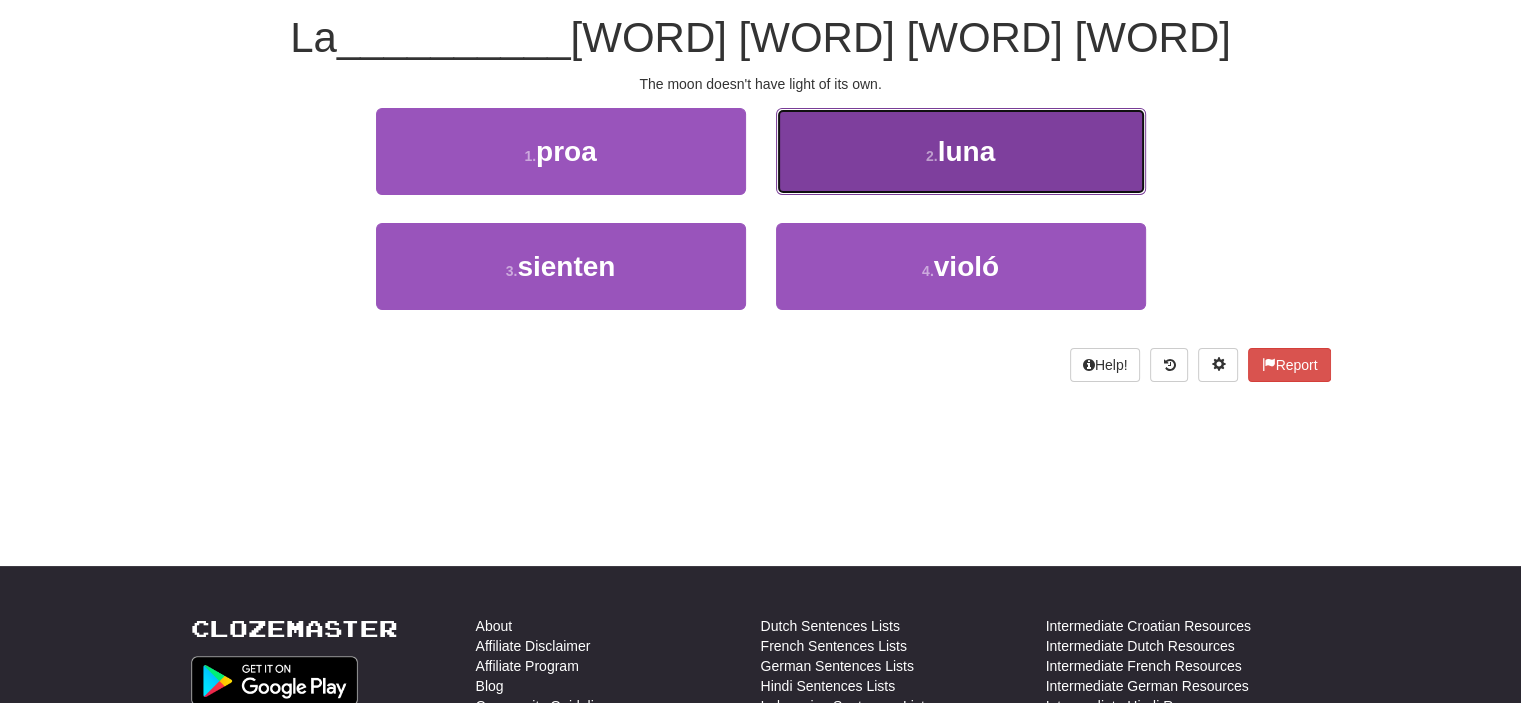 click on "[NUMBER] .  [WORD]" at bounding box center [961, 151] 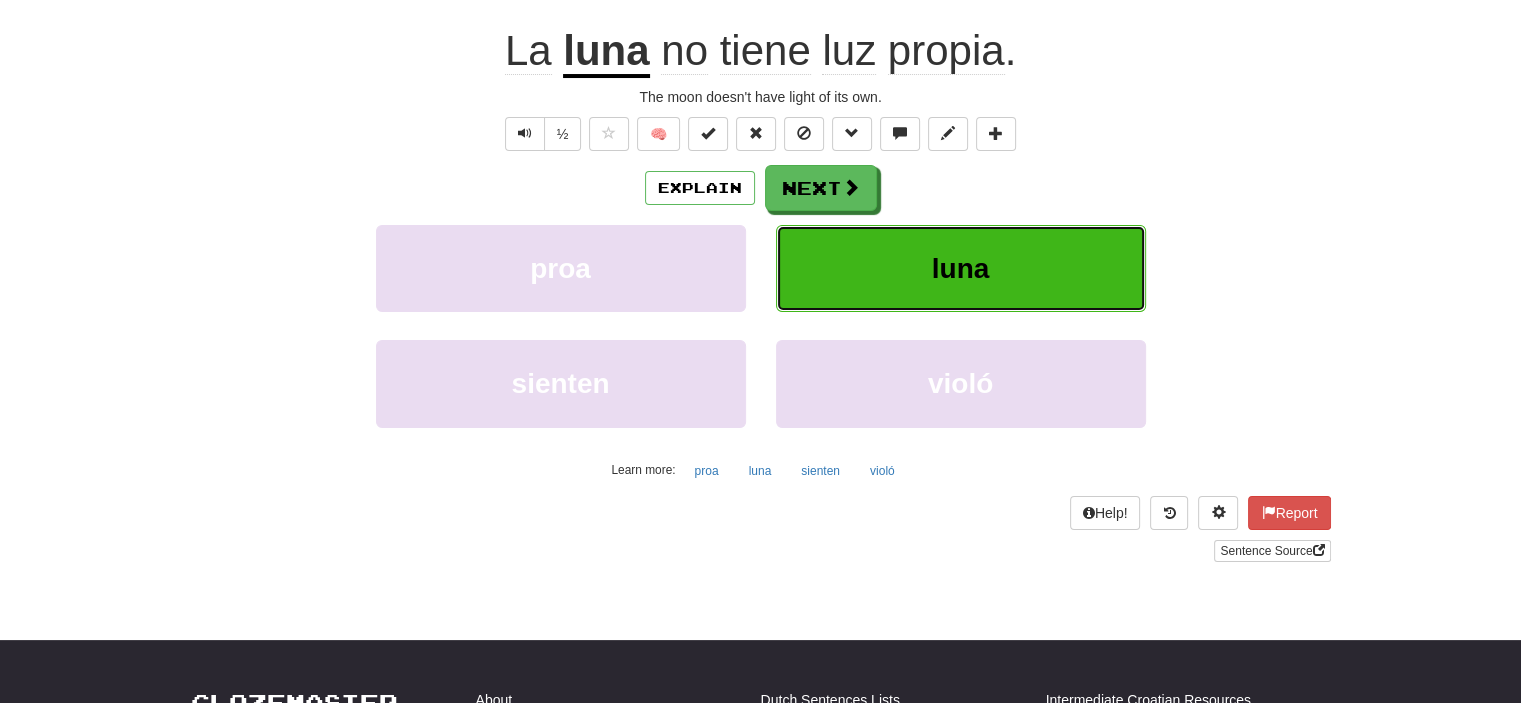 scroll, scrollTop: 200, scrollLeft: 0, axis: vertical 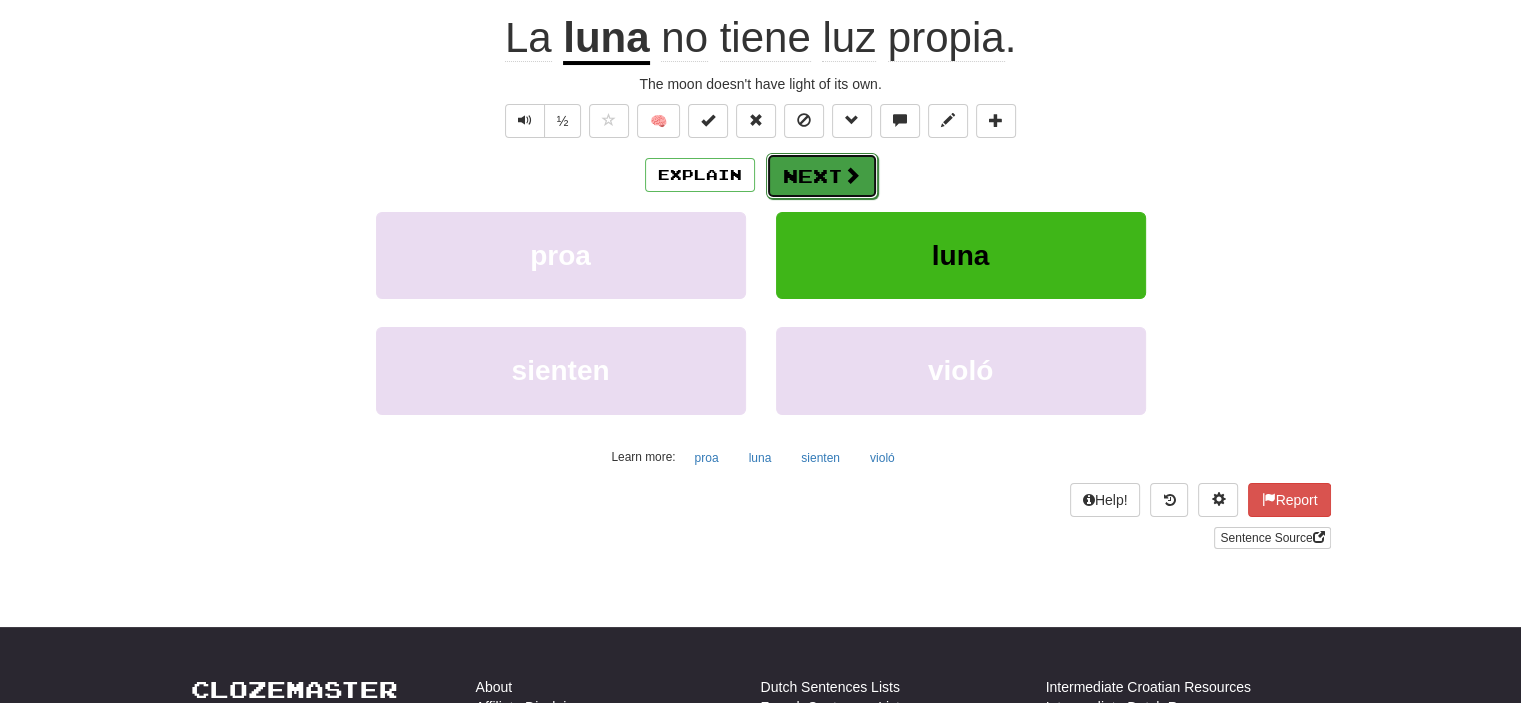 click on "Next" at bounding box center (822, 176) 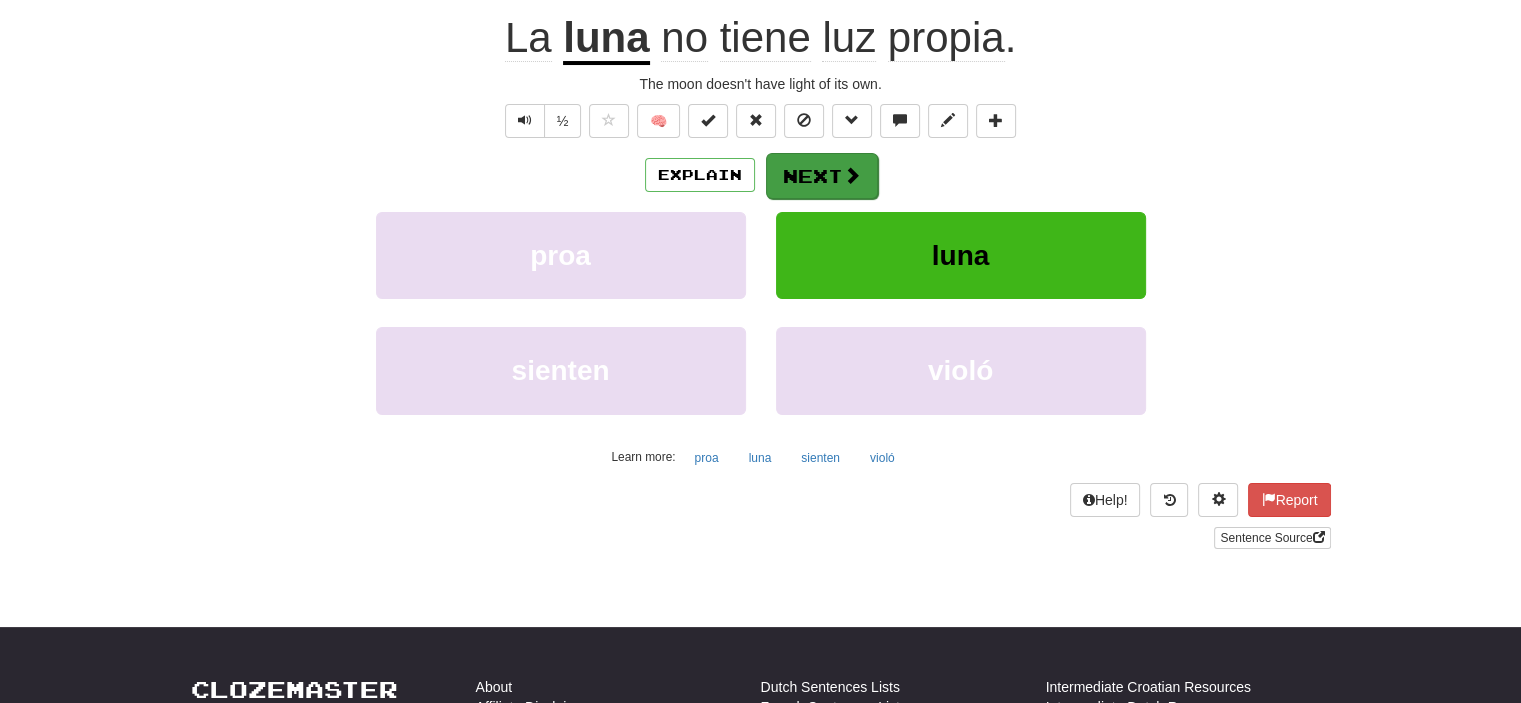 scroll, scrollTop: 187, scrollLeft: 0, axis: vertical 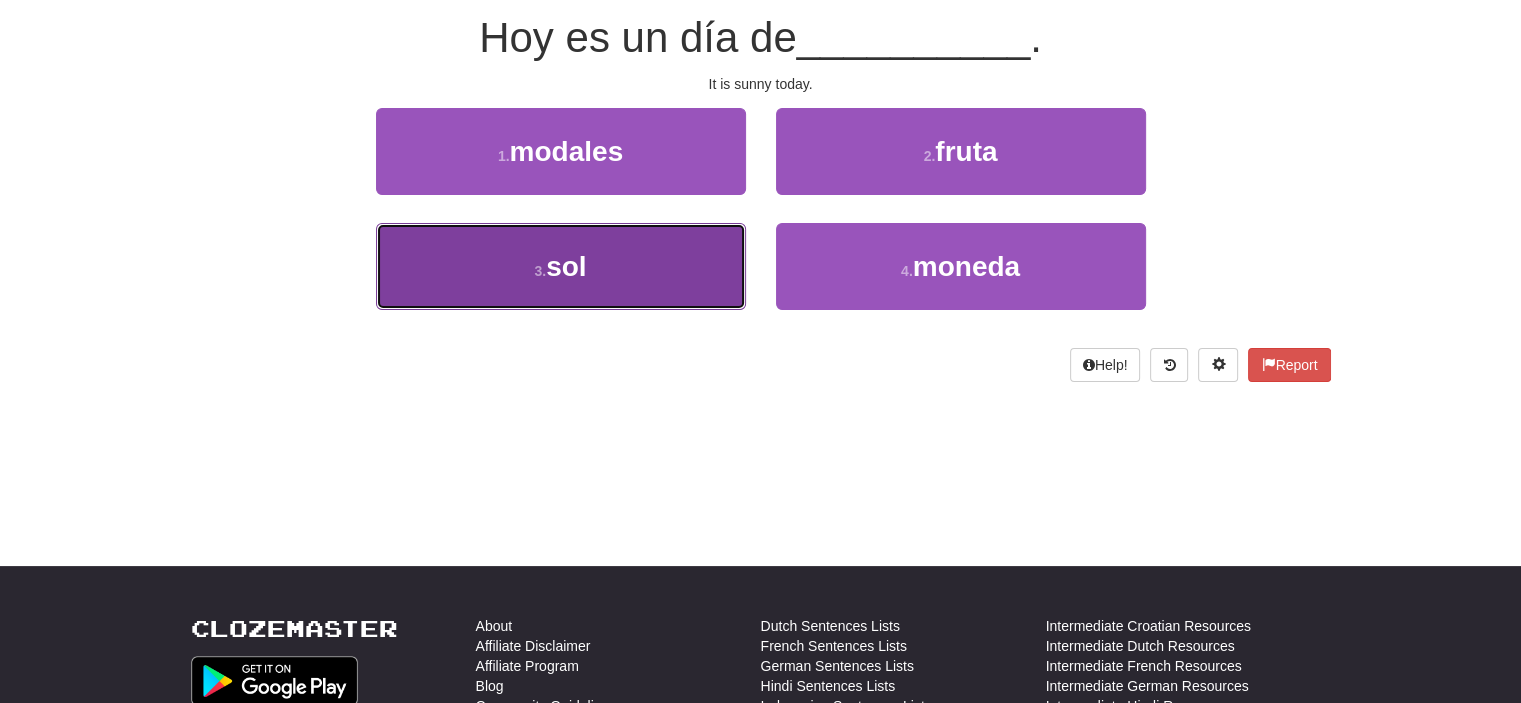 click on "3 .  sol" at bounding box center [561, 266] 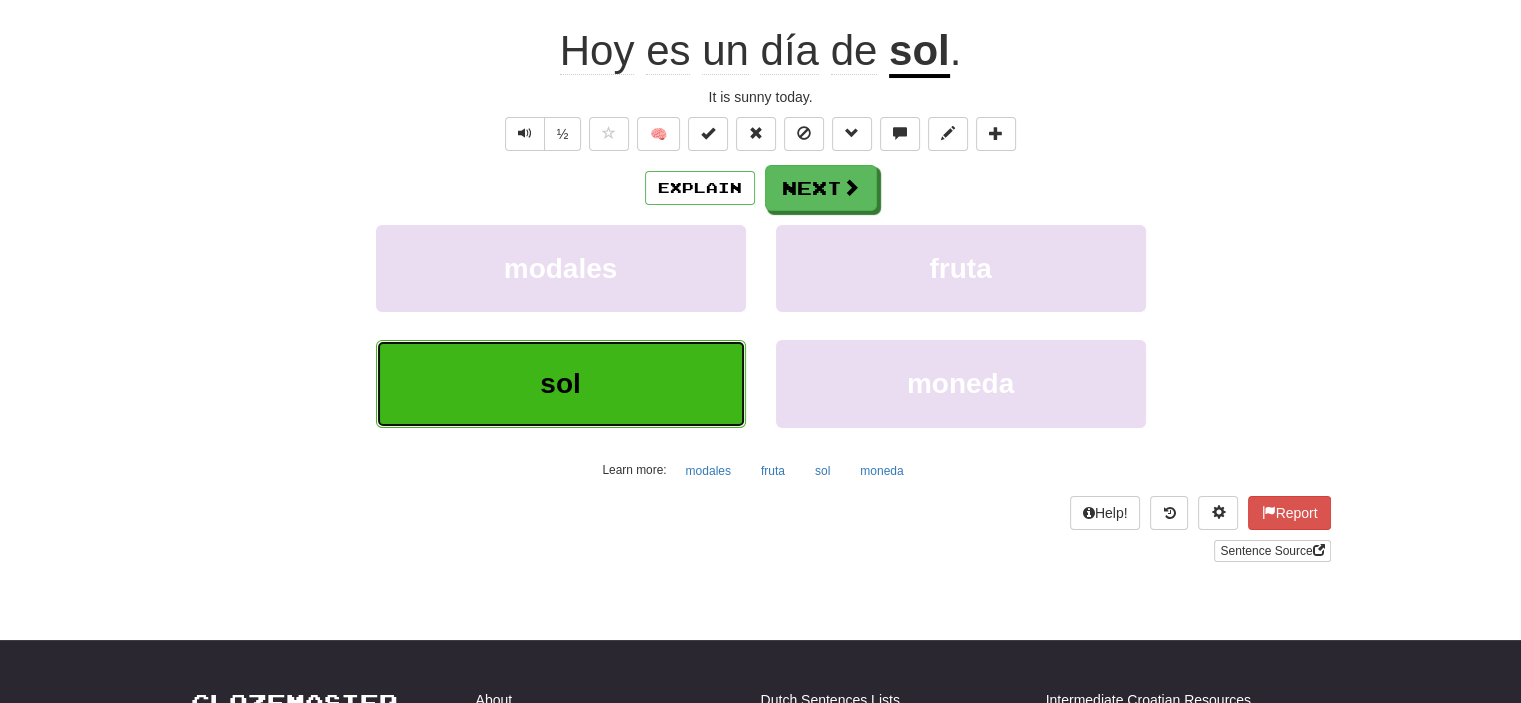 scroll, scrollTop: 200, scrollLeft: 0, axis: vertical 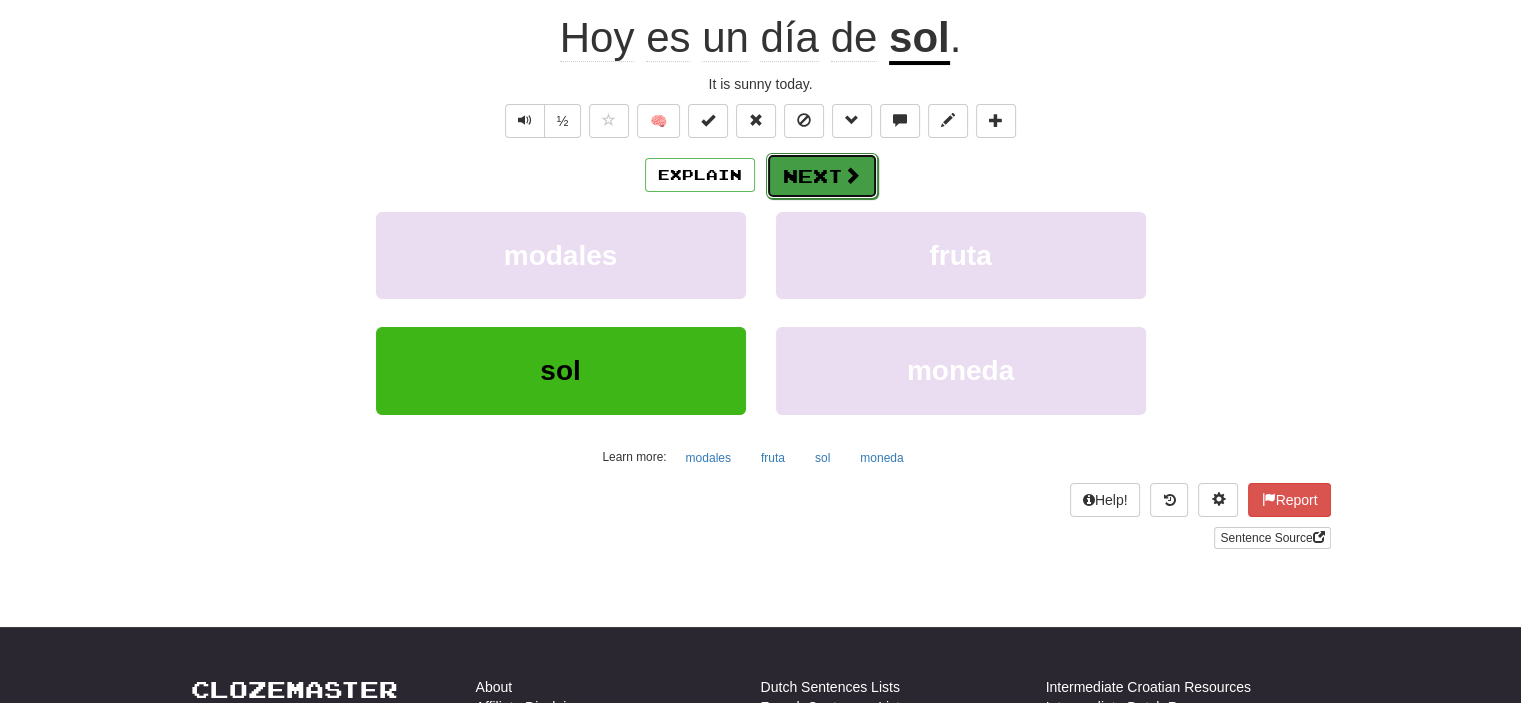click on "Next" at bounding box center [822, 176] 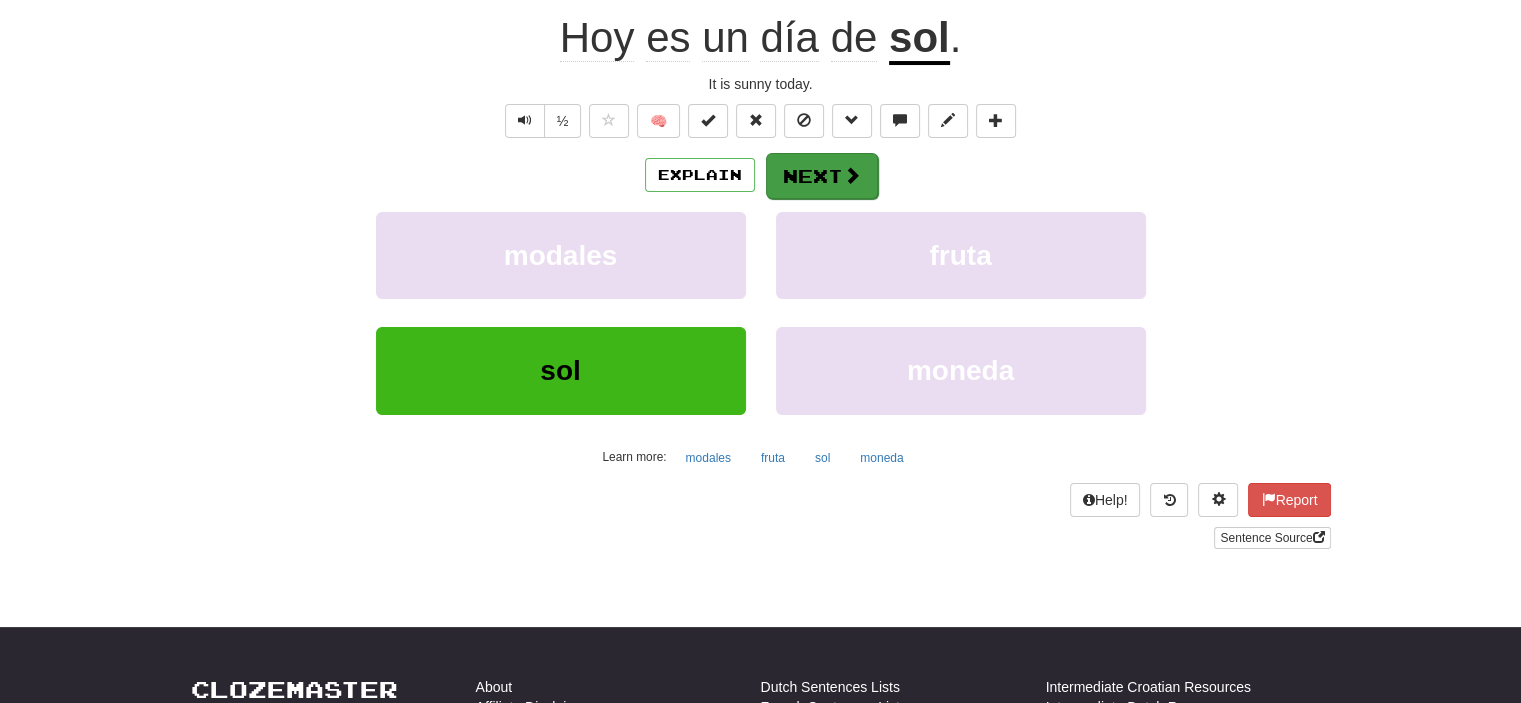 scroll, scrollTop: 187, scrollLeft: 0, axis: vertical 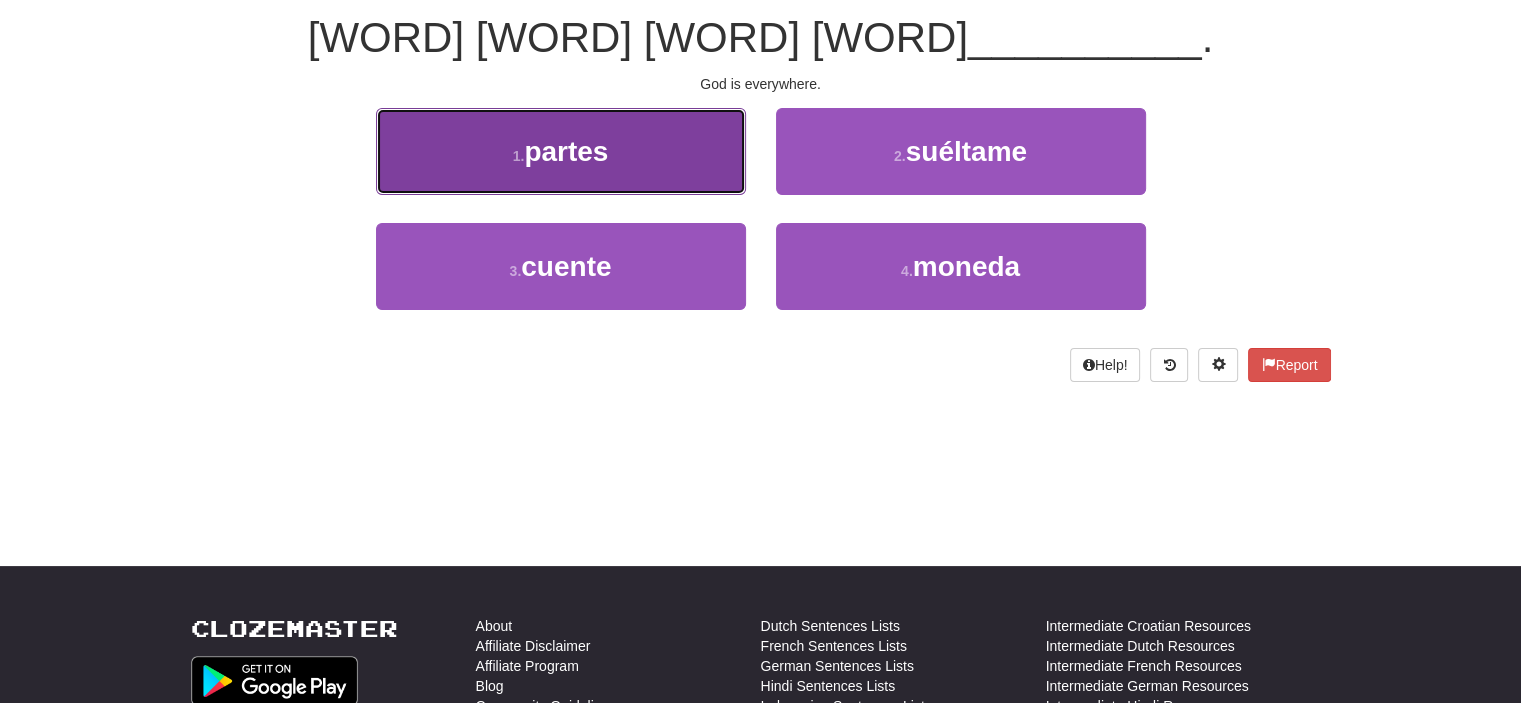 click on "1 .  partes" at bounding box center (561, 151) 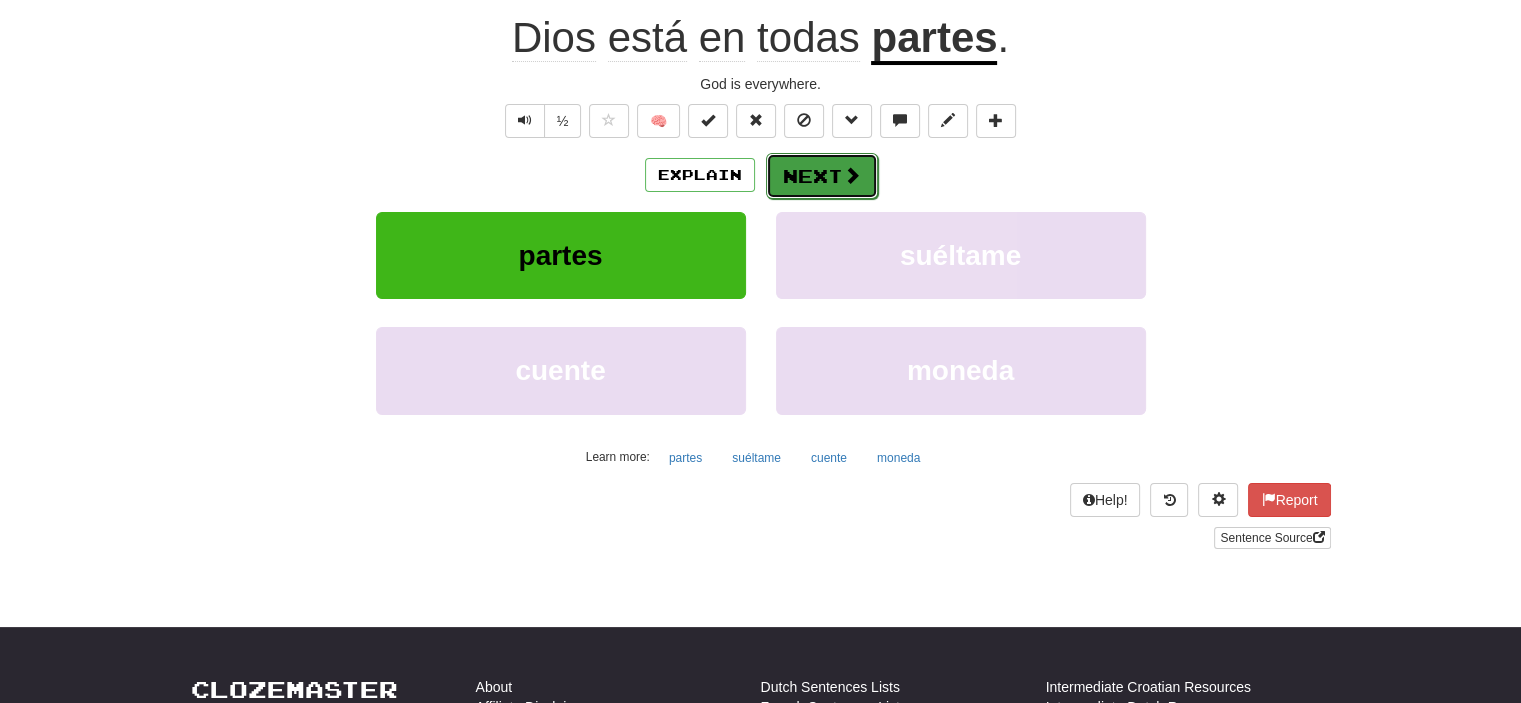 click on "Next" at bounding box center (822, 176) 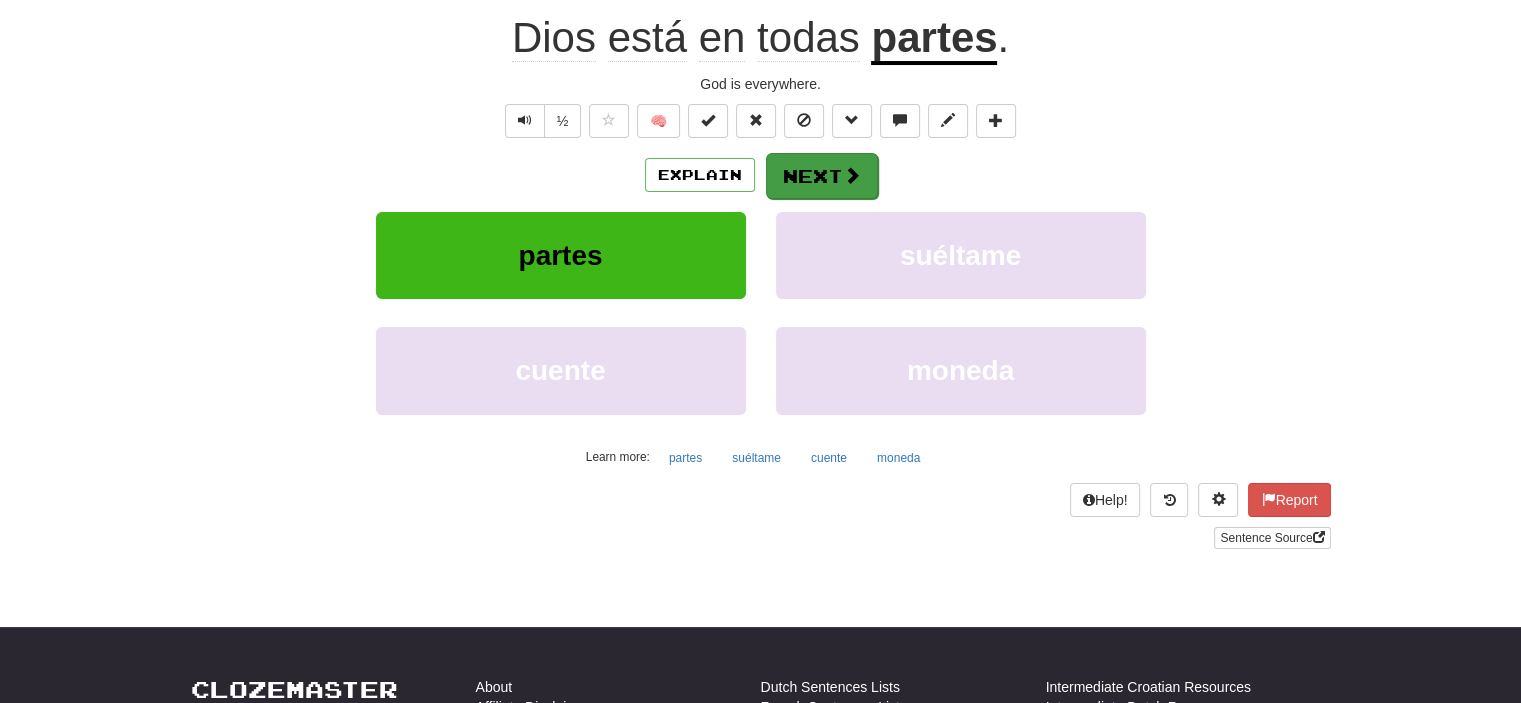 scroll, scrollTop: 187, scrollLeft: 0, axis: vertical 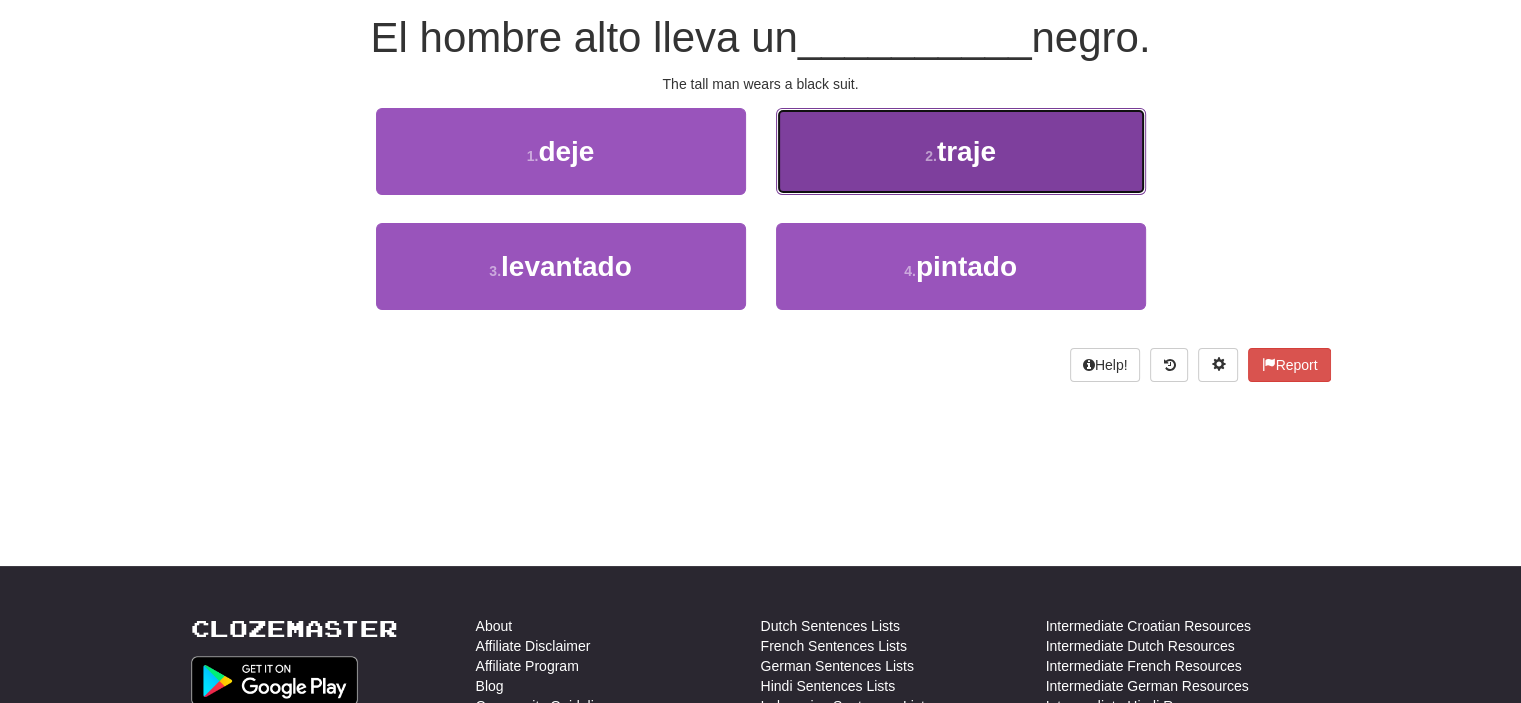 click on "2 .  traje" at bounding box center [961, 151] 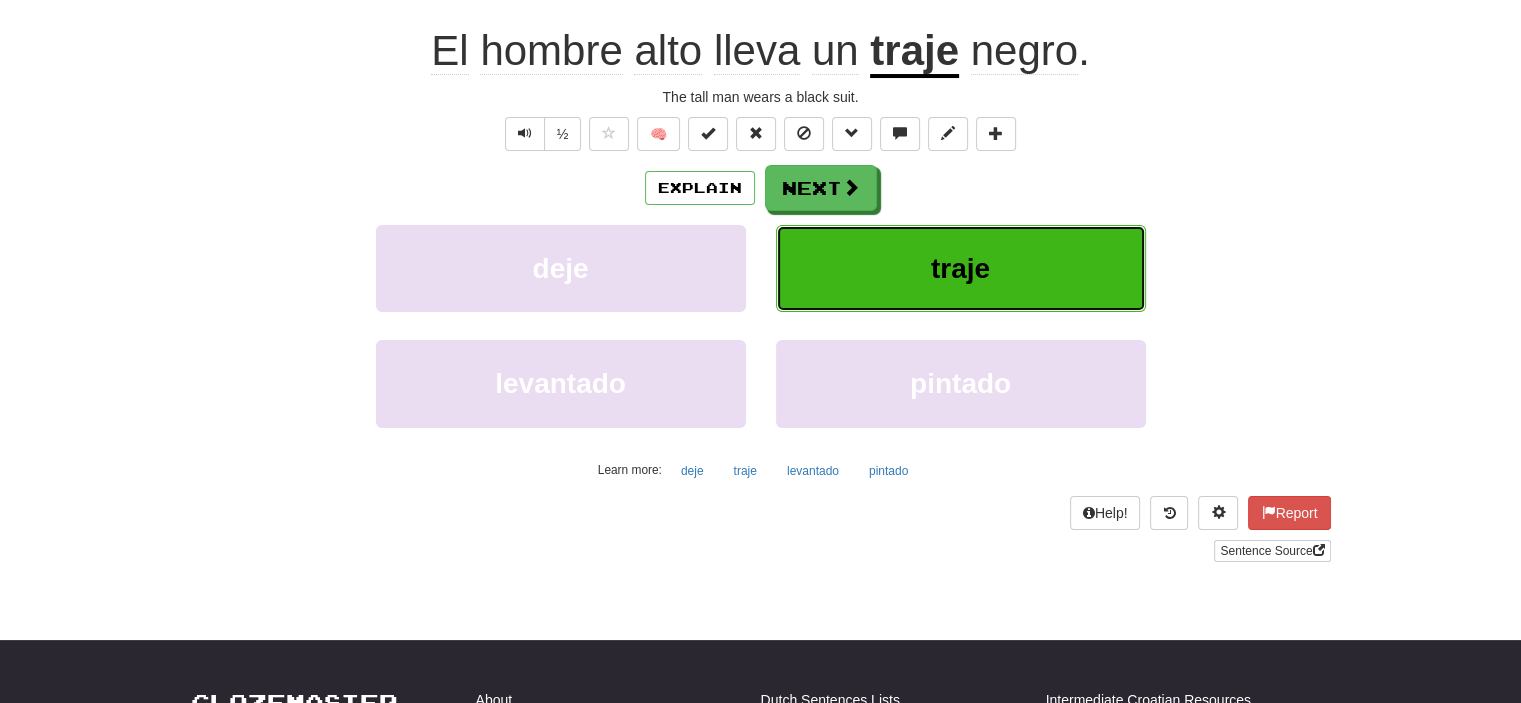 scroll, scrollTop: 200, scrollLeft: 0, axis: vertical 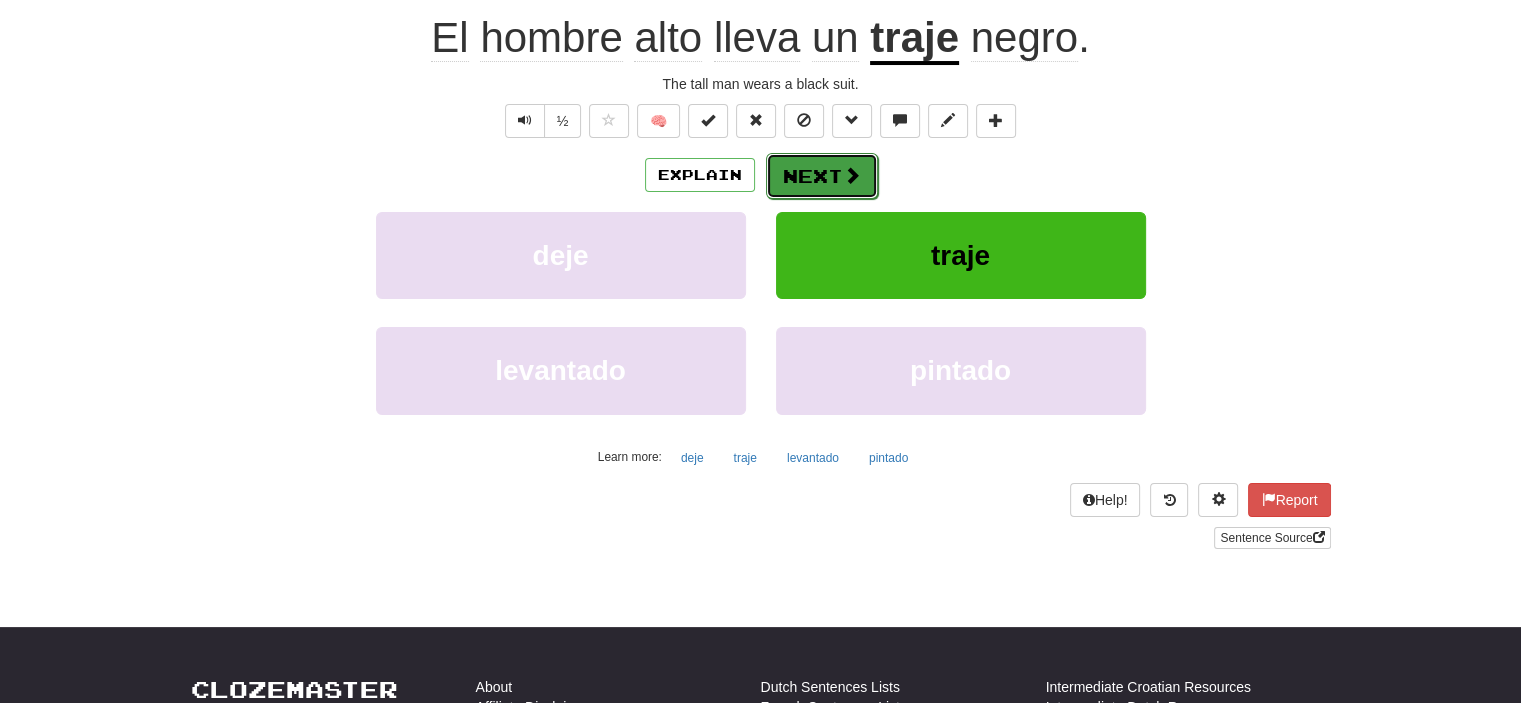 click on "Next" at bounding box center (822, 176) 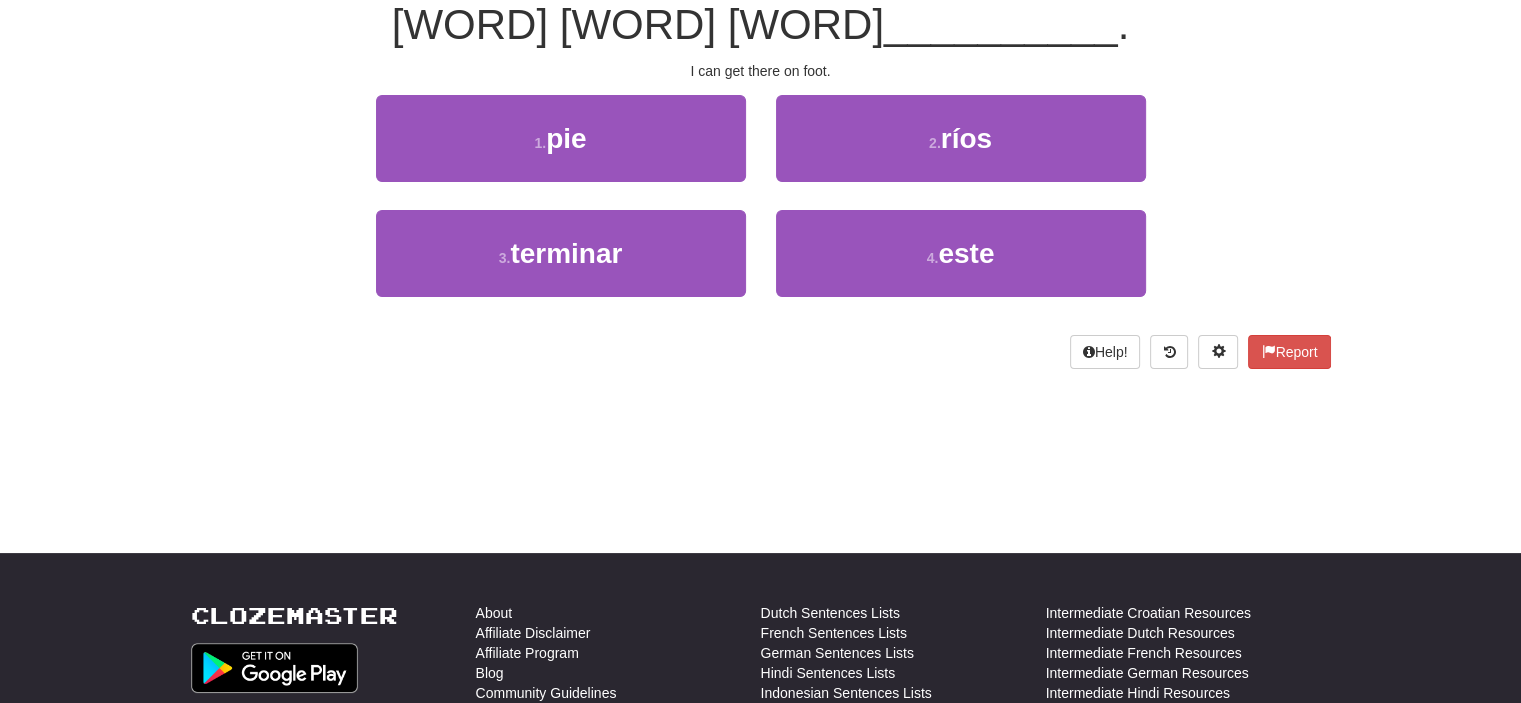scroll, scrollTop: 187, scrollLeft: 0, axis: vertical 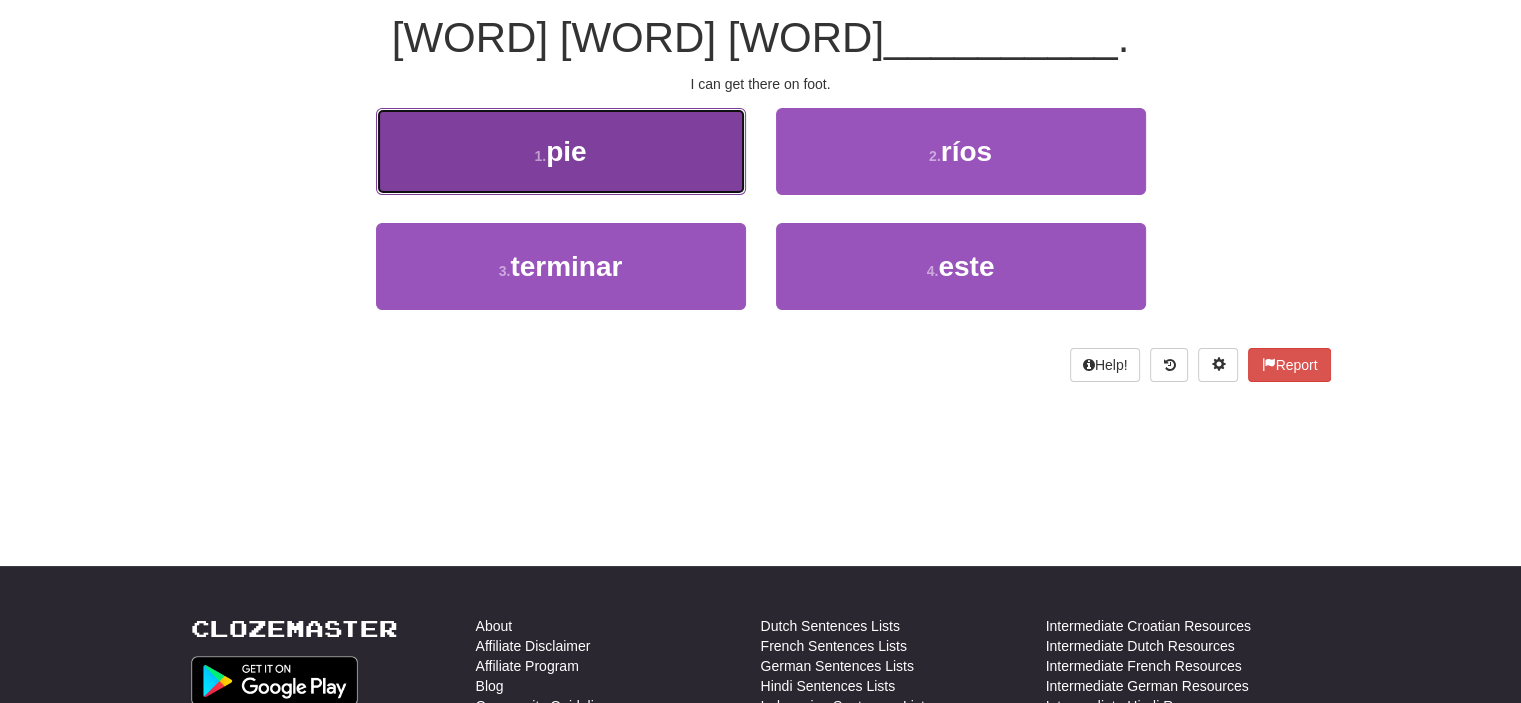 click on "[NUMBER] .  [WORD]" at bounding box center (561, 151) 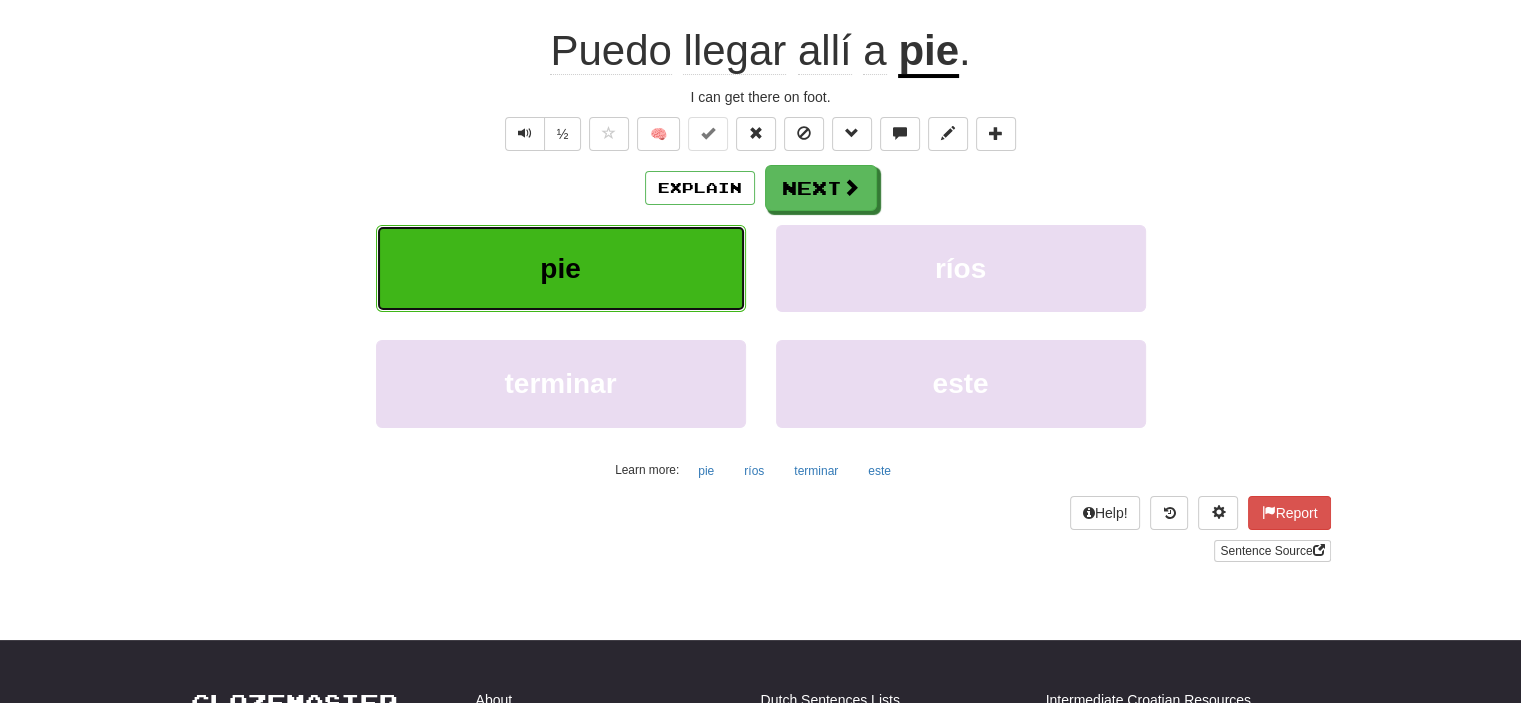 scroll, scrollTop: 200, scrollLeft: 0, axis: vertical 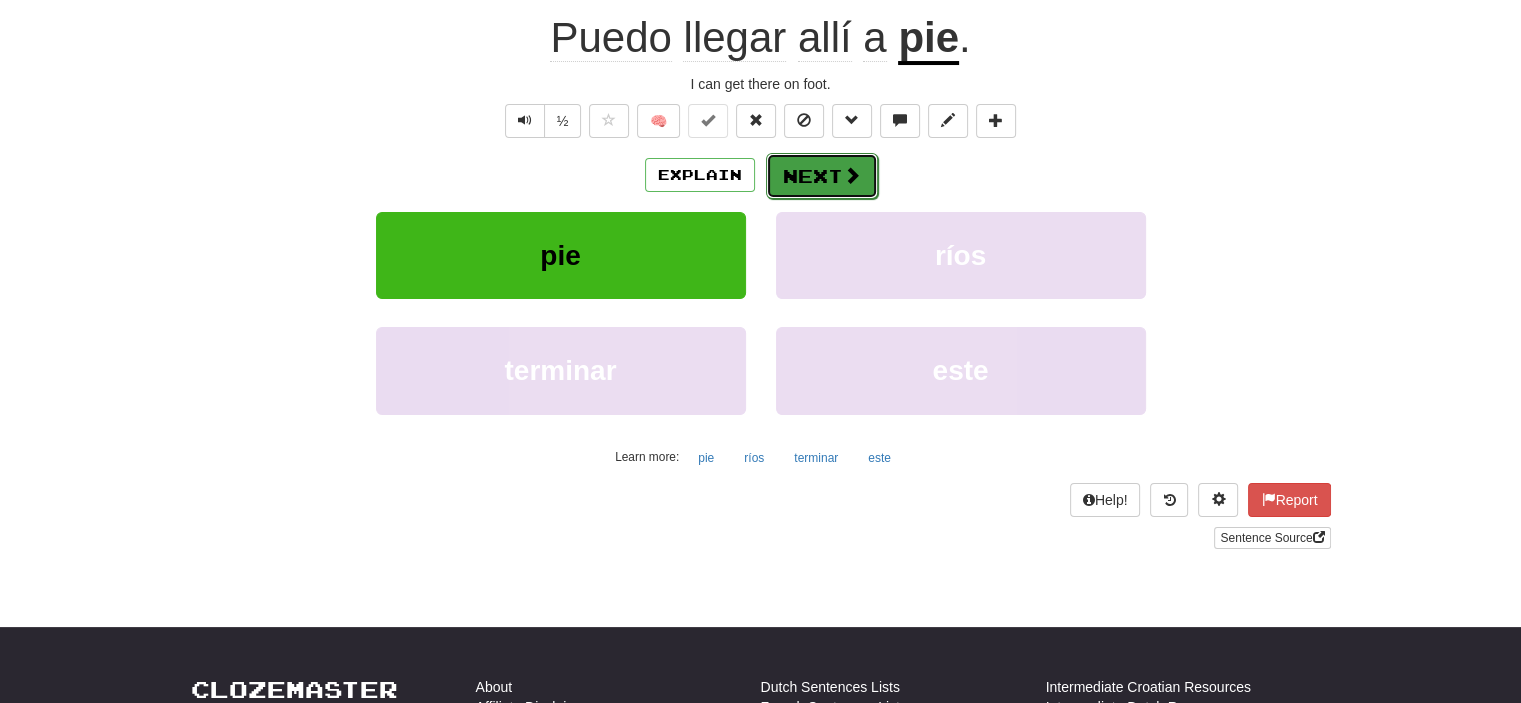 click on "Next" at bounding box center [822, 176] 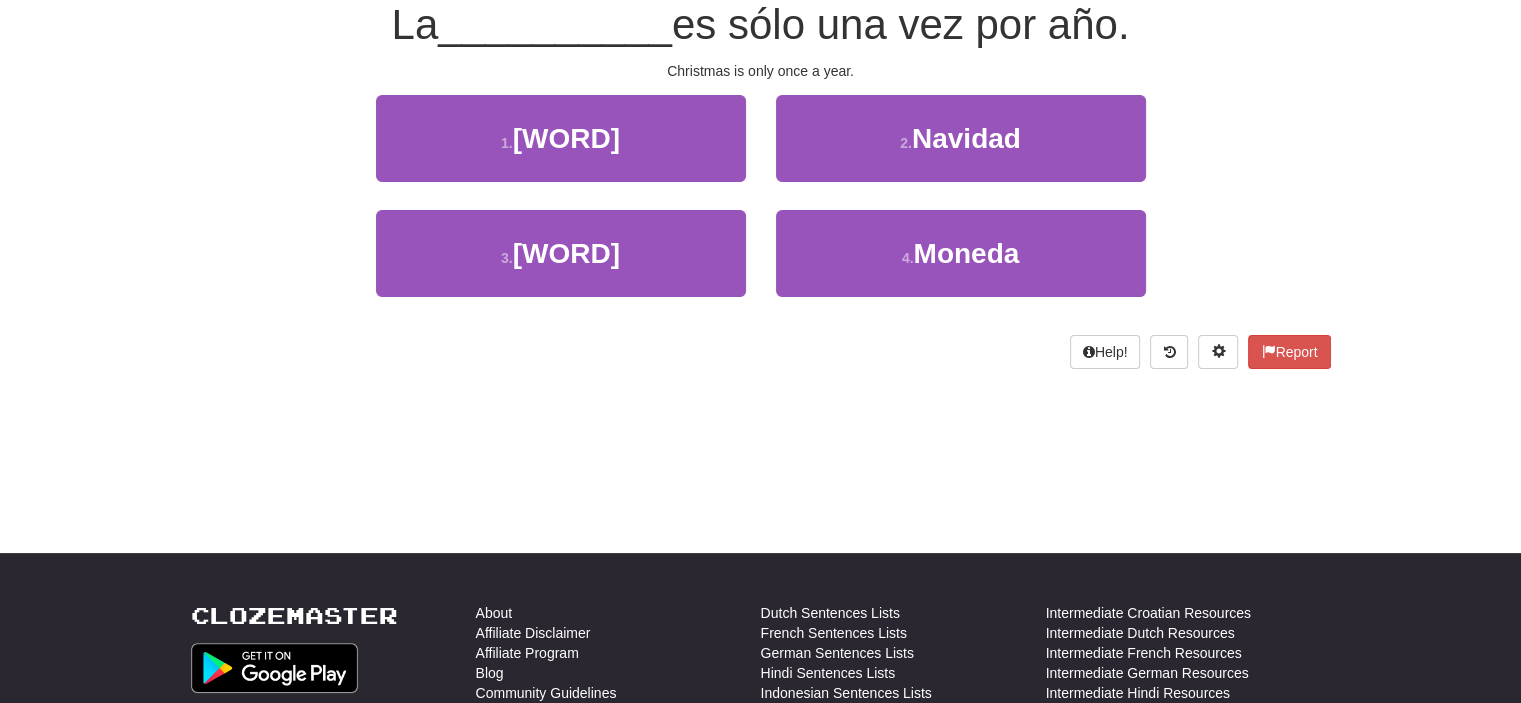 scroll, scrollTop: 187, scrollLeft: 0, axis: vertical 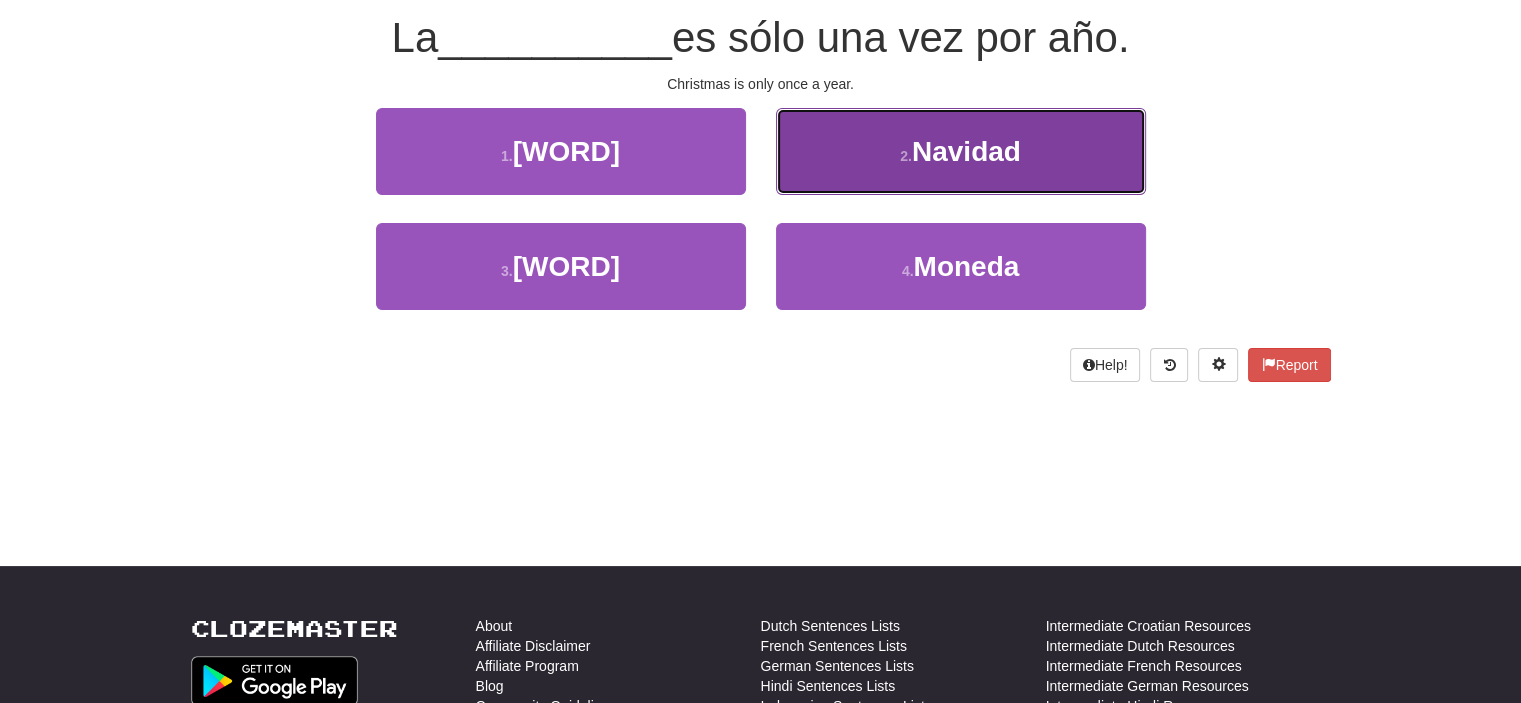 click on "[NUMBER] .  [WORD]" at bounding box center [961, 151] 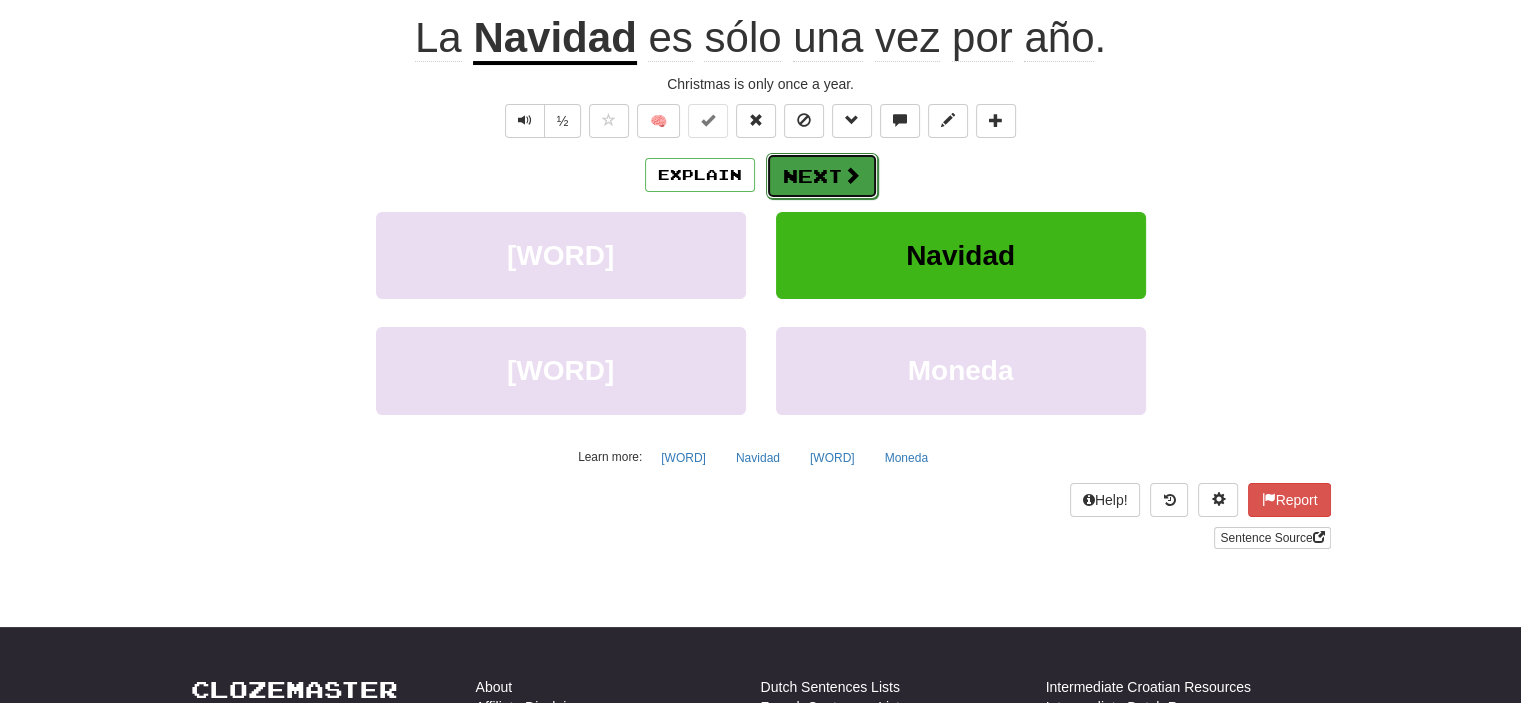 click on "Next" at bounding box center [822, 176] 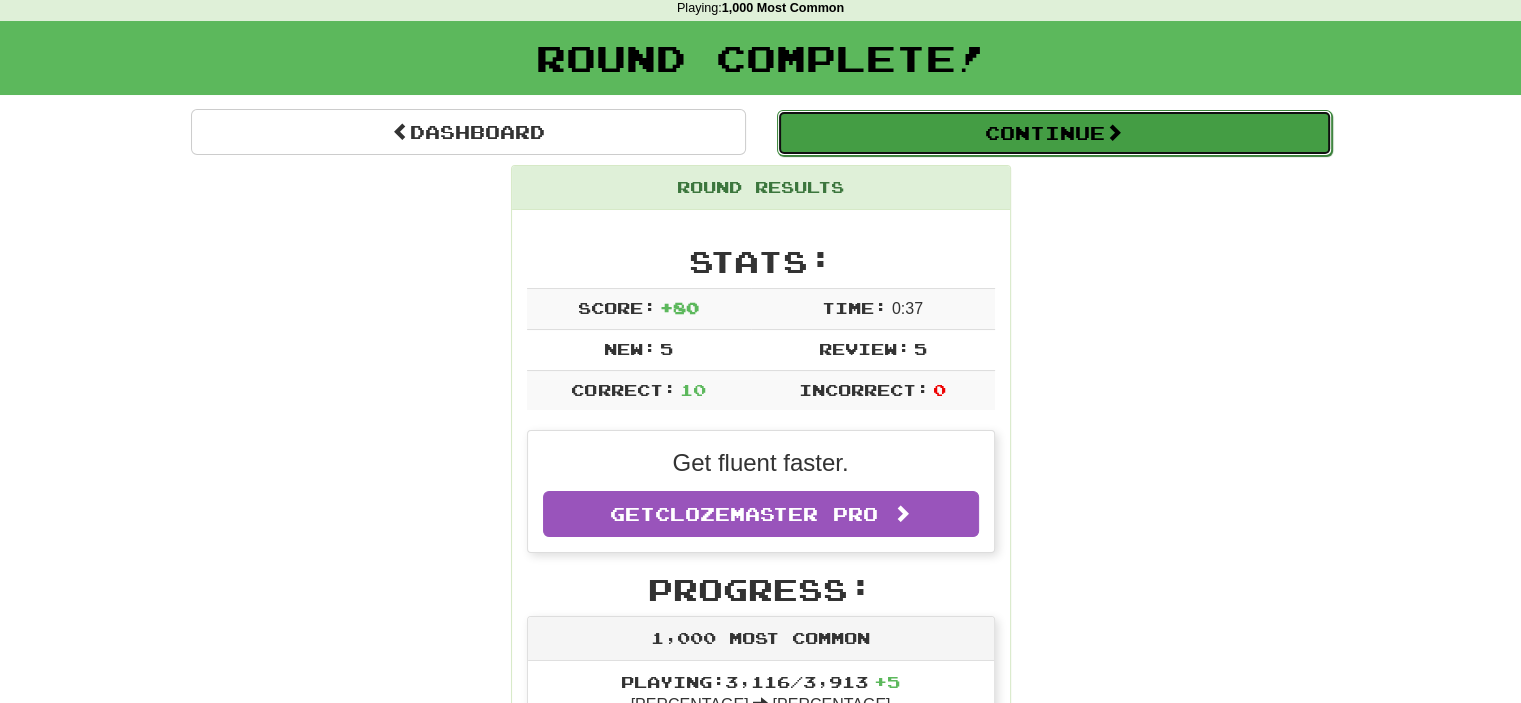 click on "Continue" at bounding box center [1054, 133] 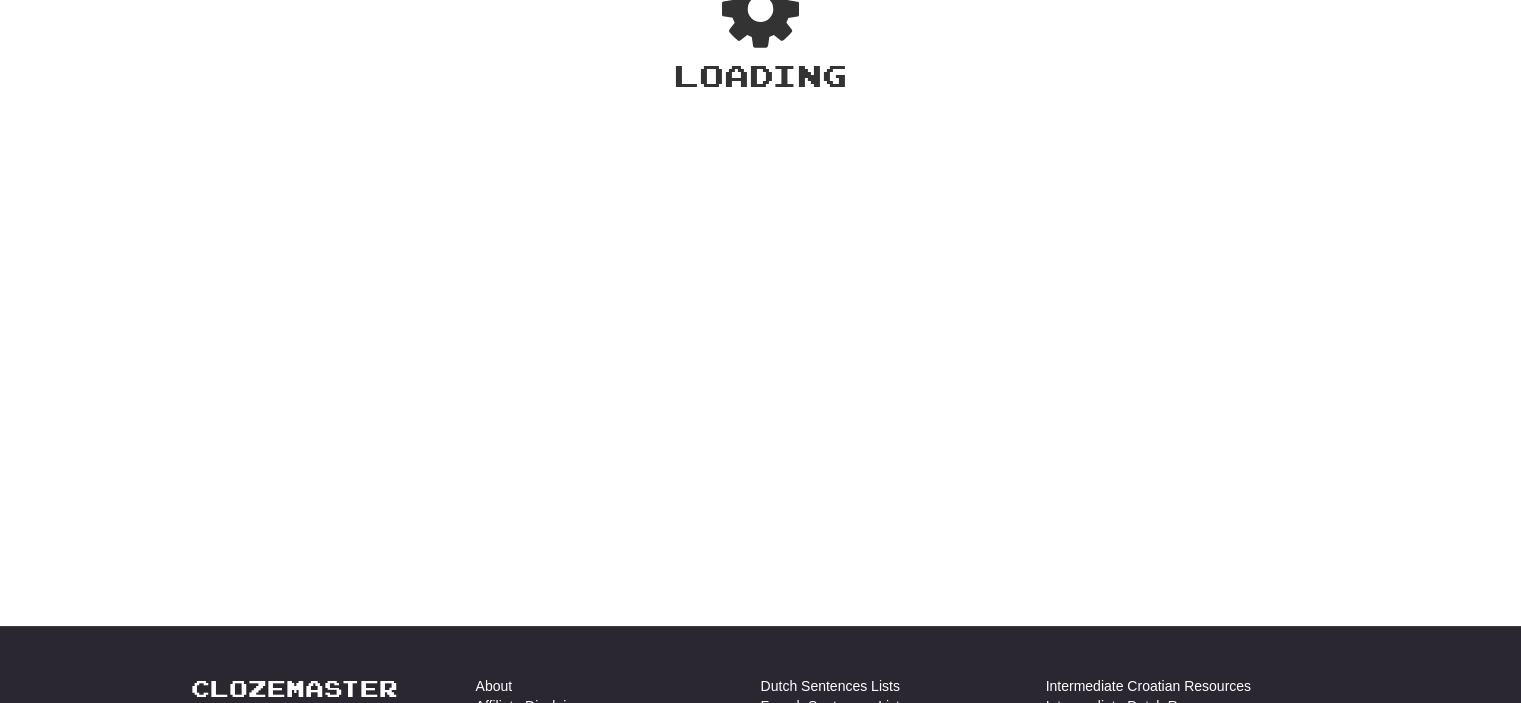 scroll, scrollTop: 87, scrollLeft: 0, axis: vertical 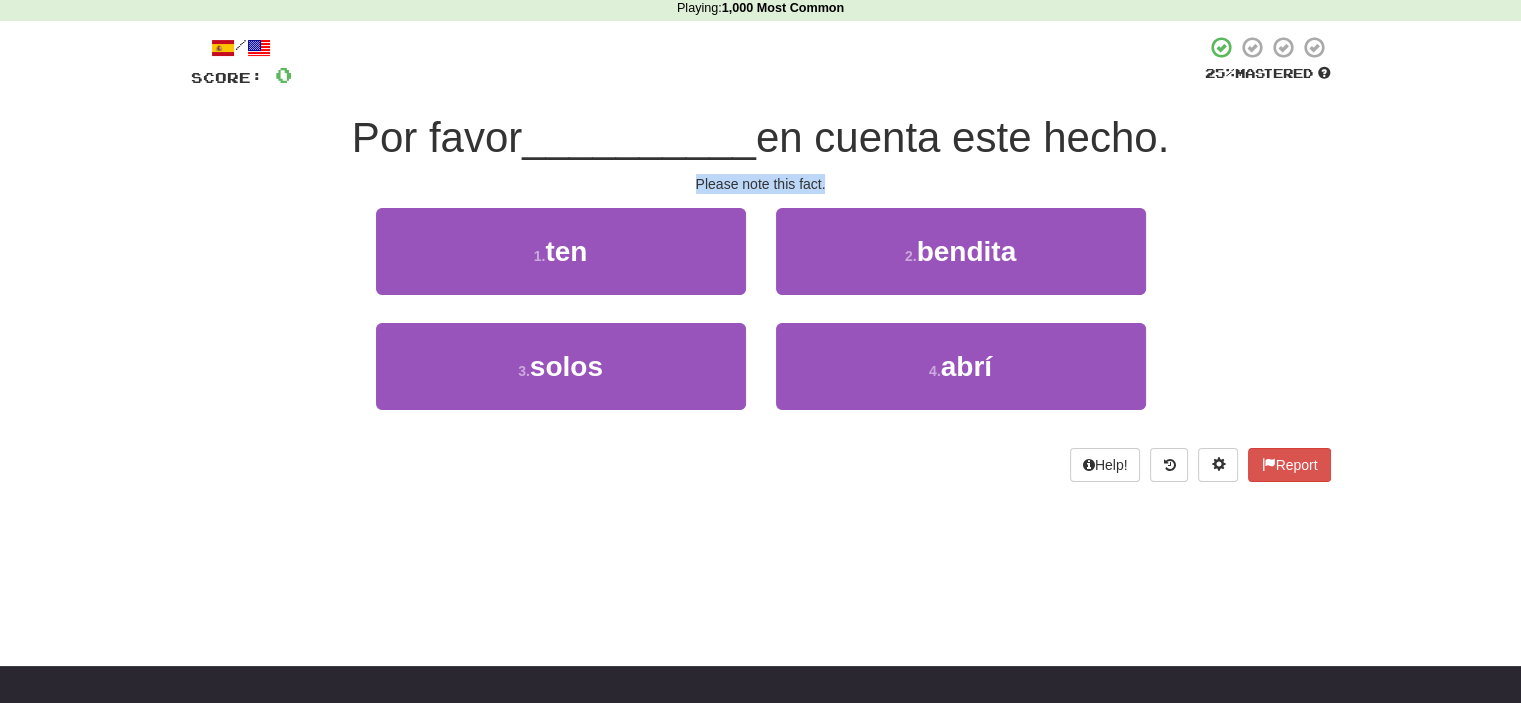 drag, startPoint x: 689, startPoint y: 171, endPoint x: 843, endPoint y: 179, distance: 154.20766 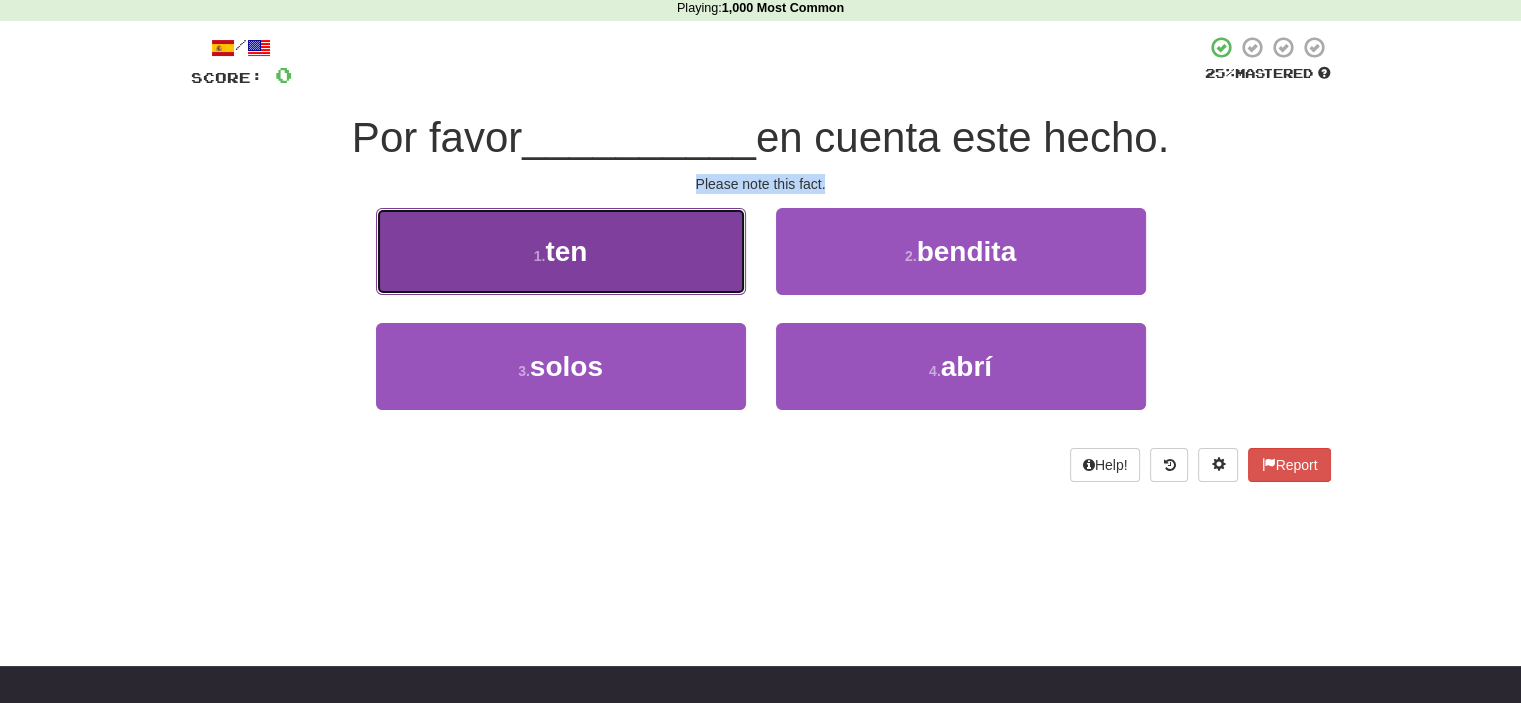 click on "1 .  ten" at bounding box center [561, 251] 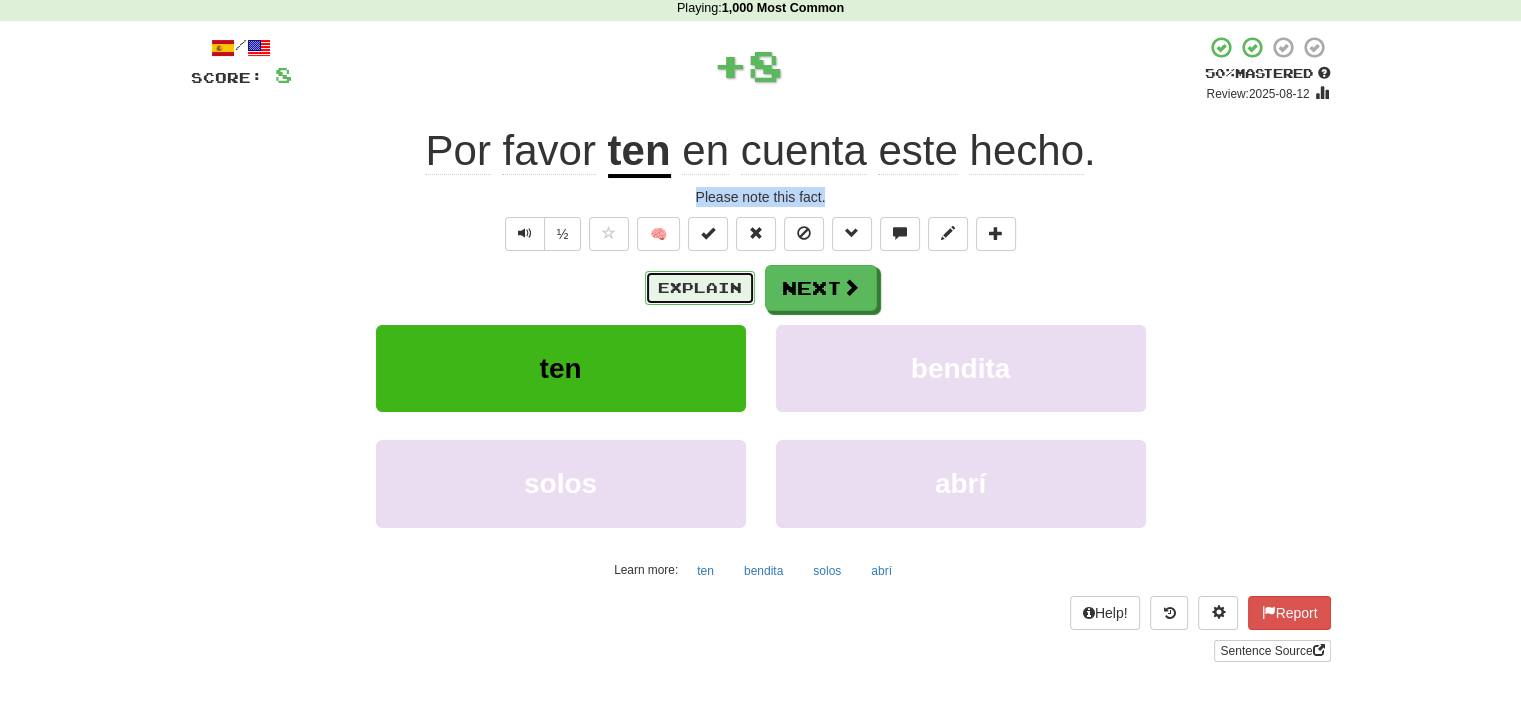 click on "Explain" at bounding box center [700, 288] 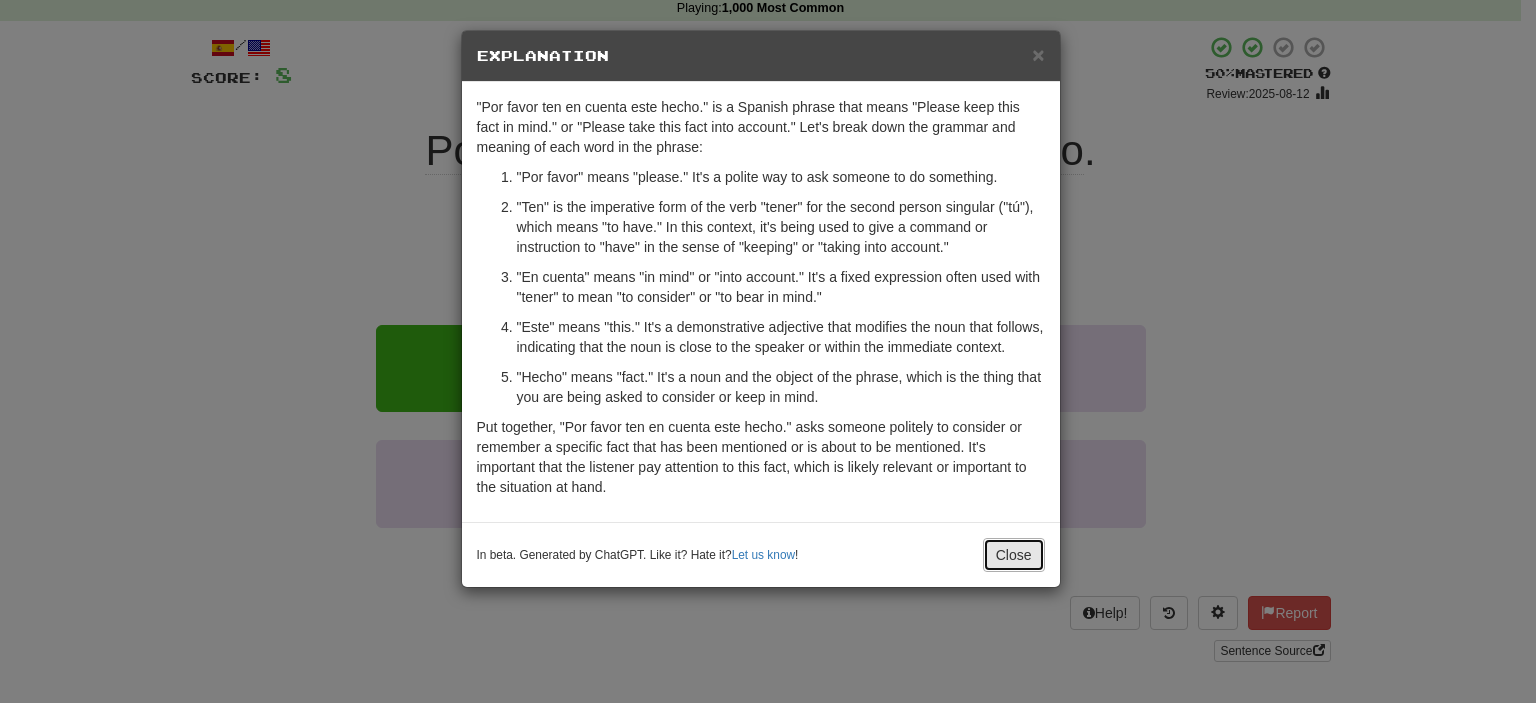 click on "Close" at bounding box center [1014, 555] 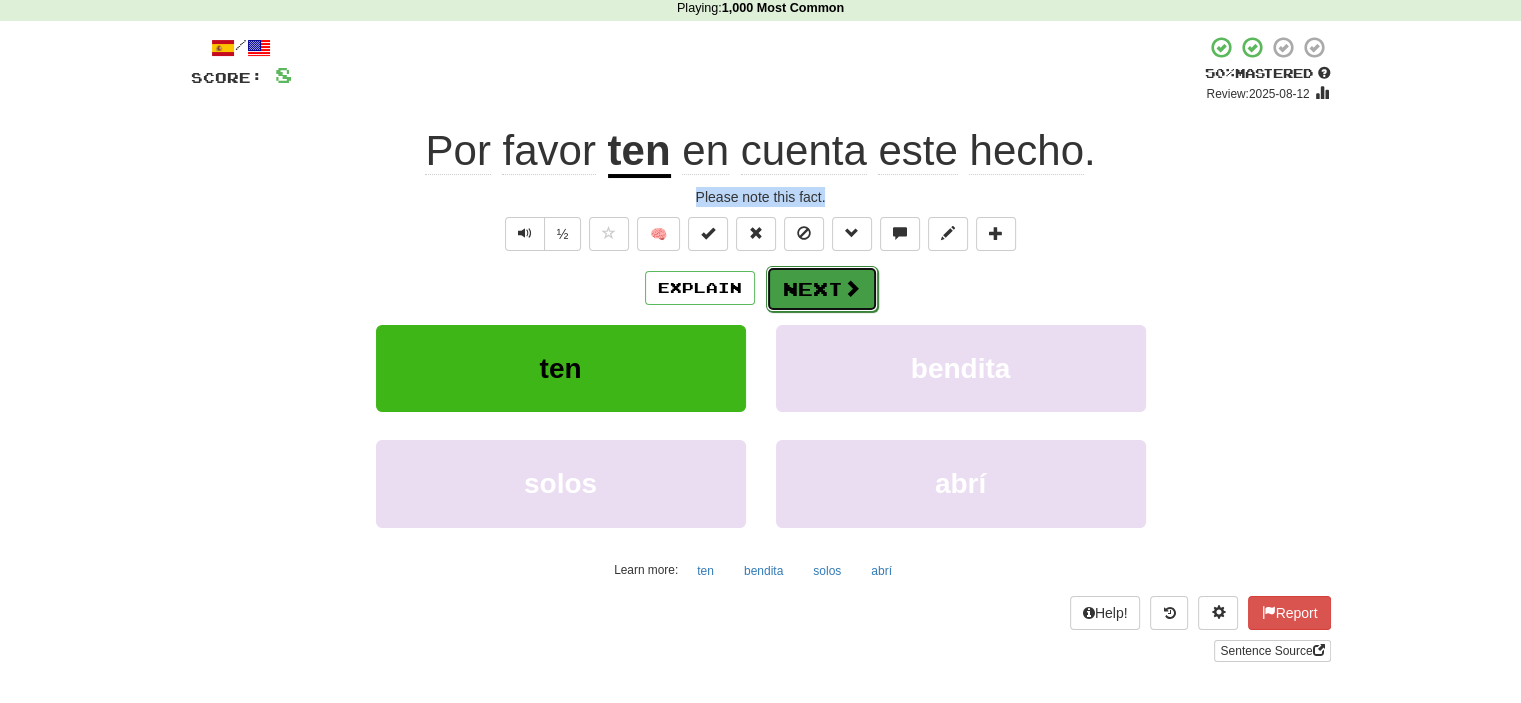 click on "Next" at bounding box center (822, 289) 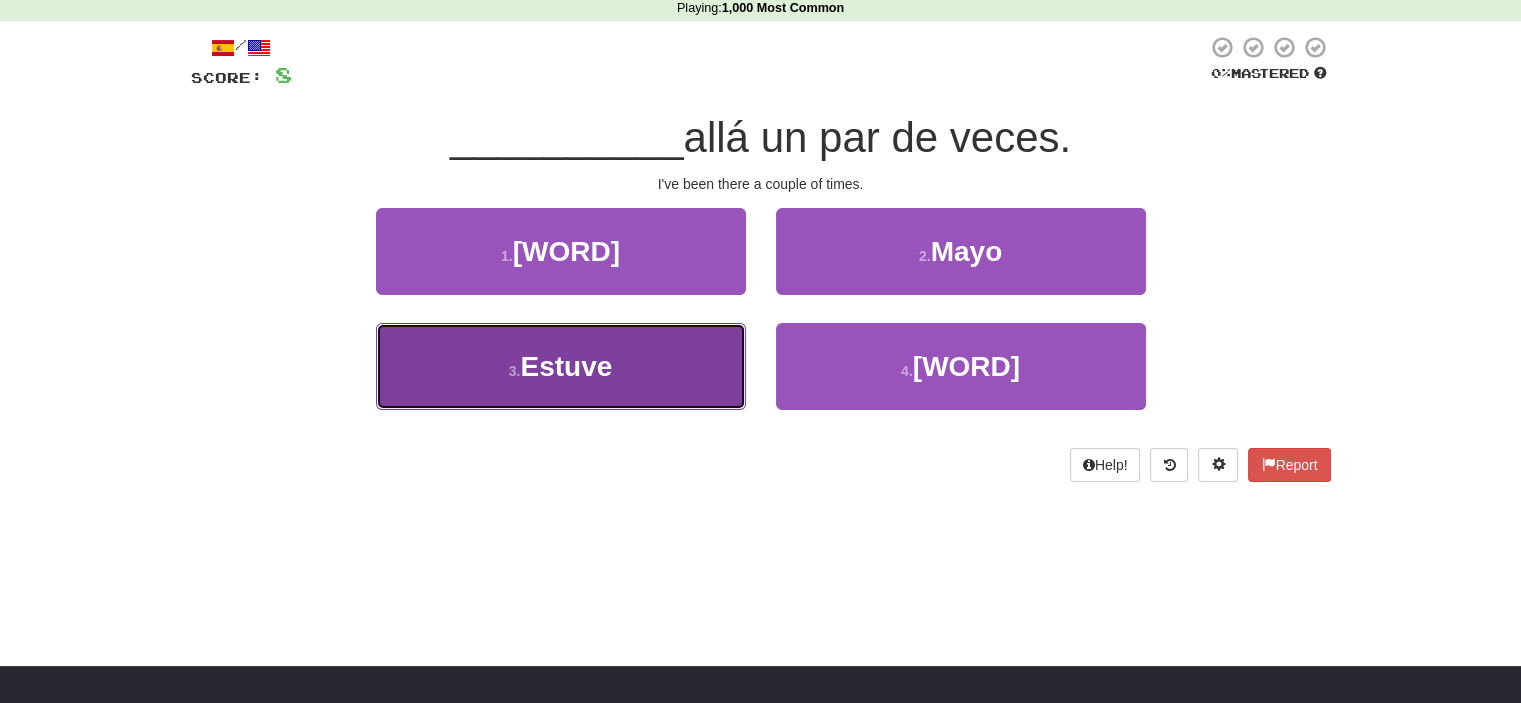 click on "3 .  Estuve" at bounding box center (561, 366) 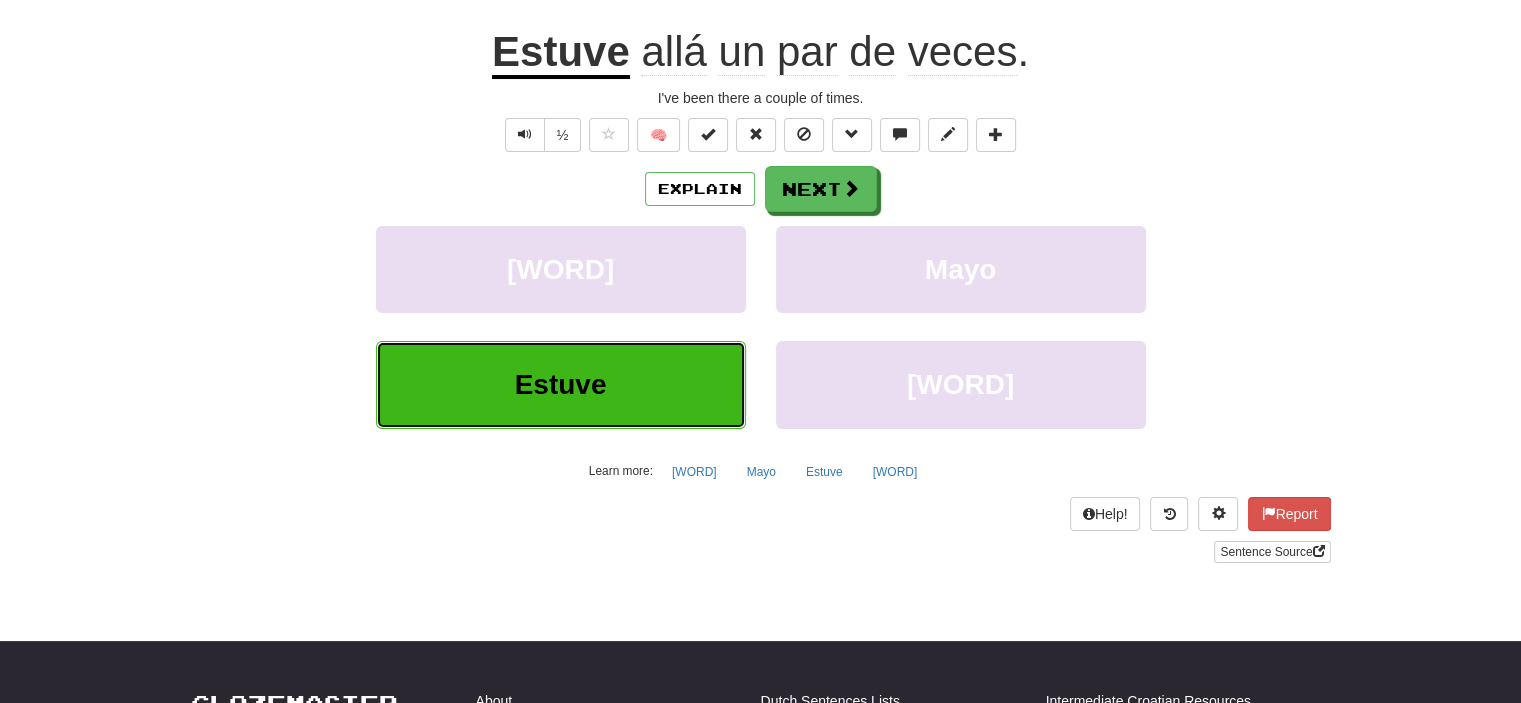 scroll, scrollTop: 187, scrollLeft: 0, axis: vertical 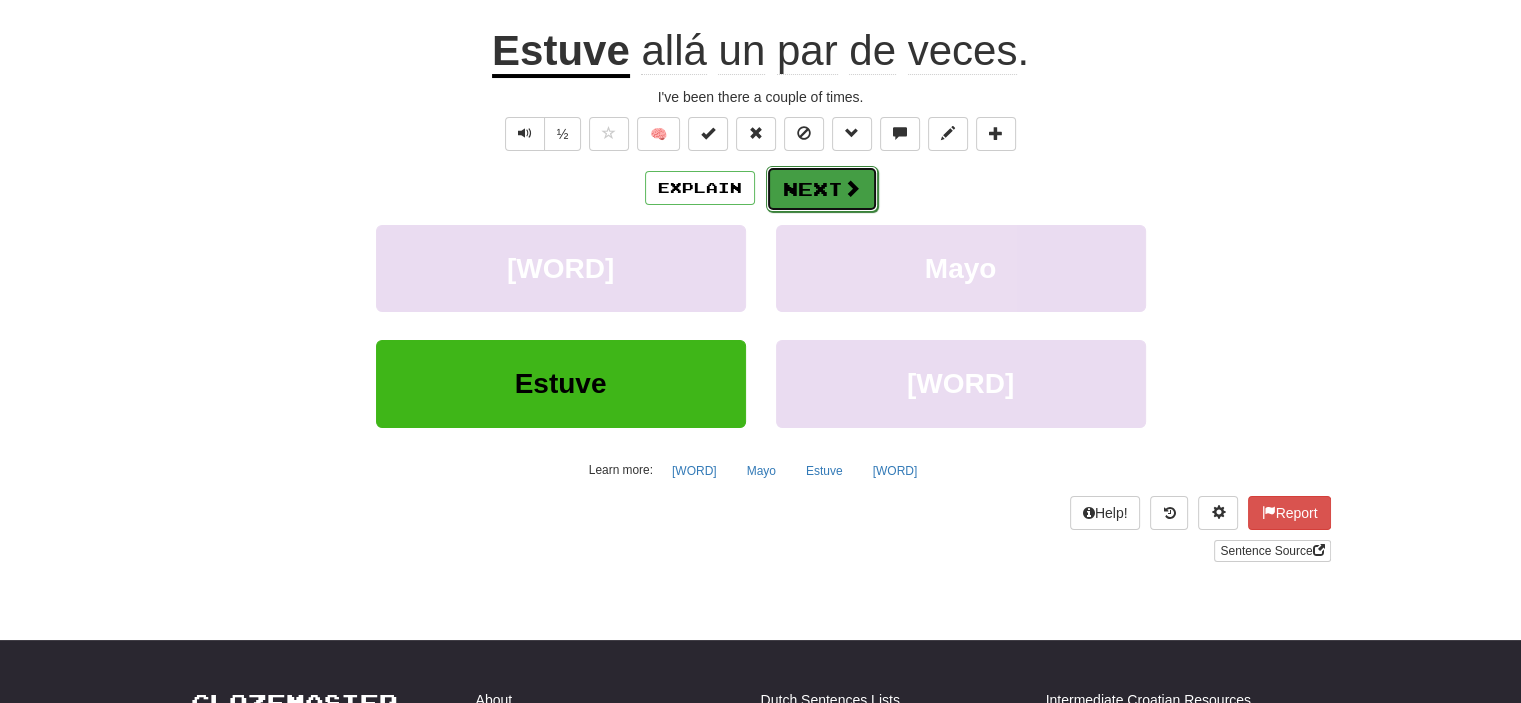 click on "Next" at bounding box center [822, 189] 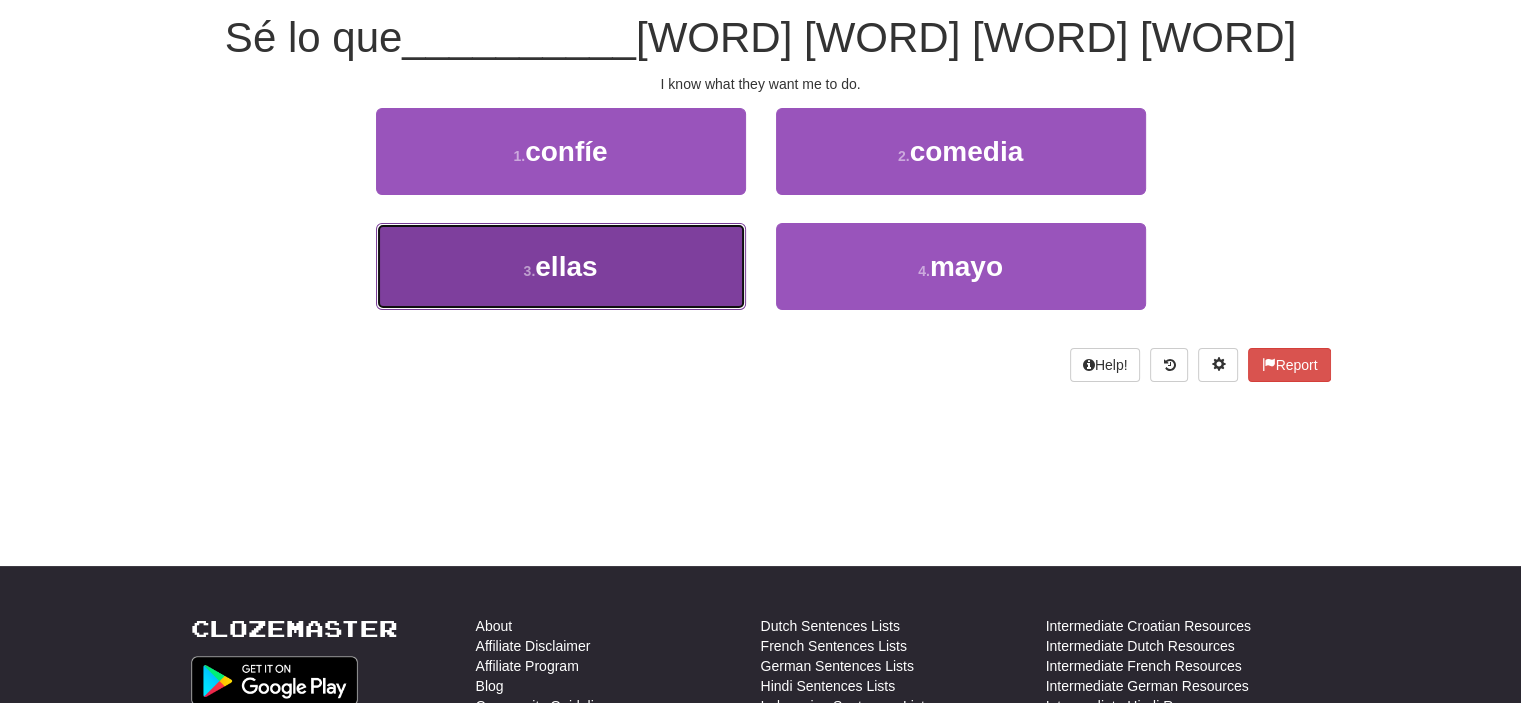 click on "[NUMBER] .  [WORD]" at bounding box center (561, 266) 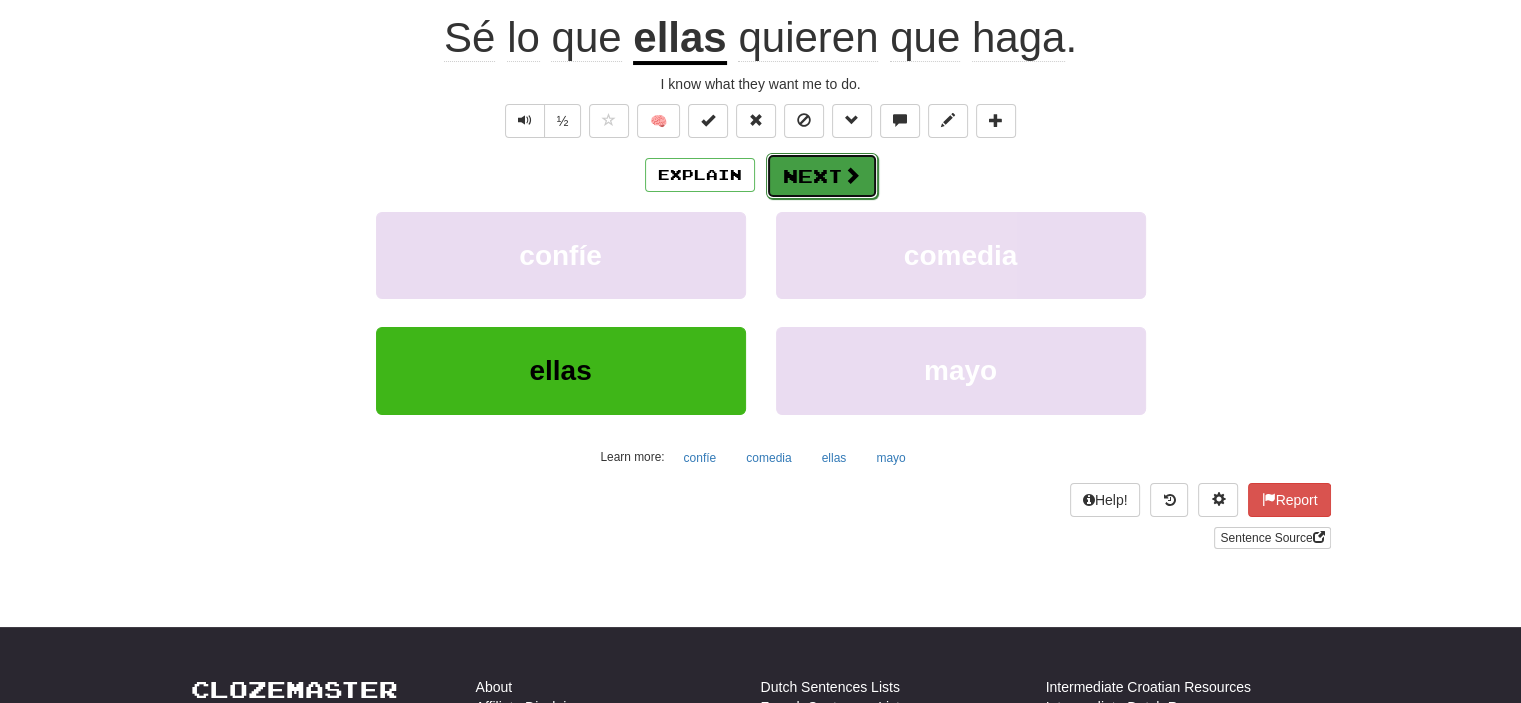 click on "Next" at bounding box center [822, 176] 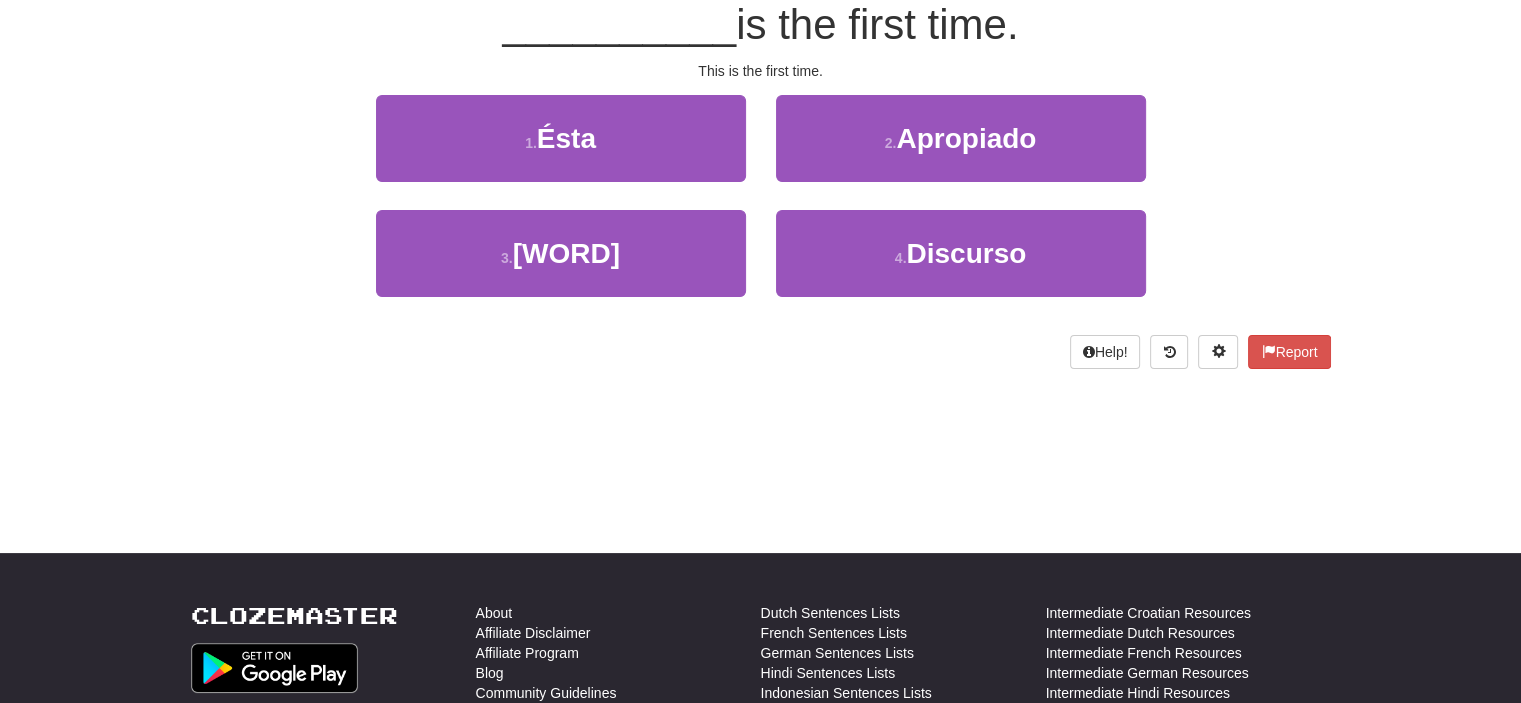 scroll, scrollTop: 187, scrollLeft: 0, axis: vertical 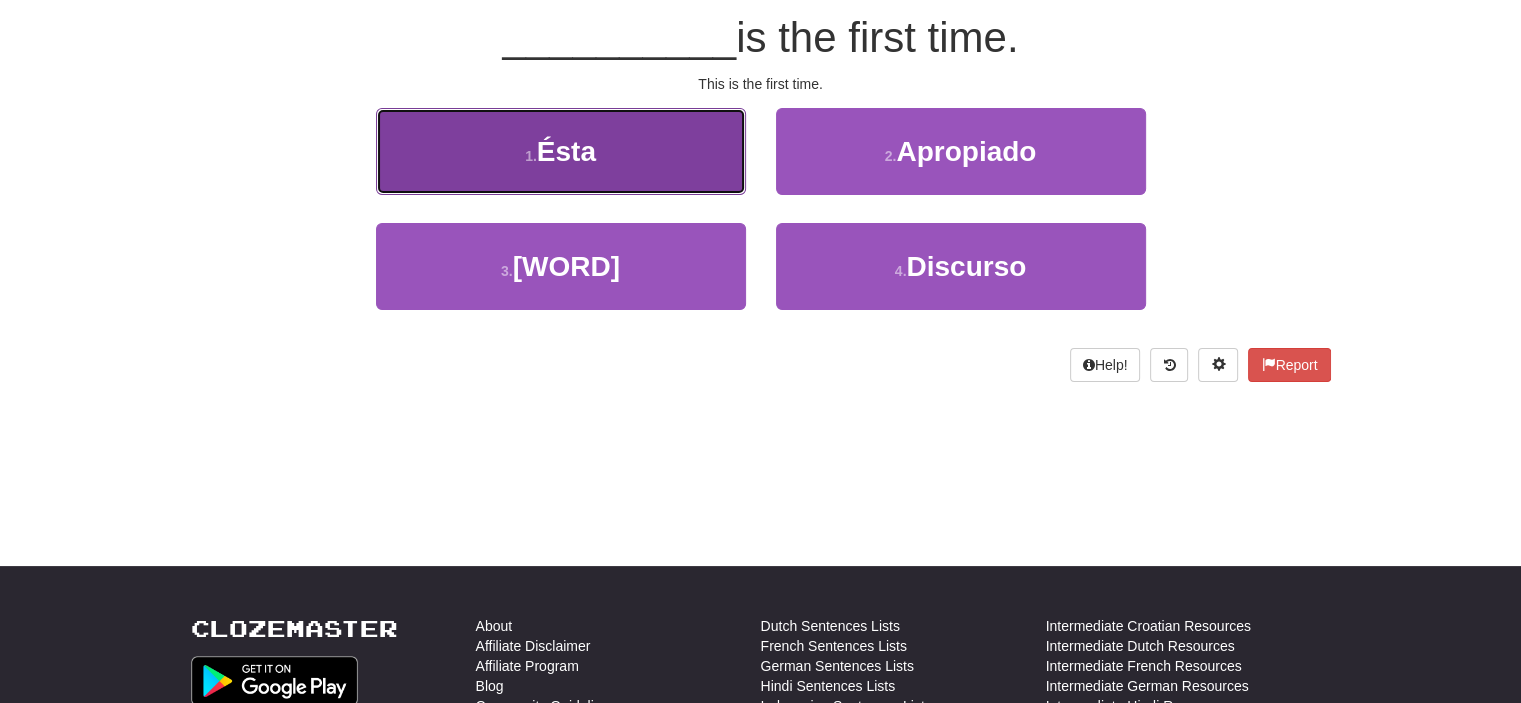 click on "[NUMBER] .  [WORD]" at bounding box center [561, 151] 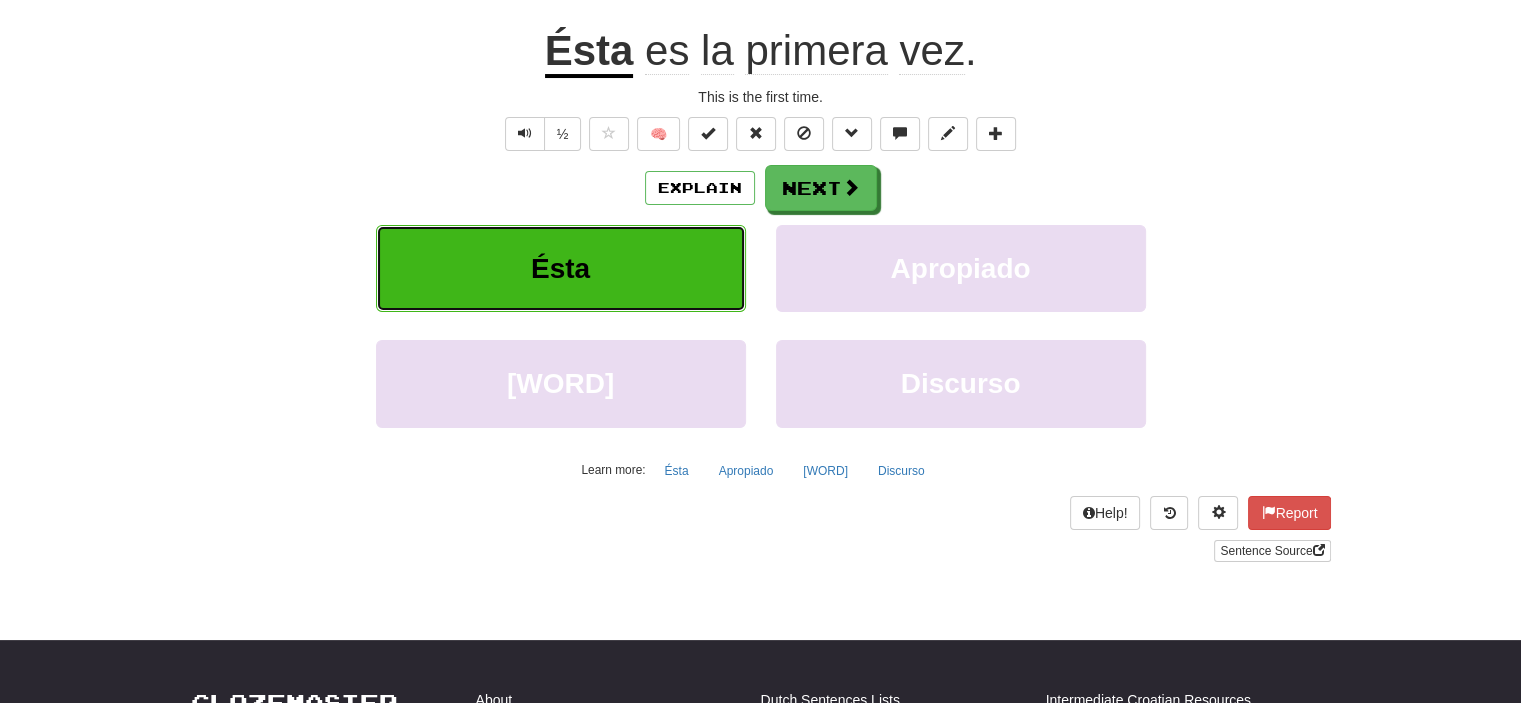 scroll, scrollTop: 200, scrollLeft: 0, axis: vertical 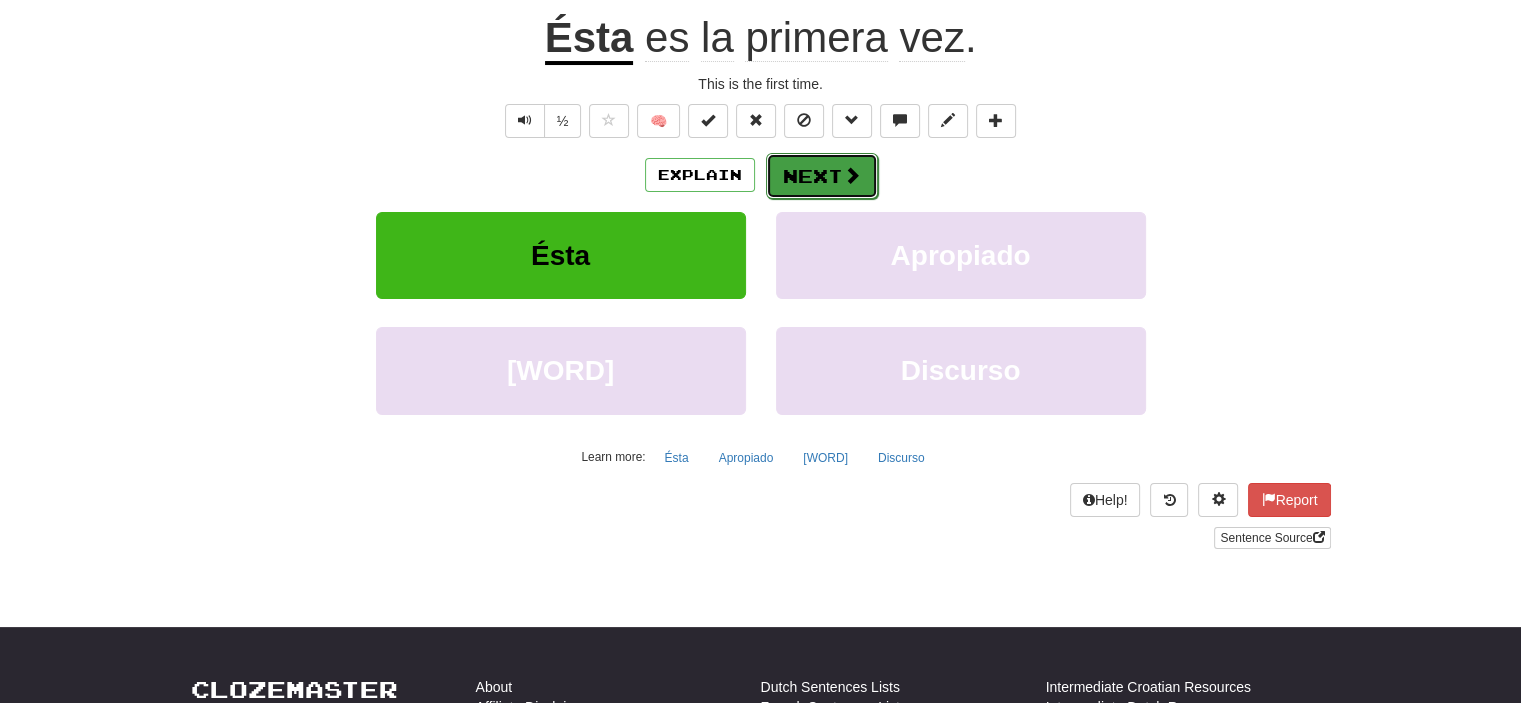 click on "Next" at bounding box center [822, 176] 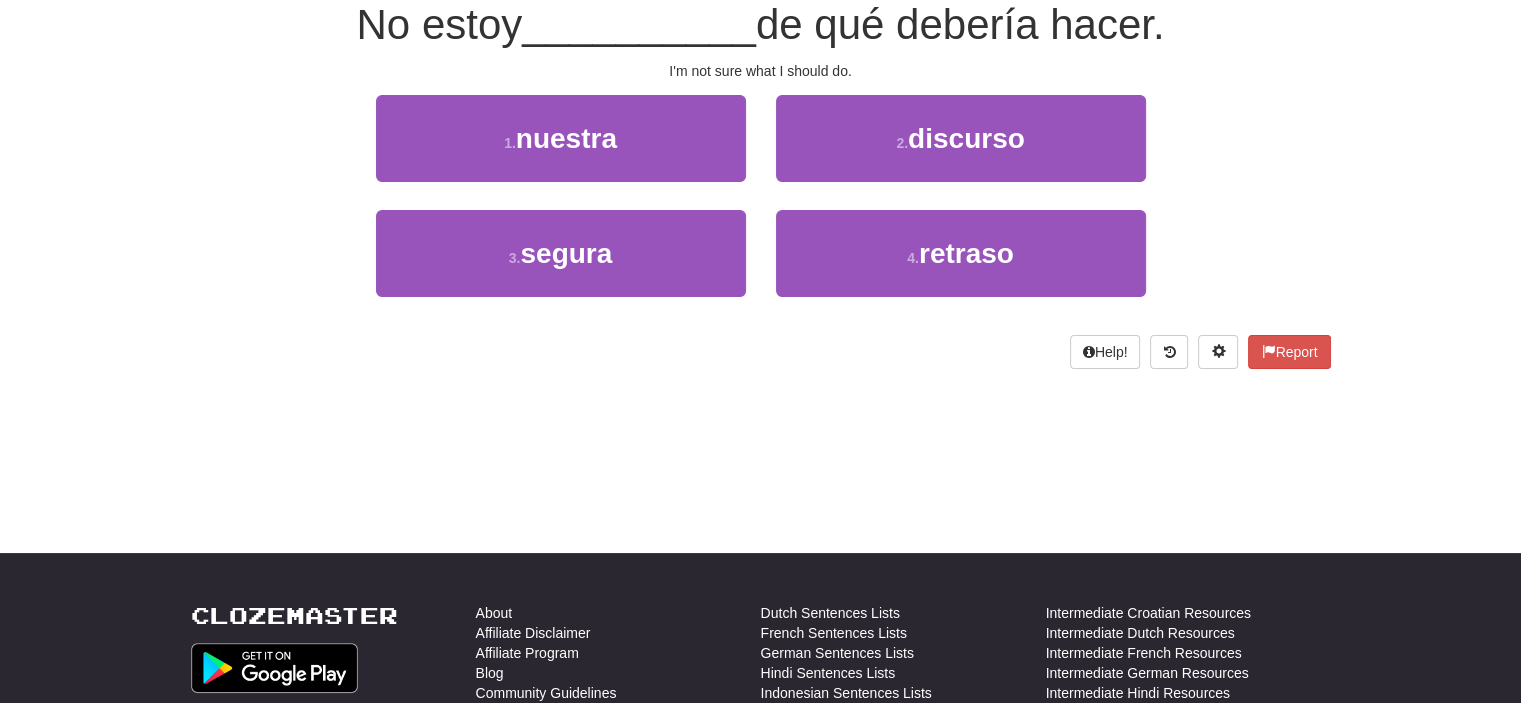 scroll, scrollTop: 187, scrollLeft: 0, axis: vertical 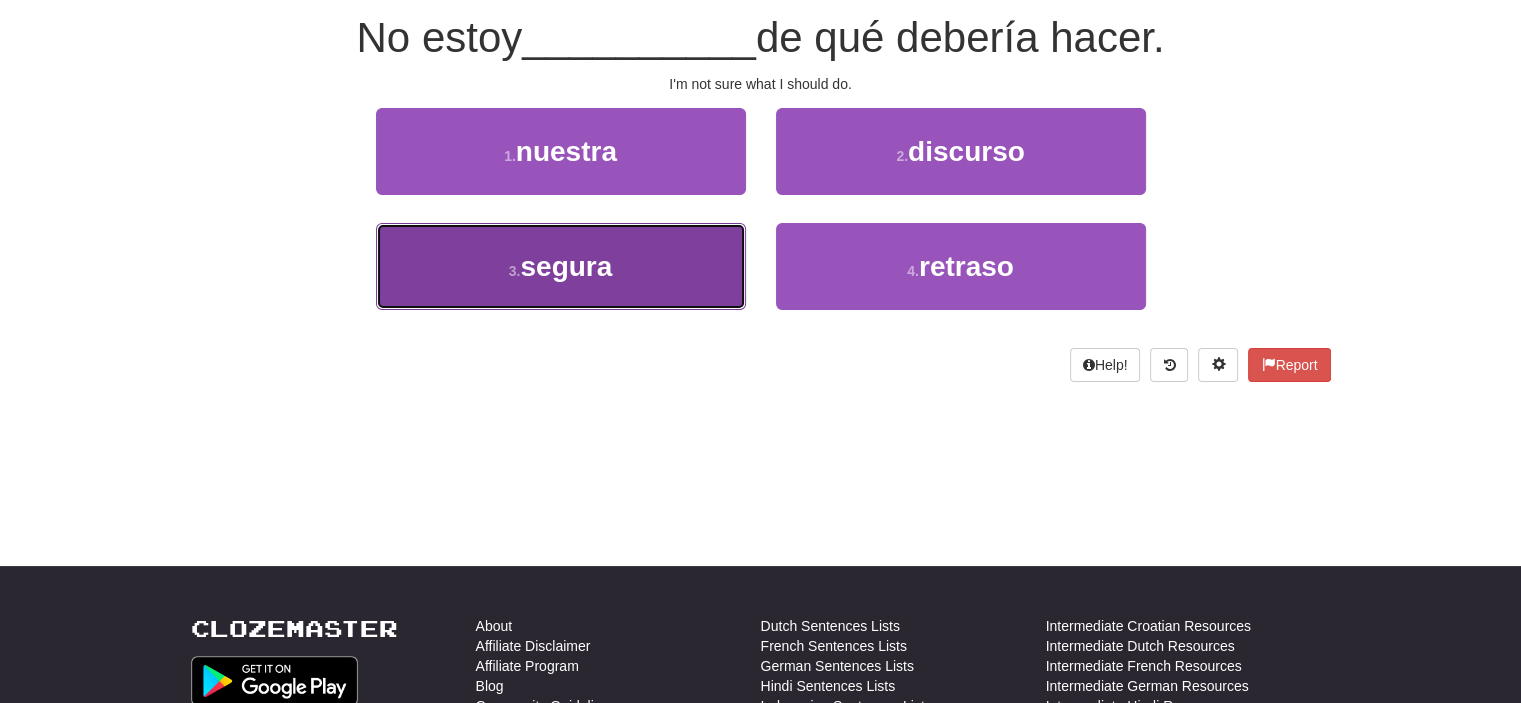 click on "segura" at bounding box center [566, 266] 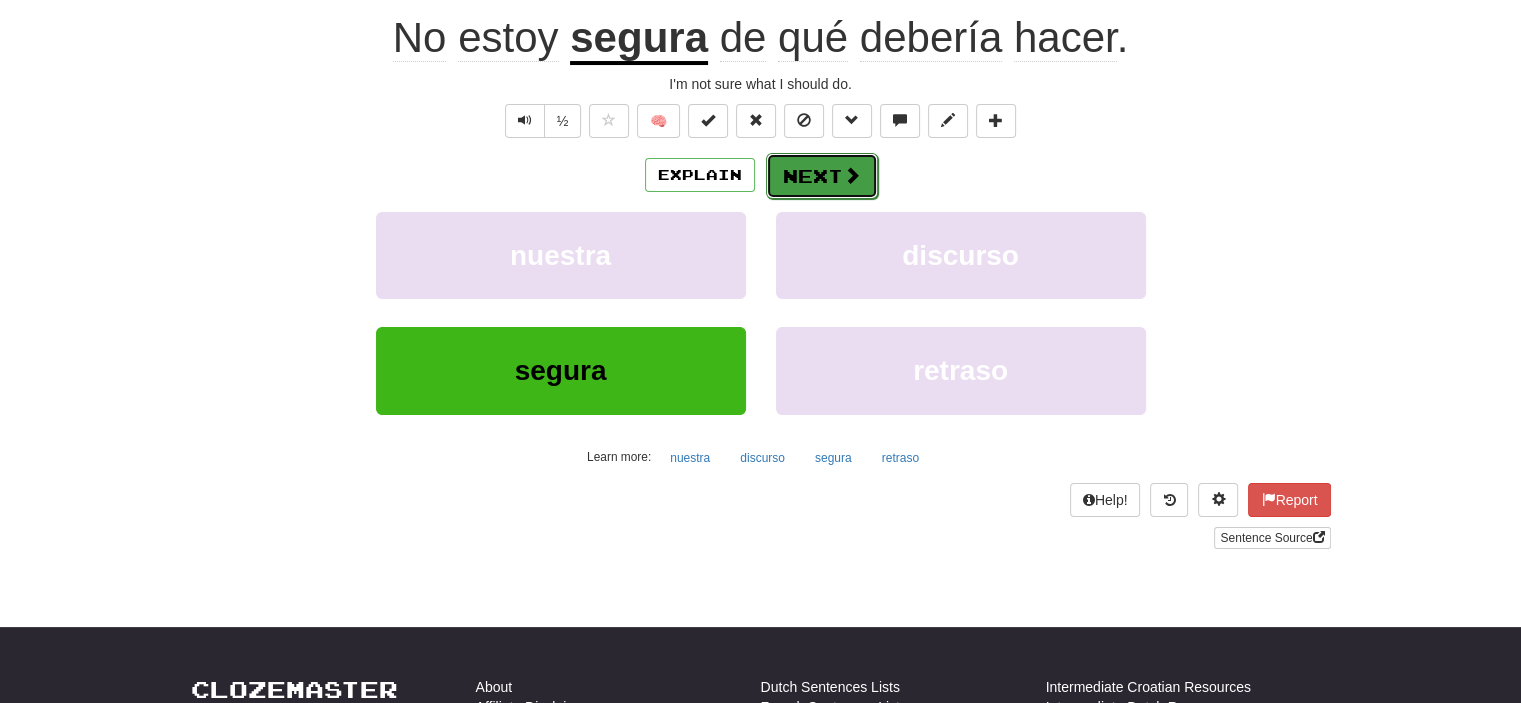 click on "Next" at bounding box center [822, 176] 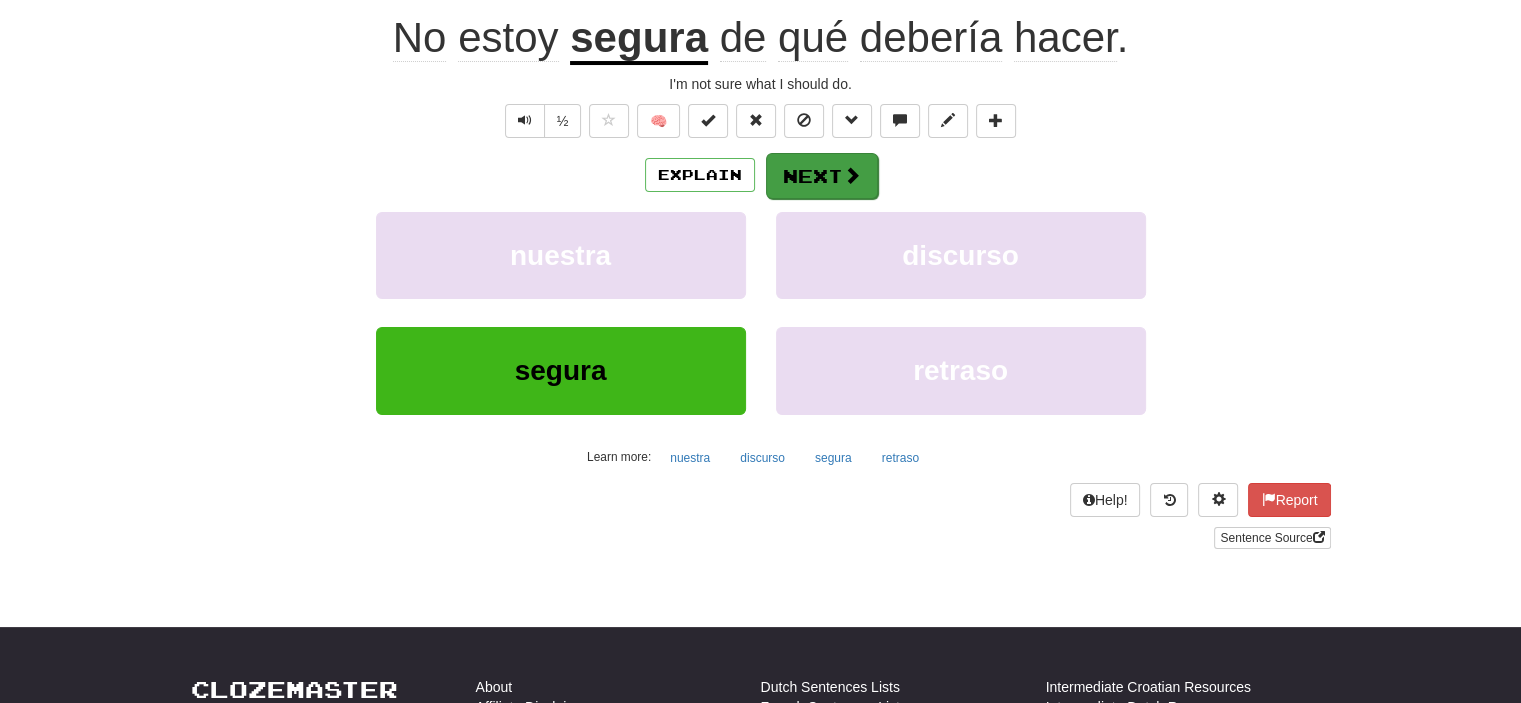 scroll, scrollTop: 187, scrollLeft: 0, axis: vertical 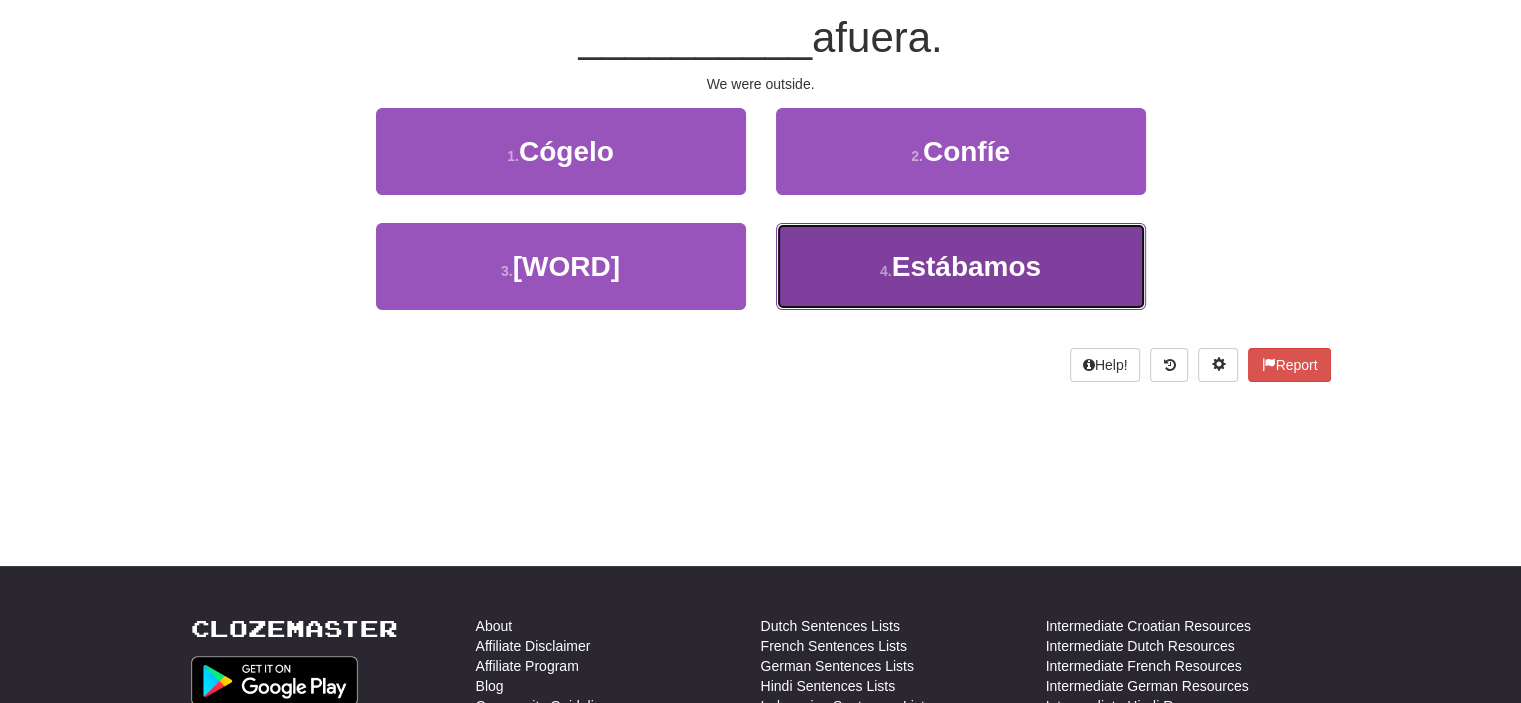 click on "Estábamos" at bounding box center [966, 266] 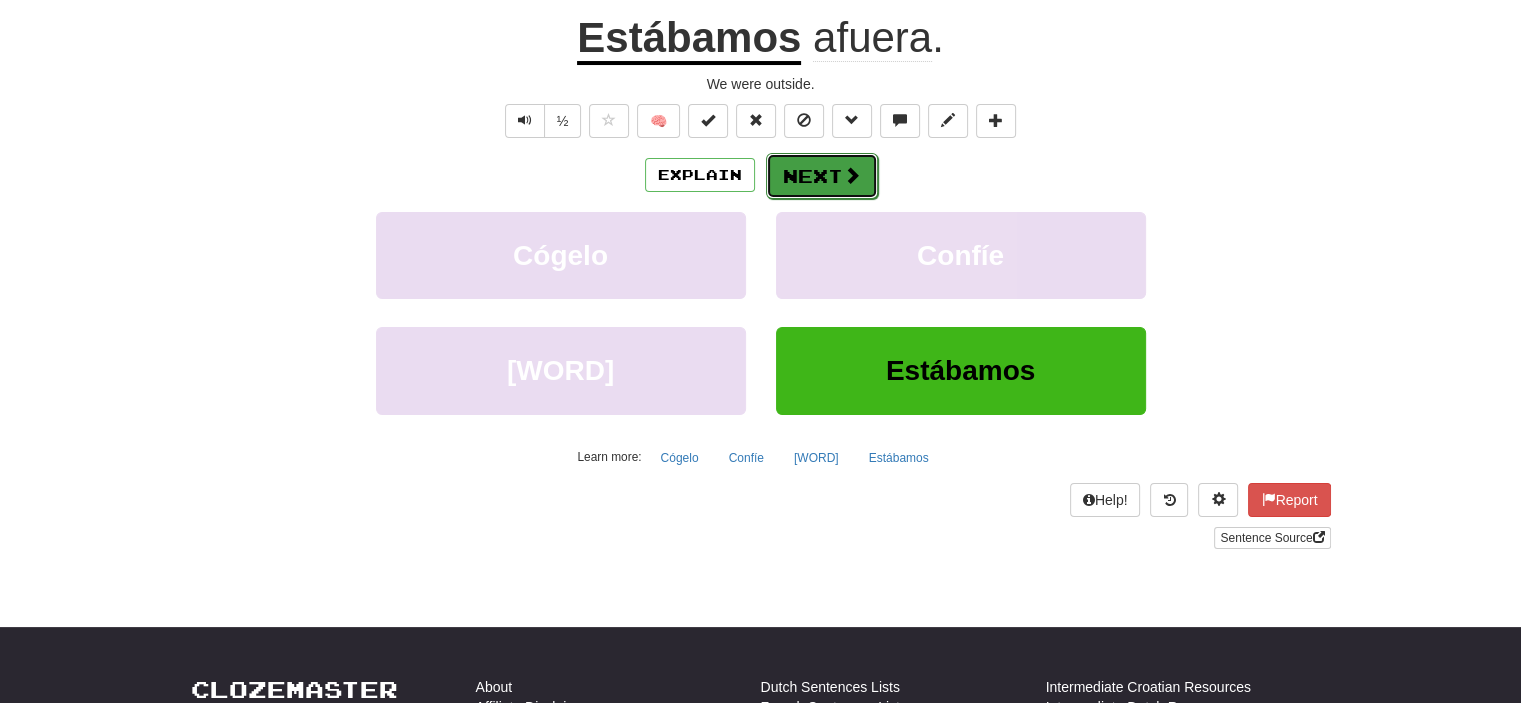 click on "Next" at bounding box center [822, 176] 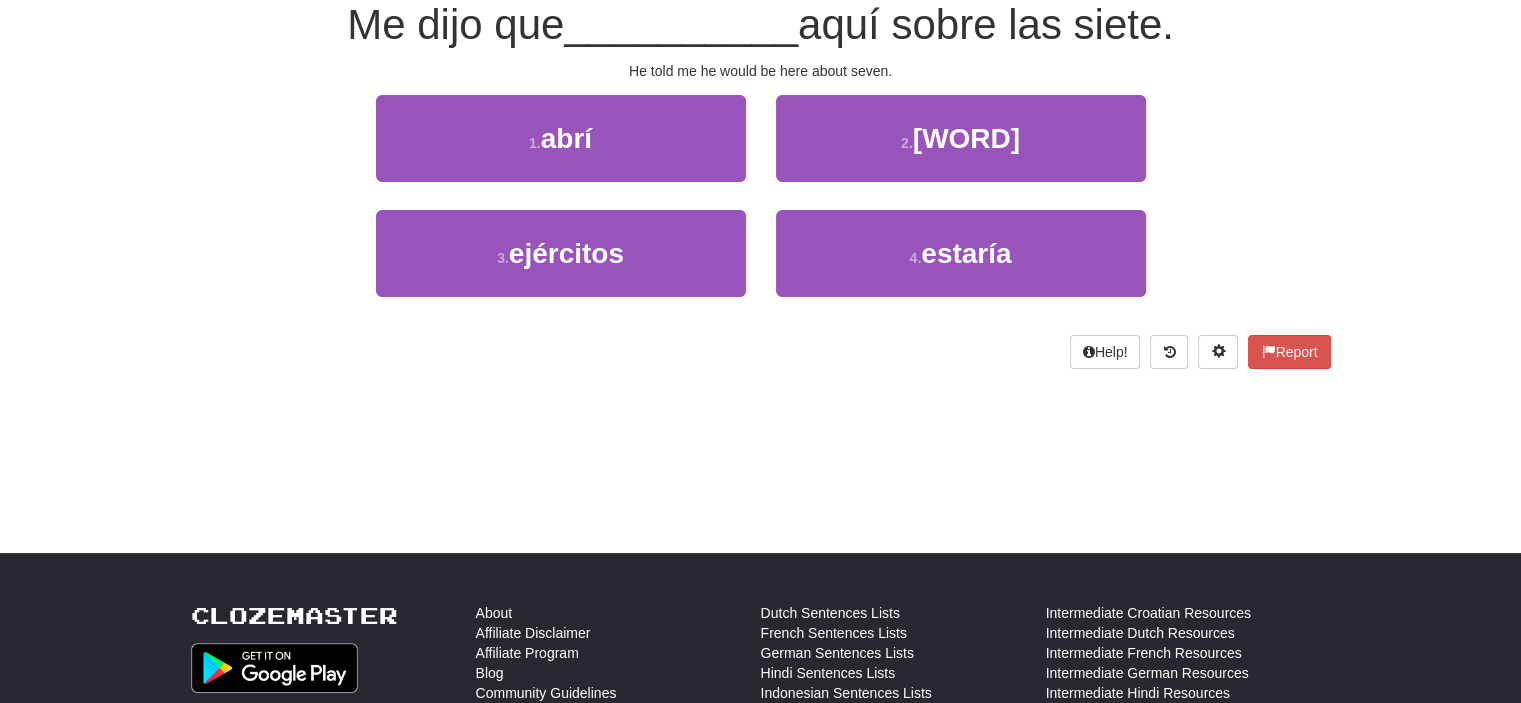 scroll, scrollTop: 187, scrollLeft: 0, axis: vertical 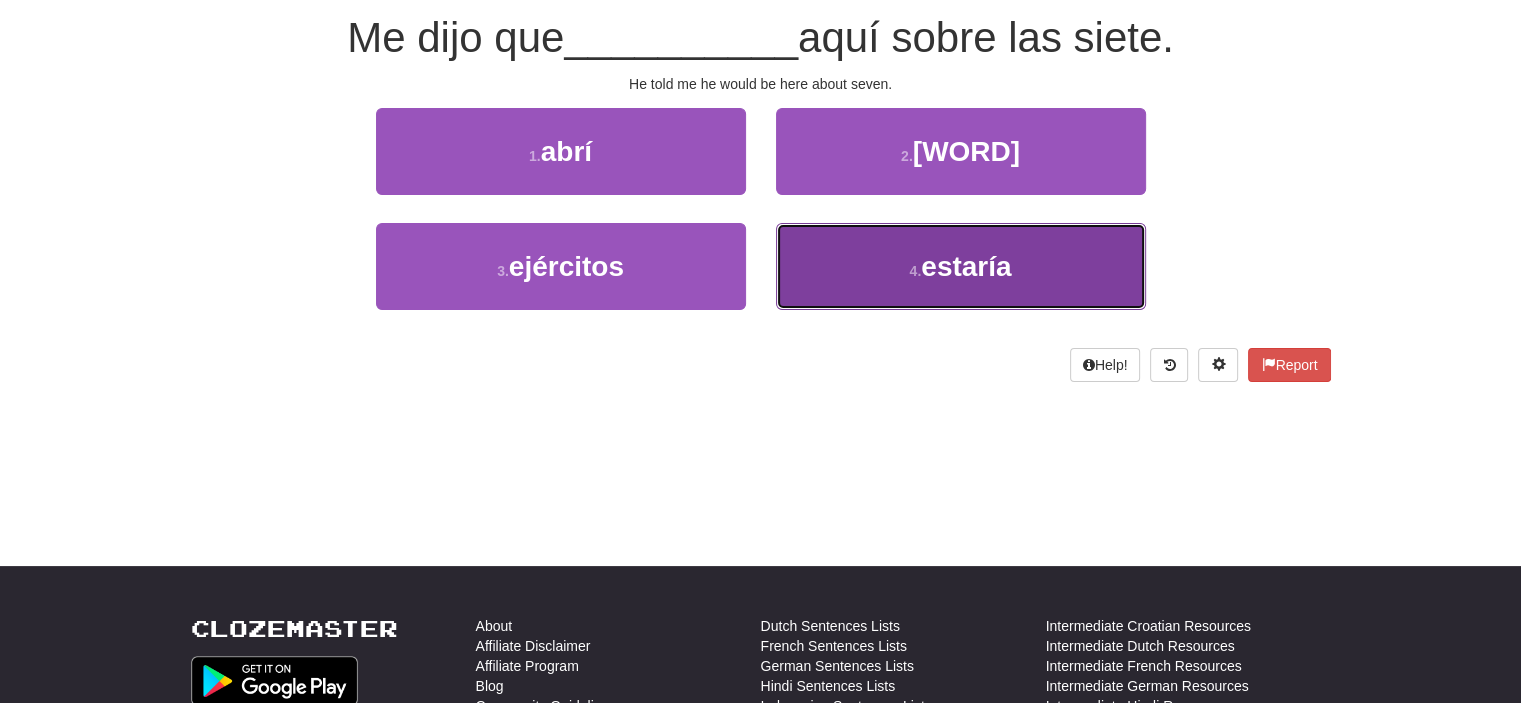 click on "4 ." at bounding box center (916, 271) 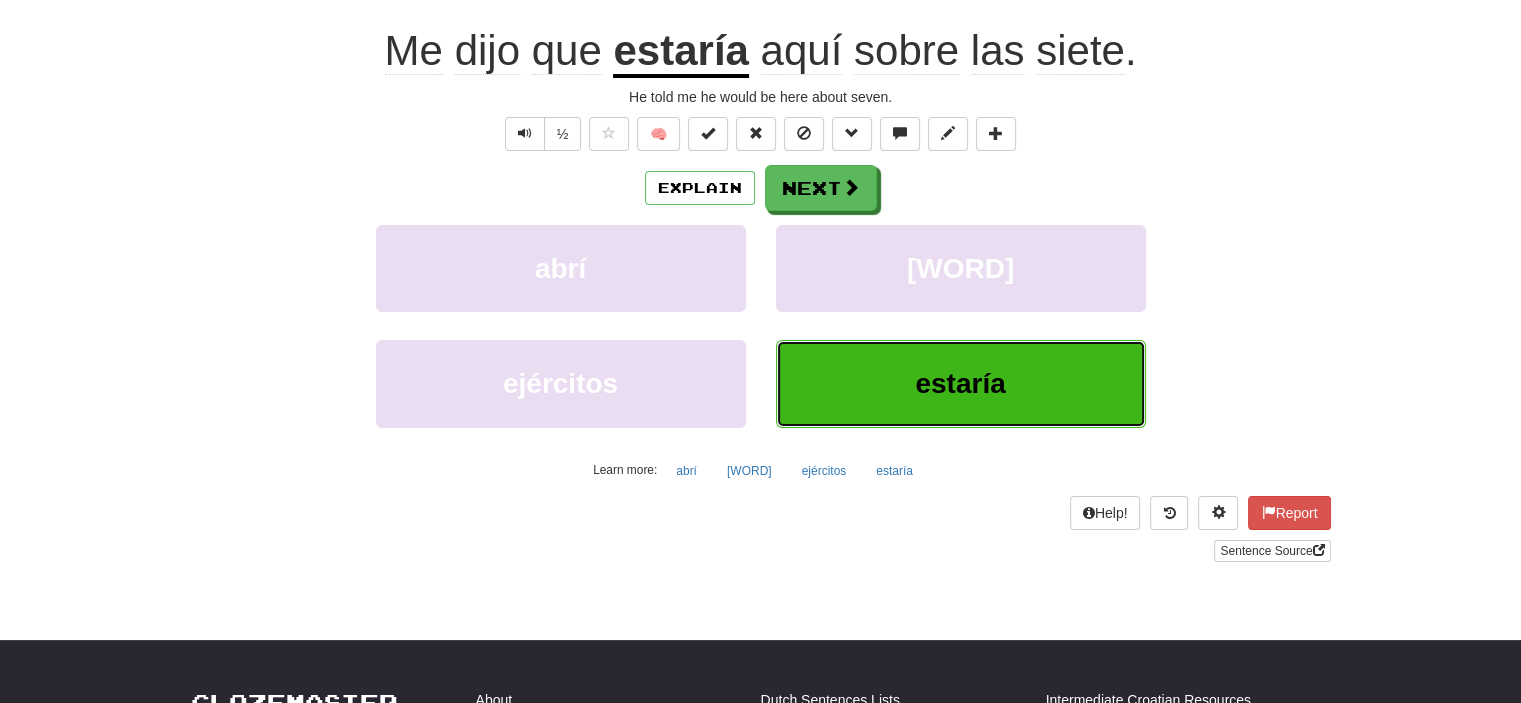 scroll, scrollTop: 200, scrollLeft: 0, axis: vertical 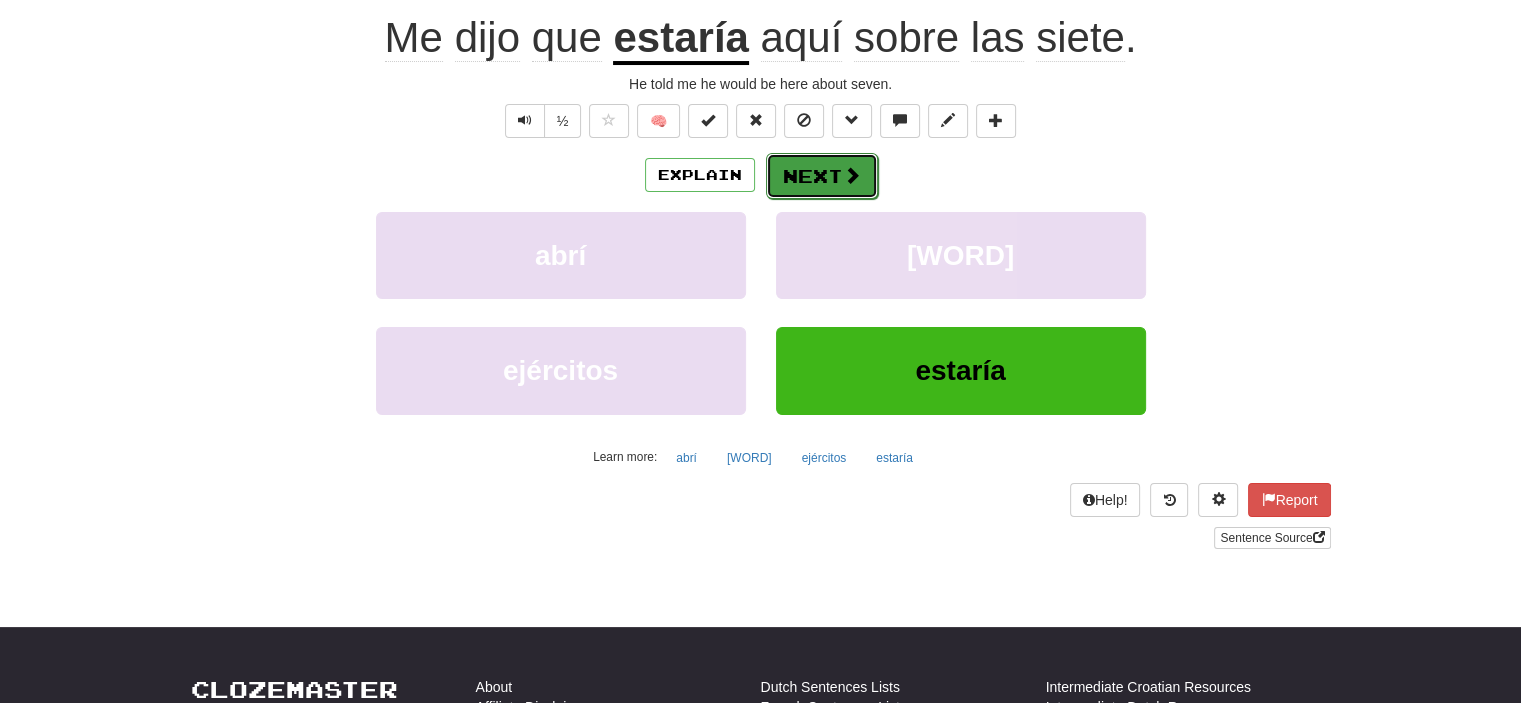 click on "Next" at bounding box center (822, 176) 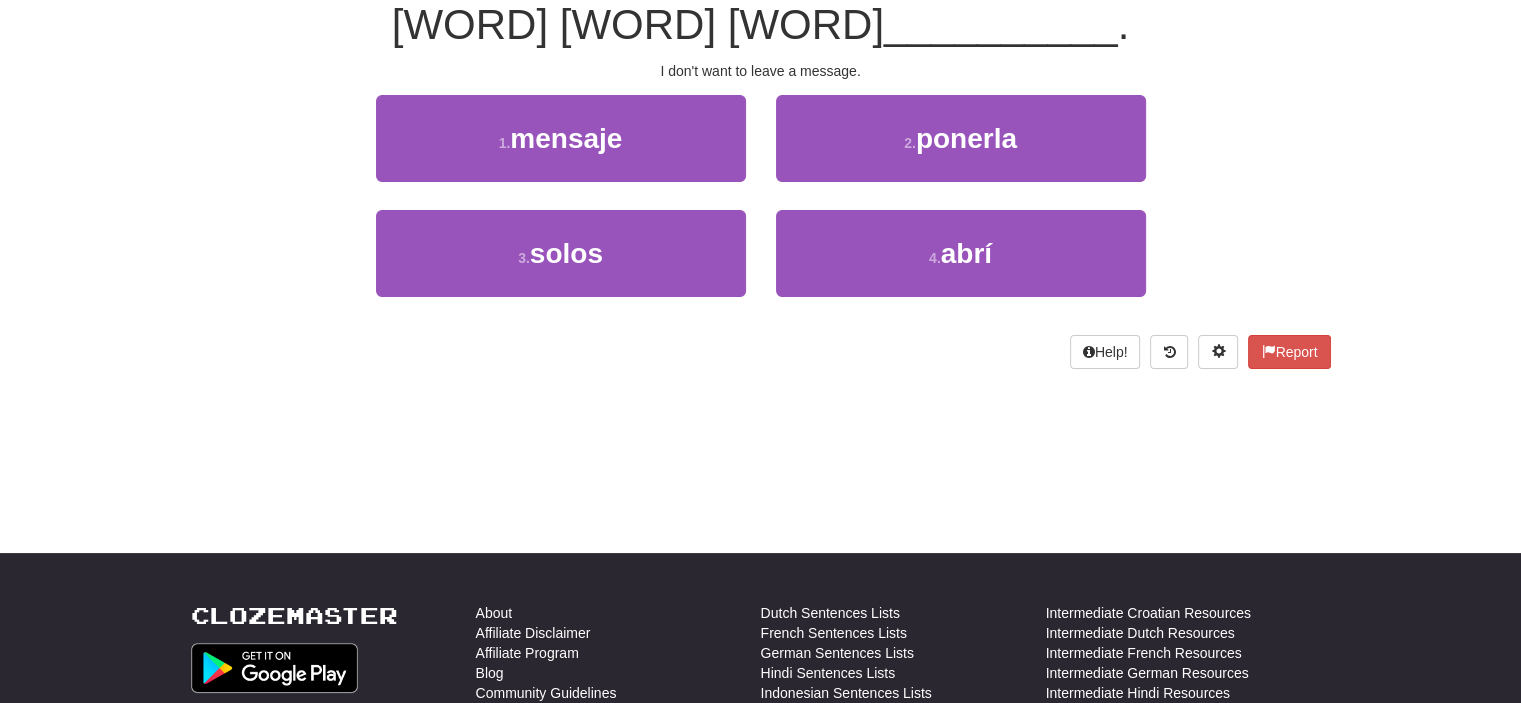scroll, scrollTop: 187, scrollLeft: 0, axis: vertical 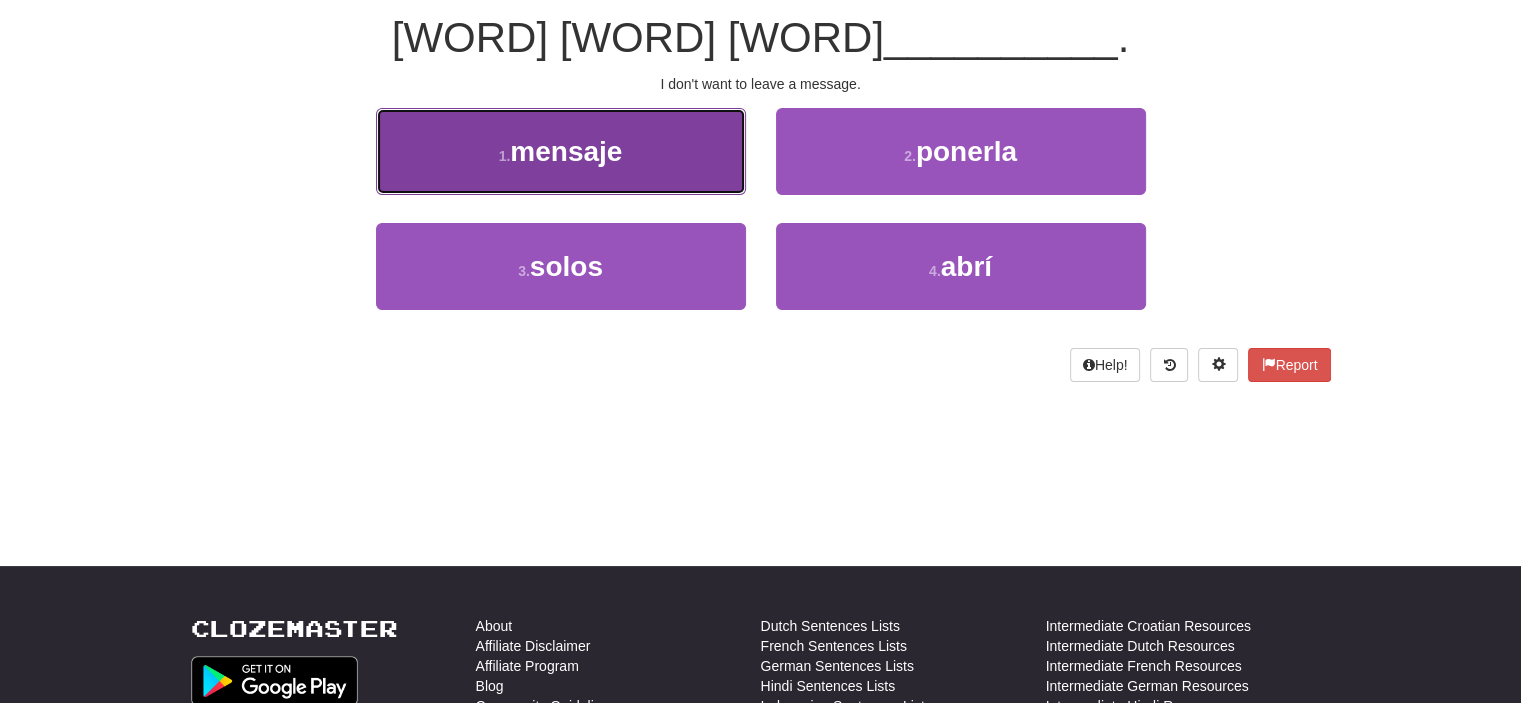 click on "1 .  mensaje" at bounding box center [561, 151] 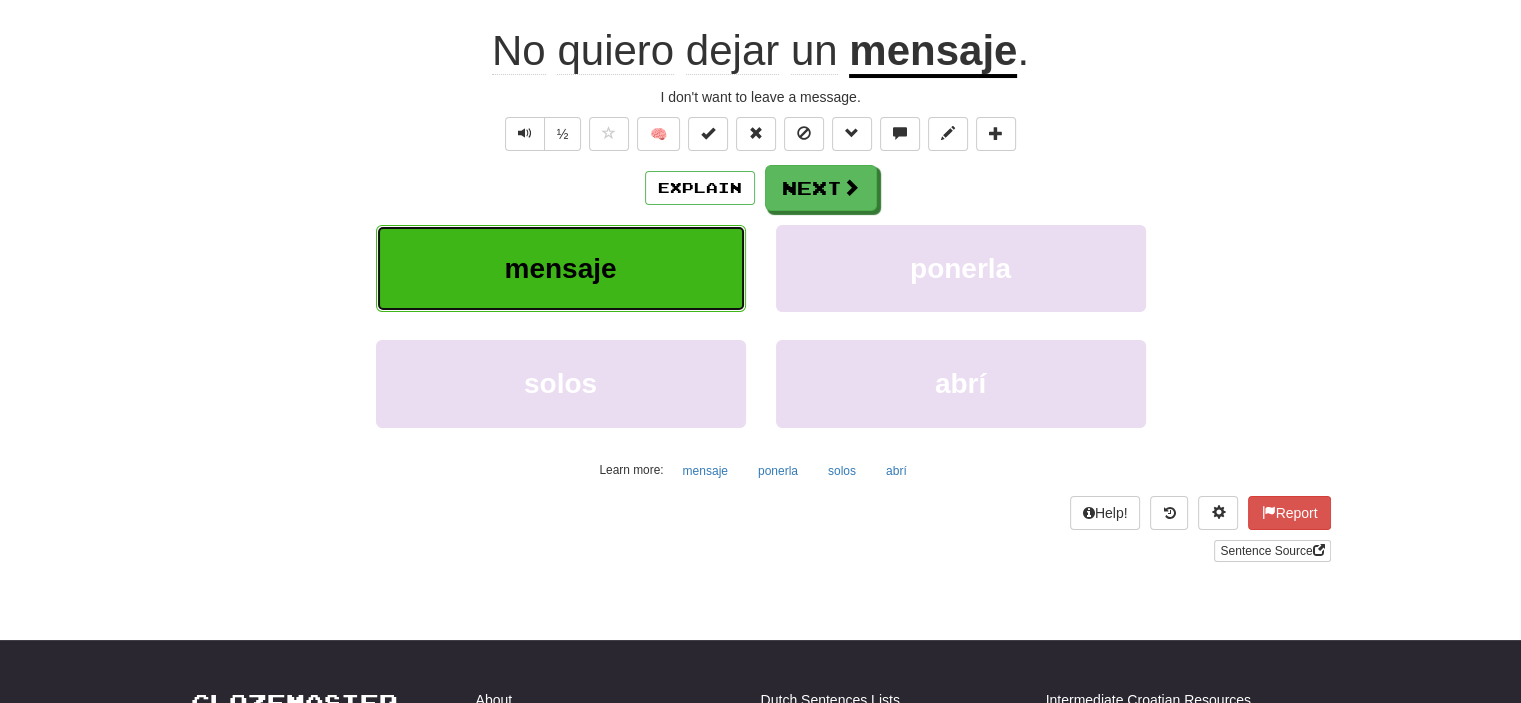 scroll, scrollTop: 200, scrollLeft: 0, axis: vertical 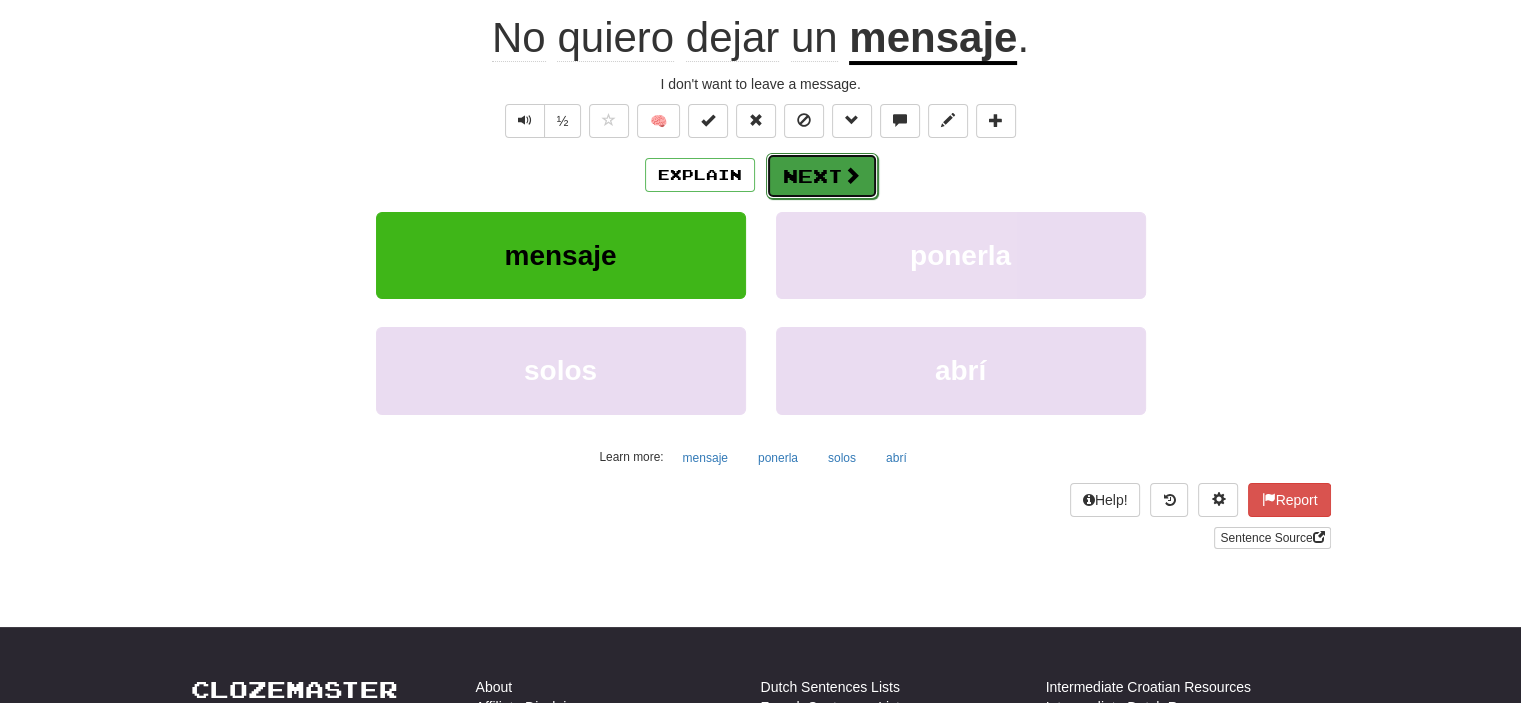 click on "Next" at bounding box center (822, 176) 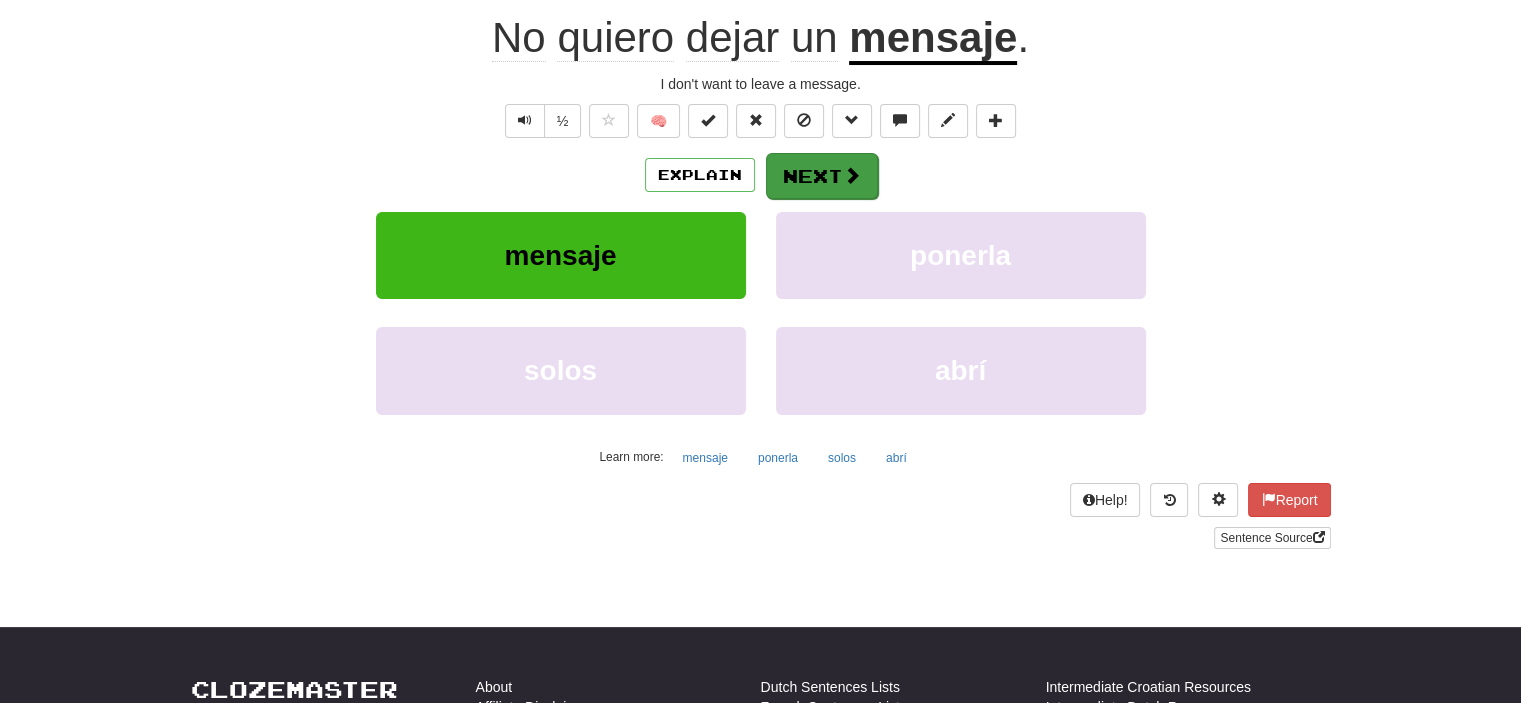 scroll, scrollTop: 187, scrollLeft: 0, axis: vertical 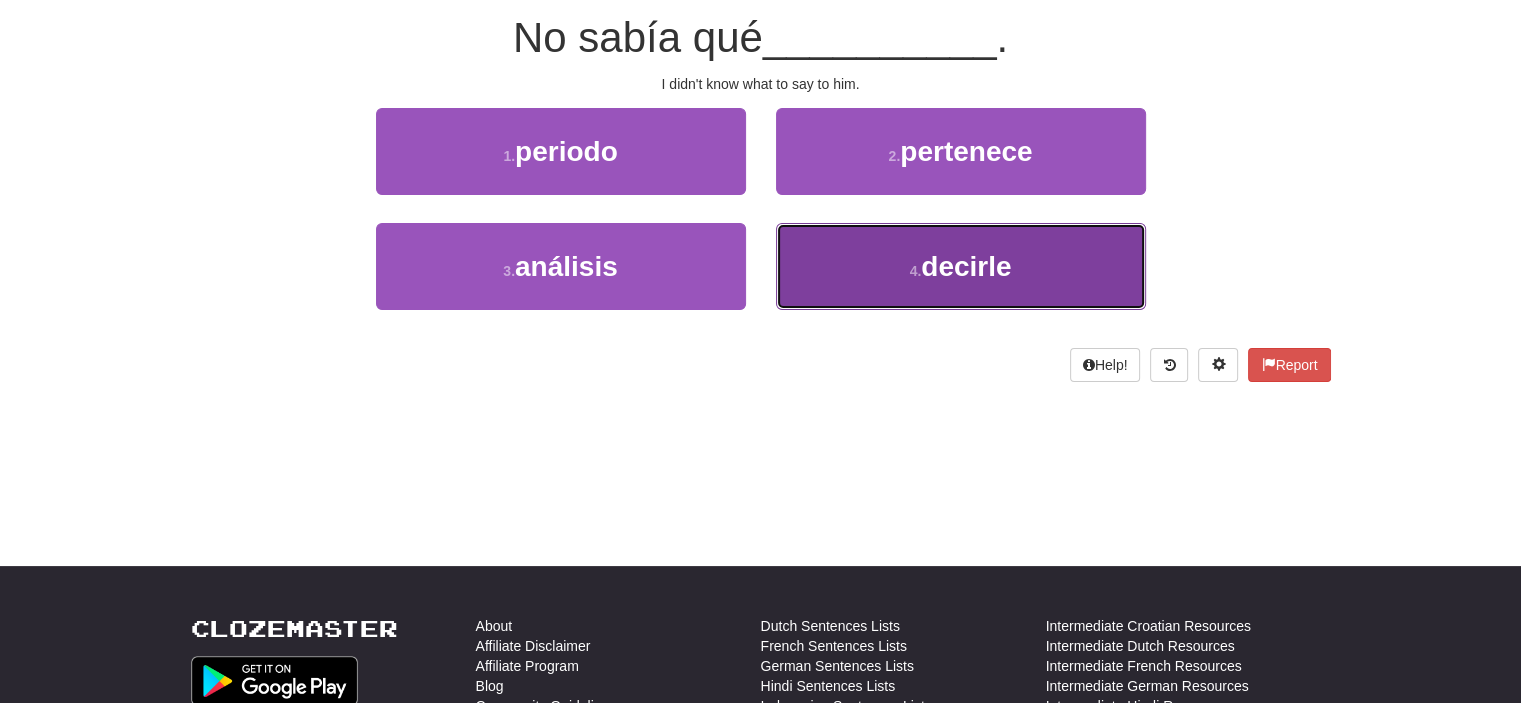 click on "4 .  decirle" at bounding box center (961, 266) 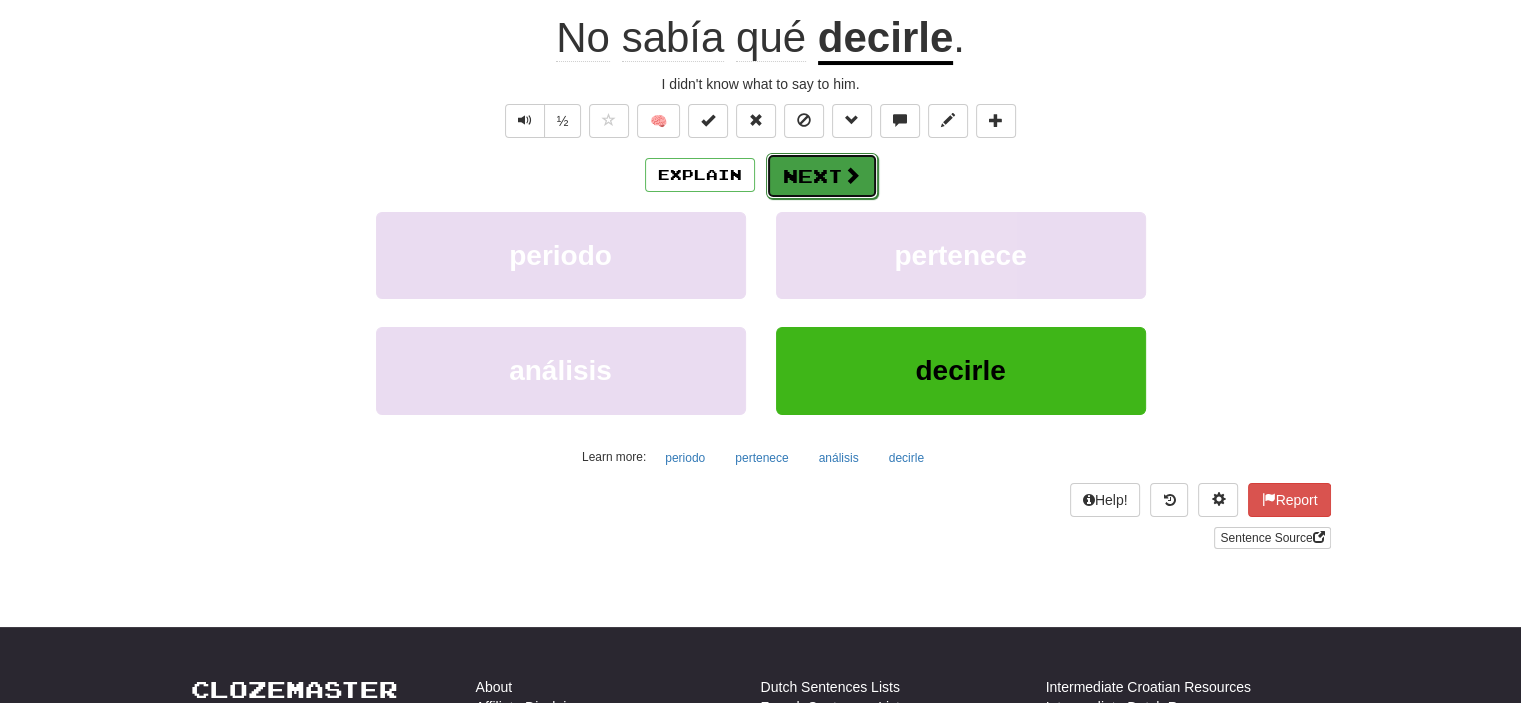 click on "Next" at bounding box center (822, 176) 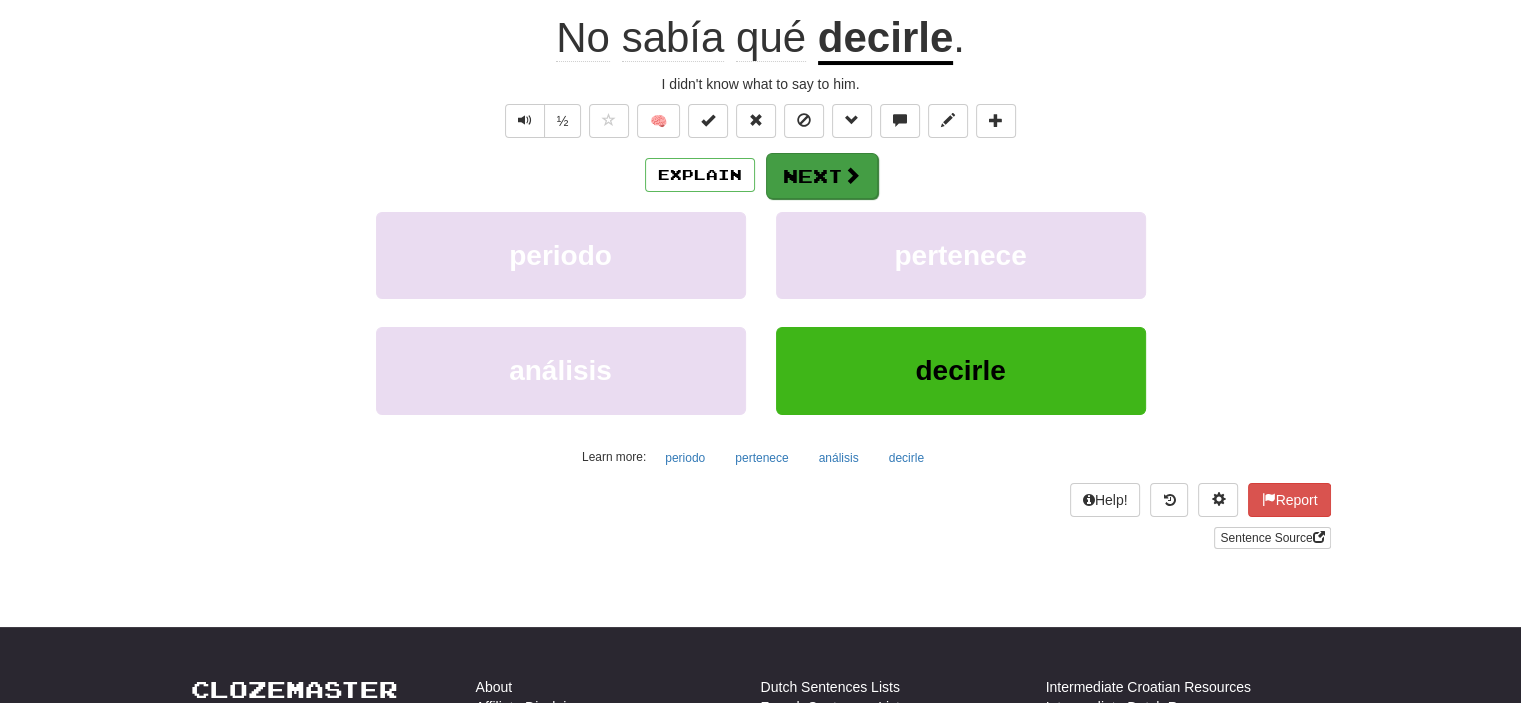 scroll, scrollTop: 187, scrollLeft: 0, axis: vertical 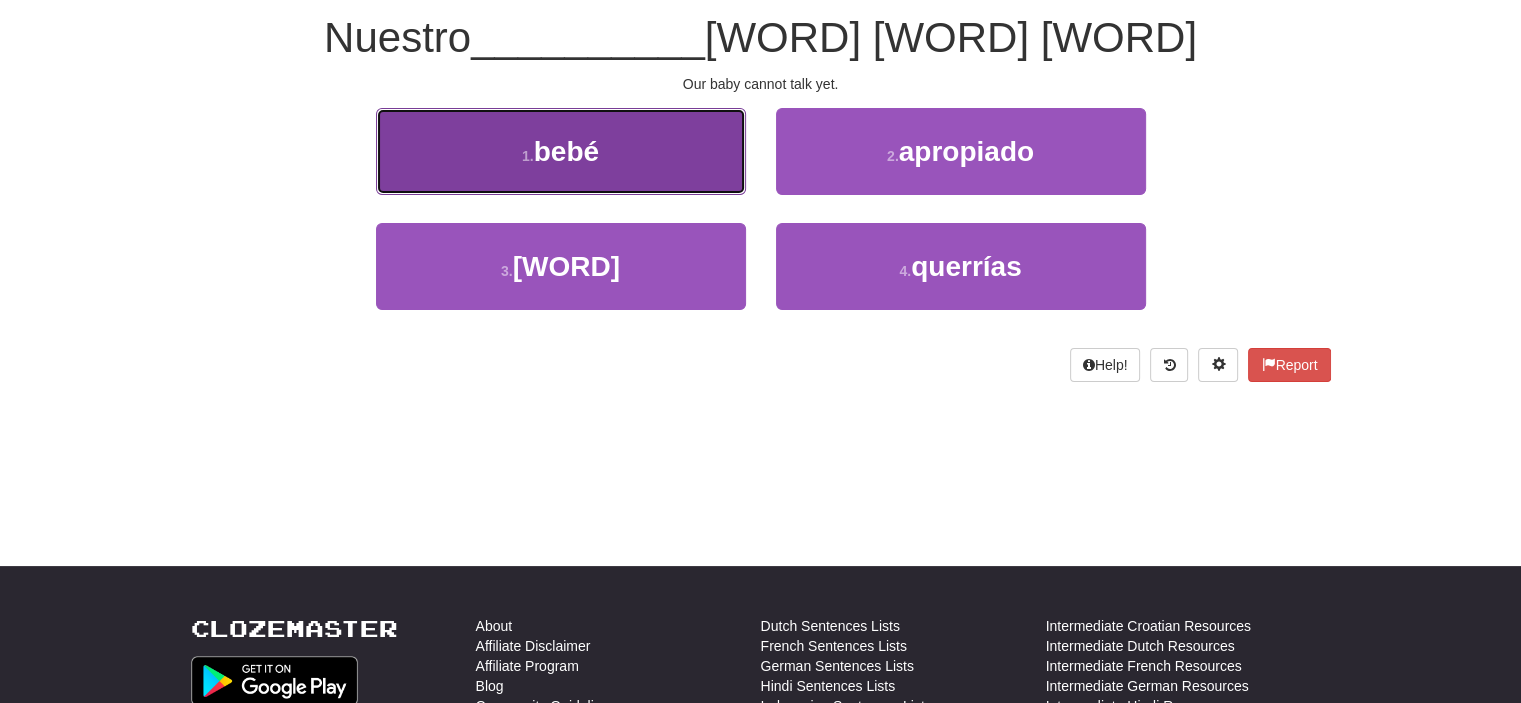click on "bebé" at bounding box center (566, 151) 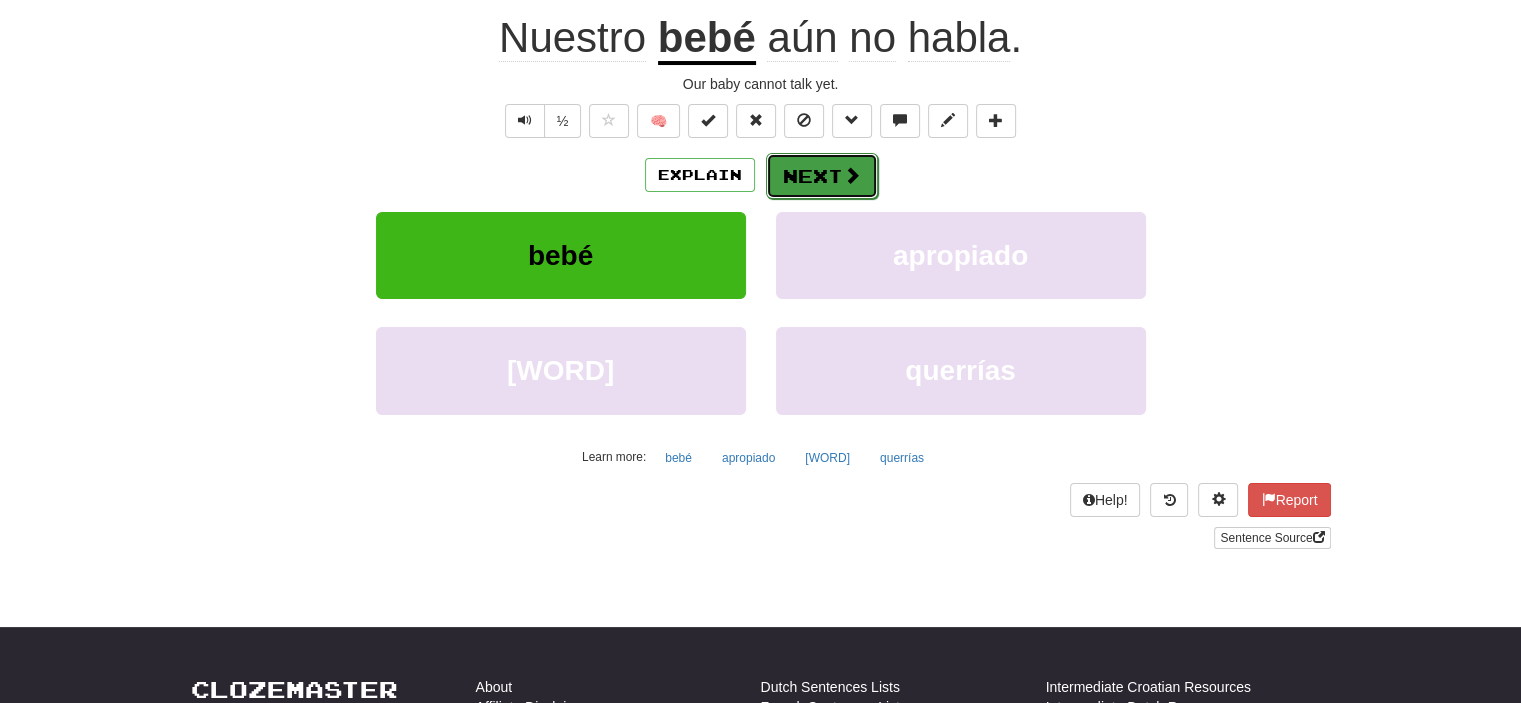 click on "Next" at bounding box center [822, 176] 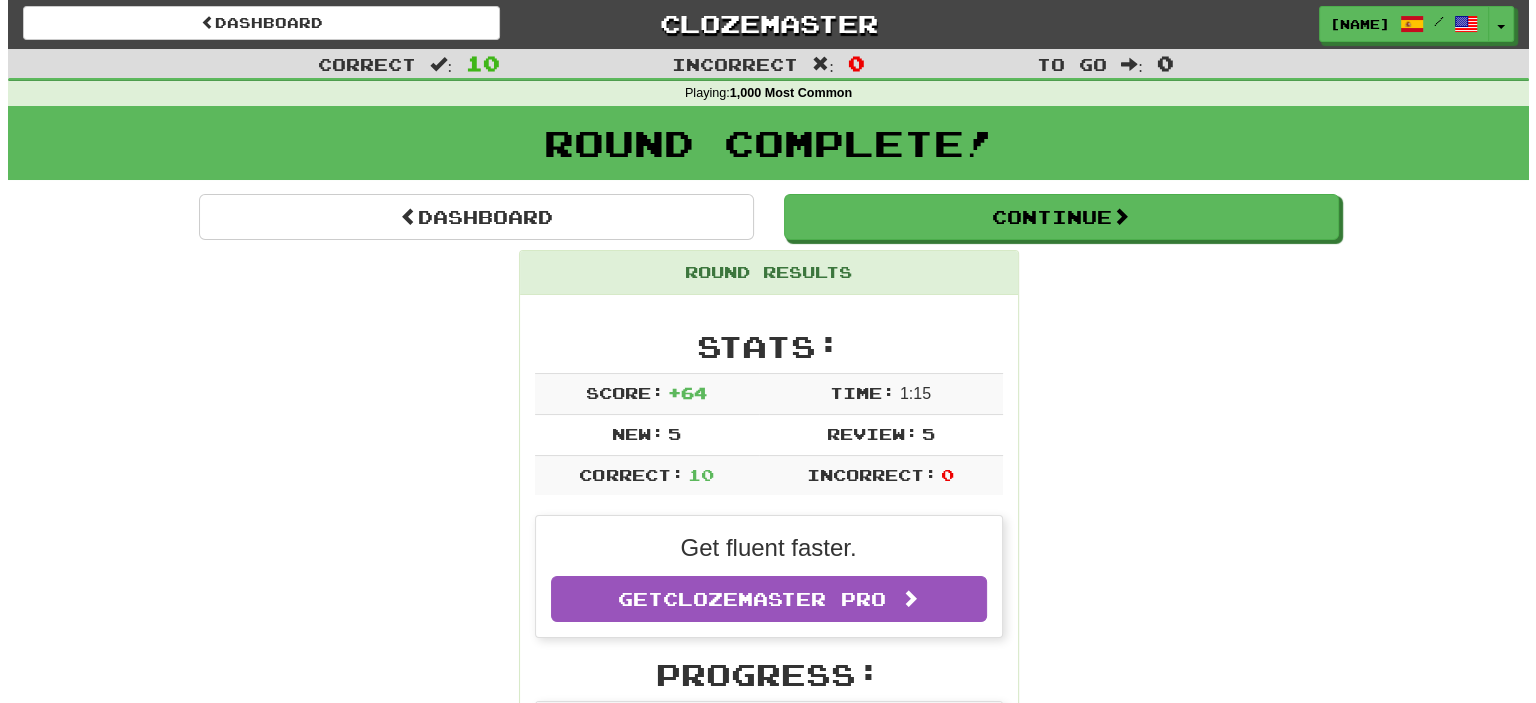 scroll, scrollTop: 0, scrollLeft: 0, axis: both 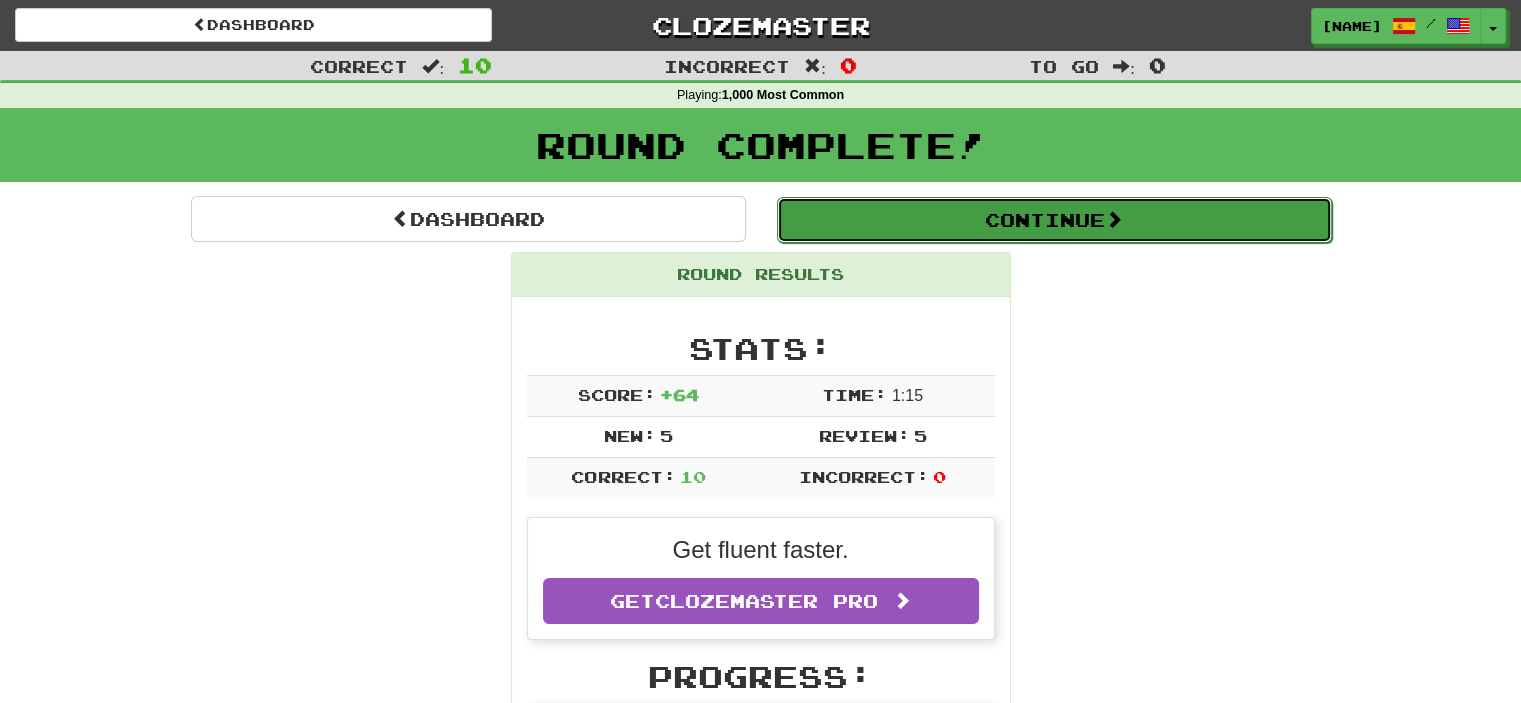 click on "Continue" at bounding box center [1054, 220] 